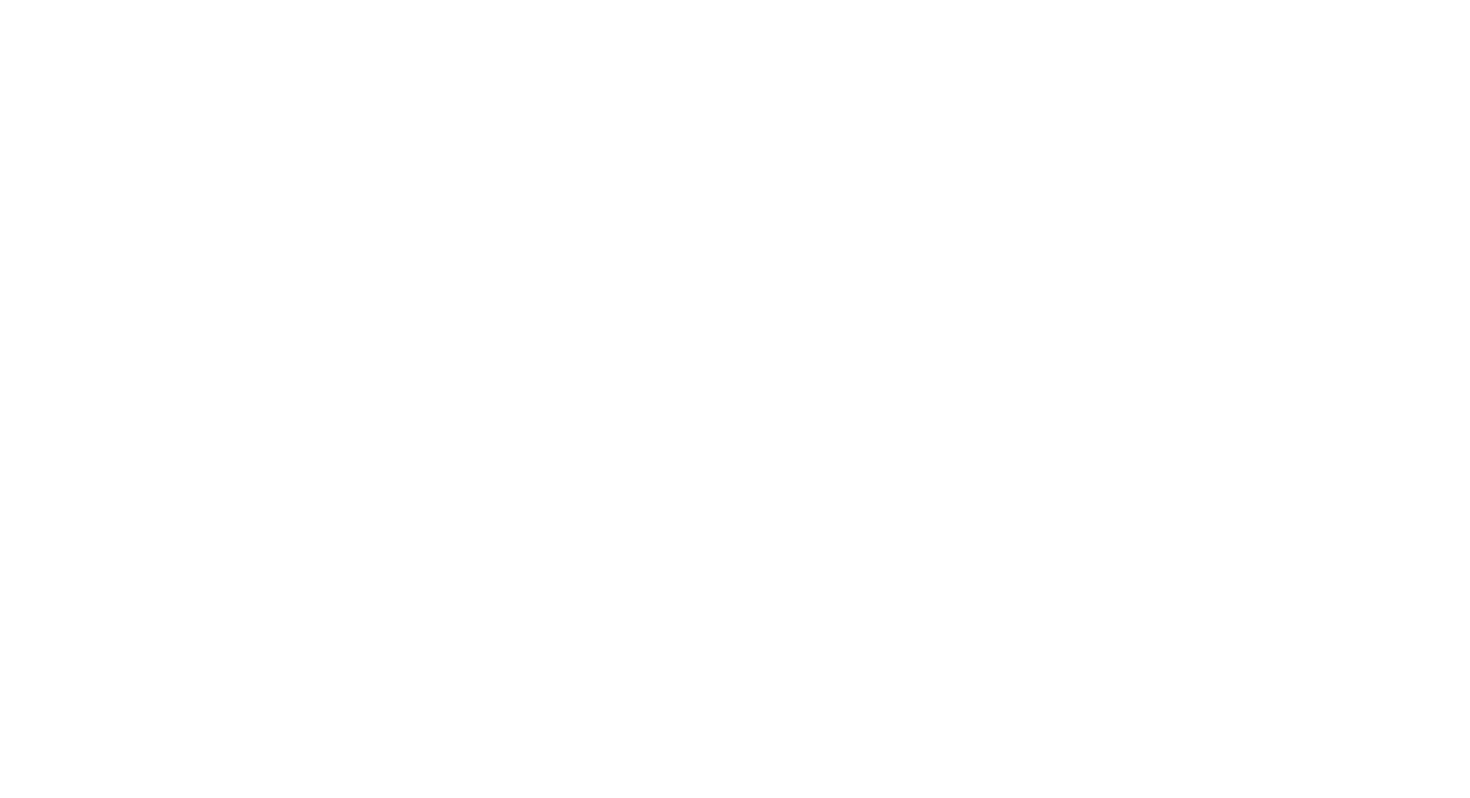 scroll, scrollTop: 0, scrollLeft: 0, axis: both 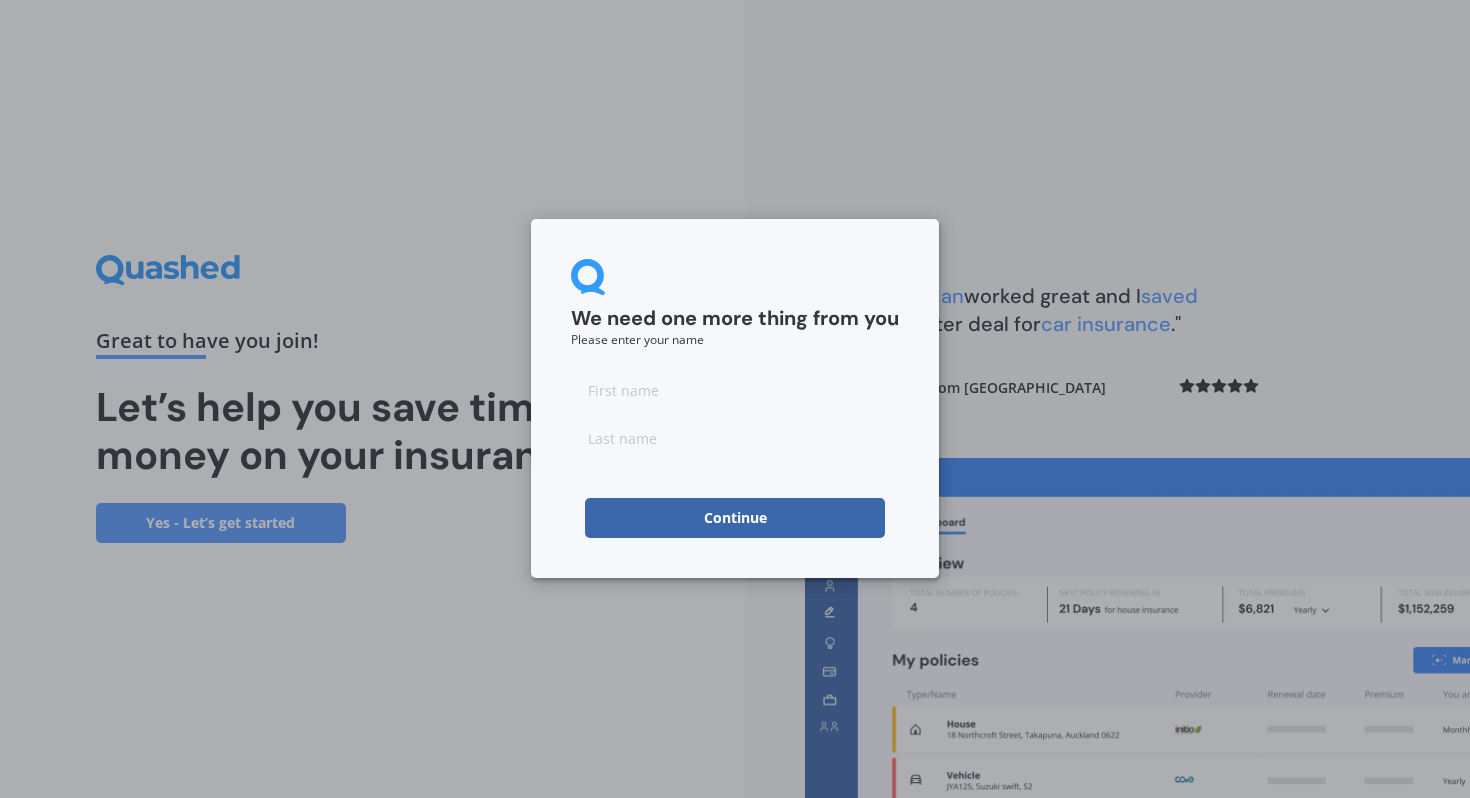 click at bounding box center (735, 390) 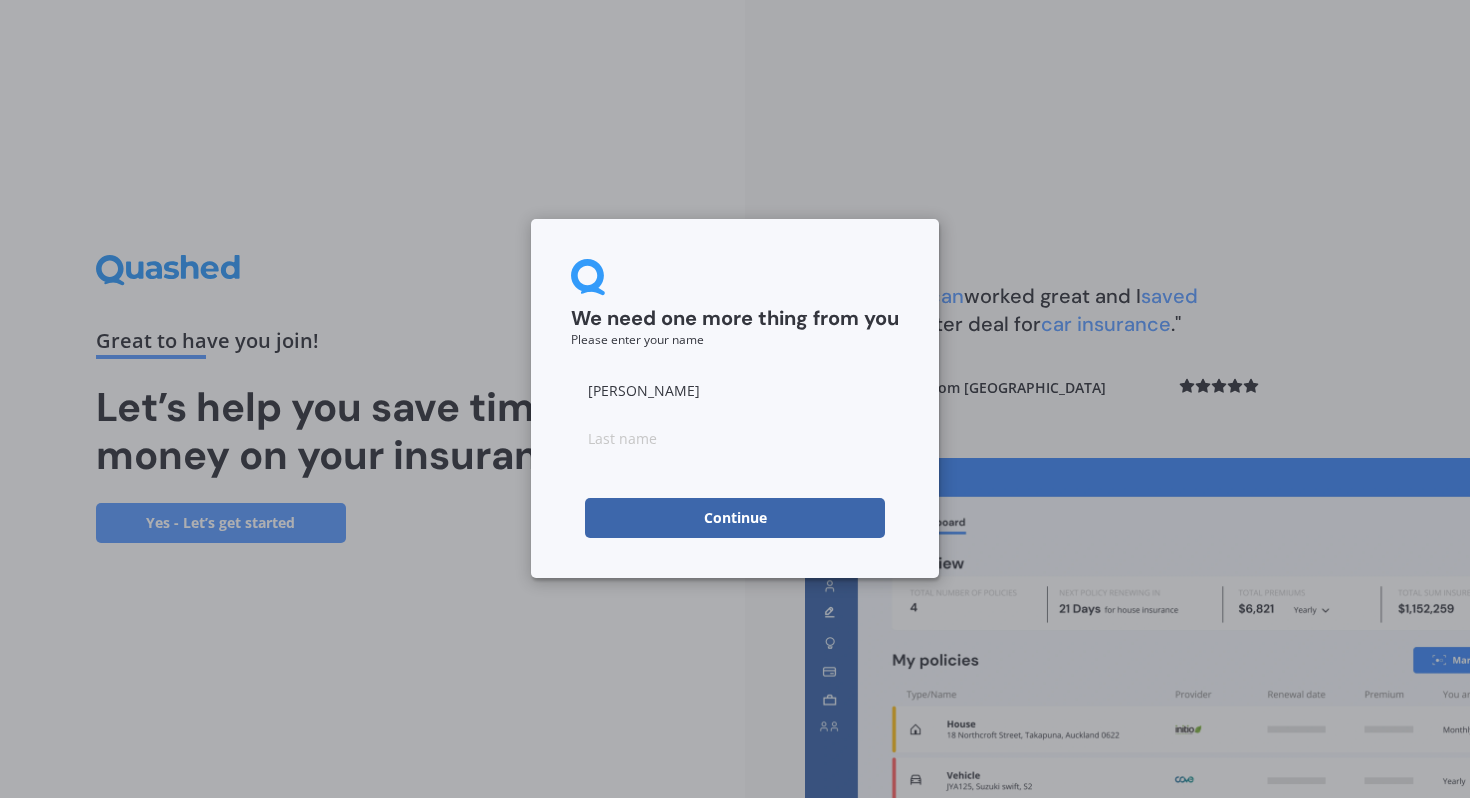 type on "[PERSON_NAME]" 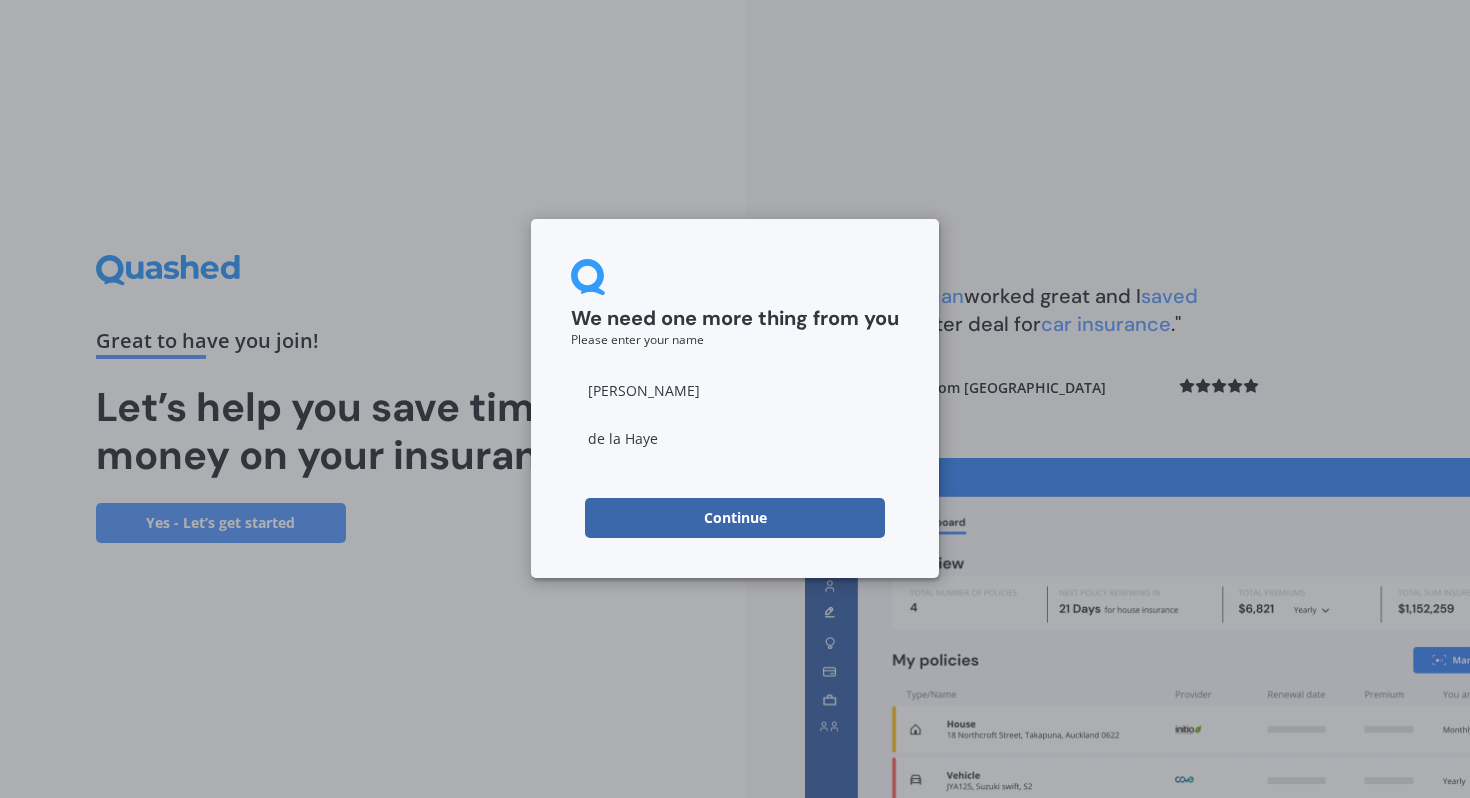 type on "de la Haye" 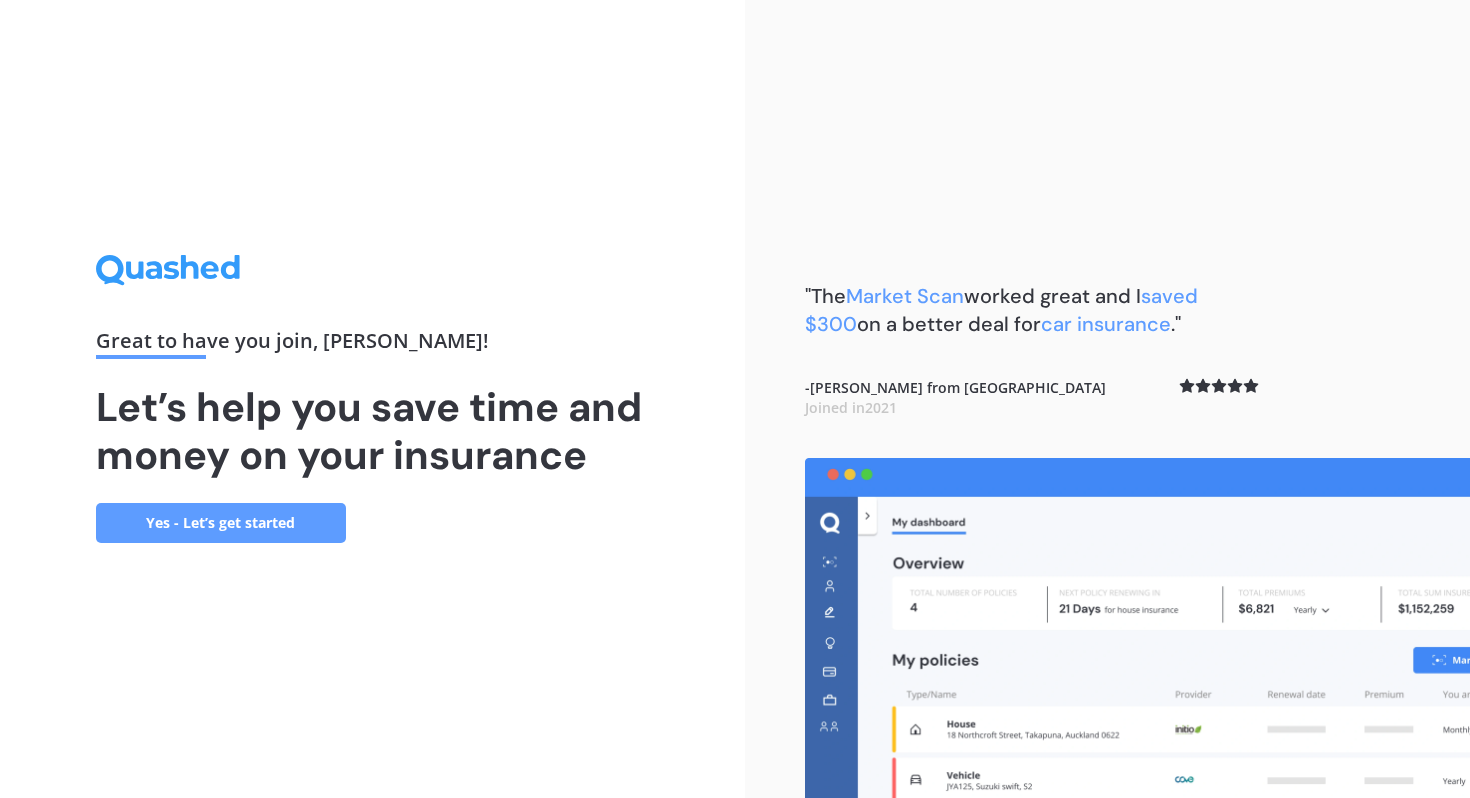 click on "Yes - Let’s get started" at bounding box center (221, 523) 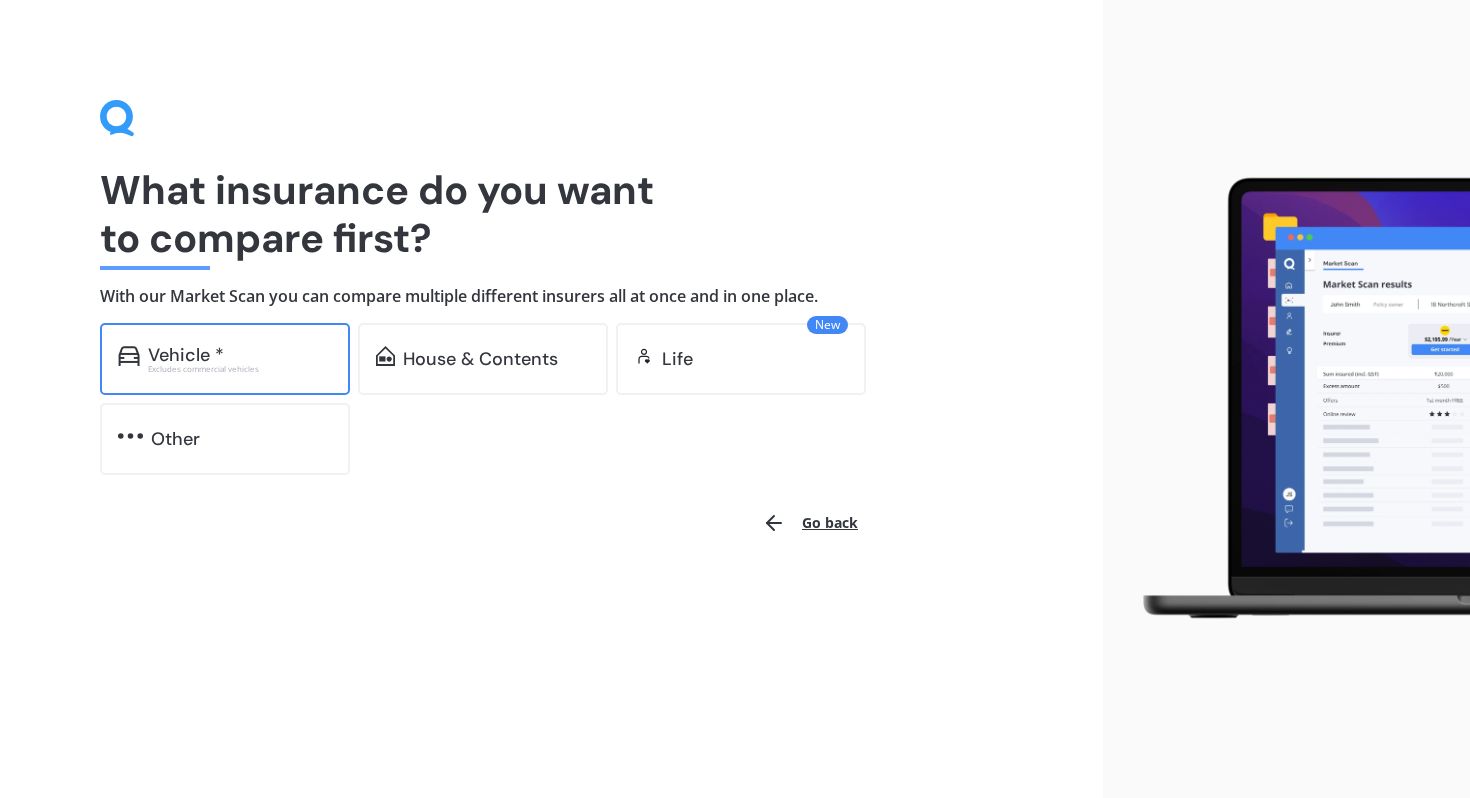 click on "Vehicle *" at bounding box center (186, 355) 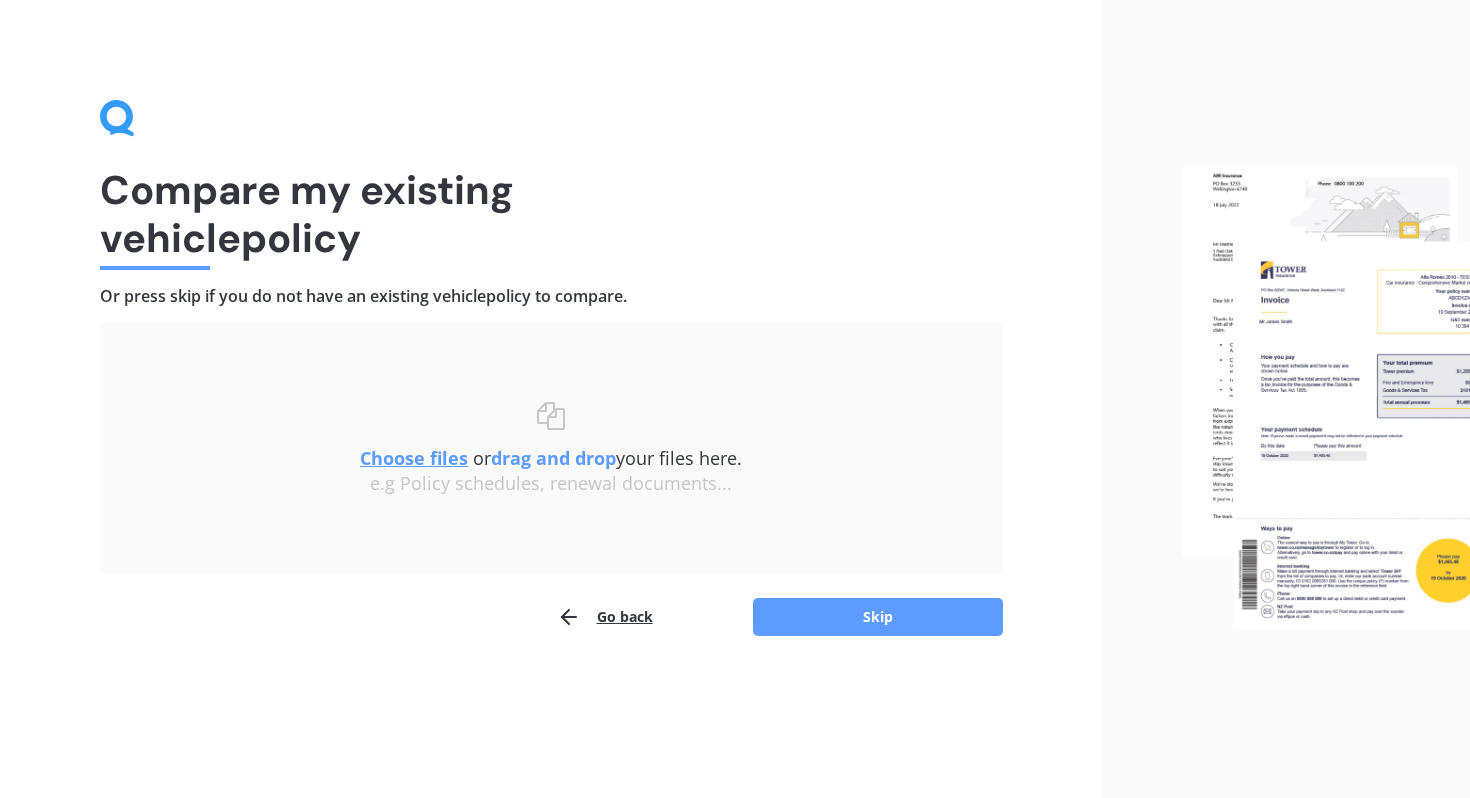 click on "Choose files" at bounding box center (414, 458) 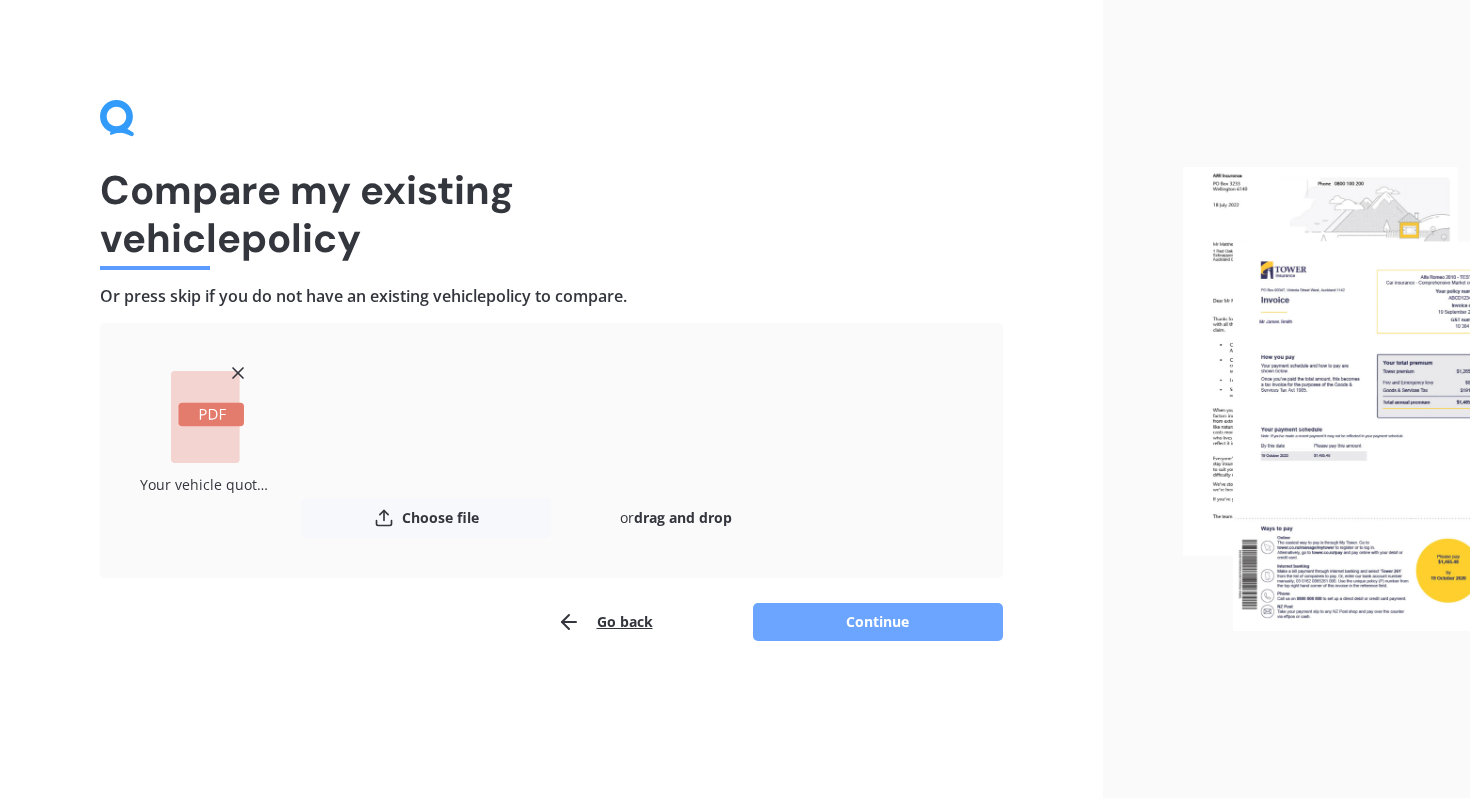click on "Continue" at bounding box center (878, 622) 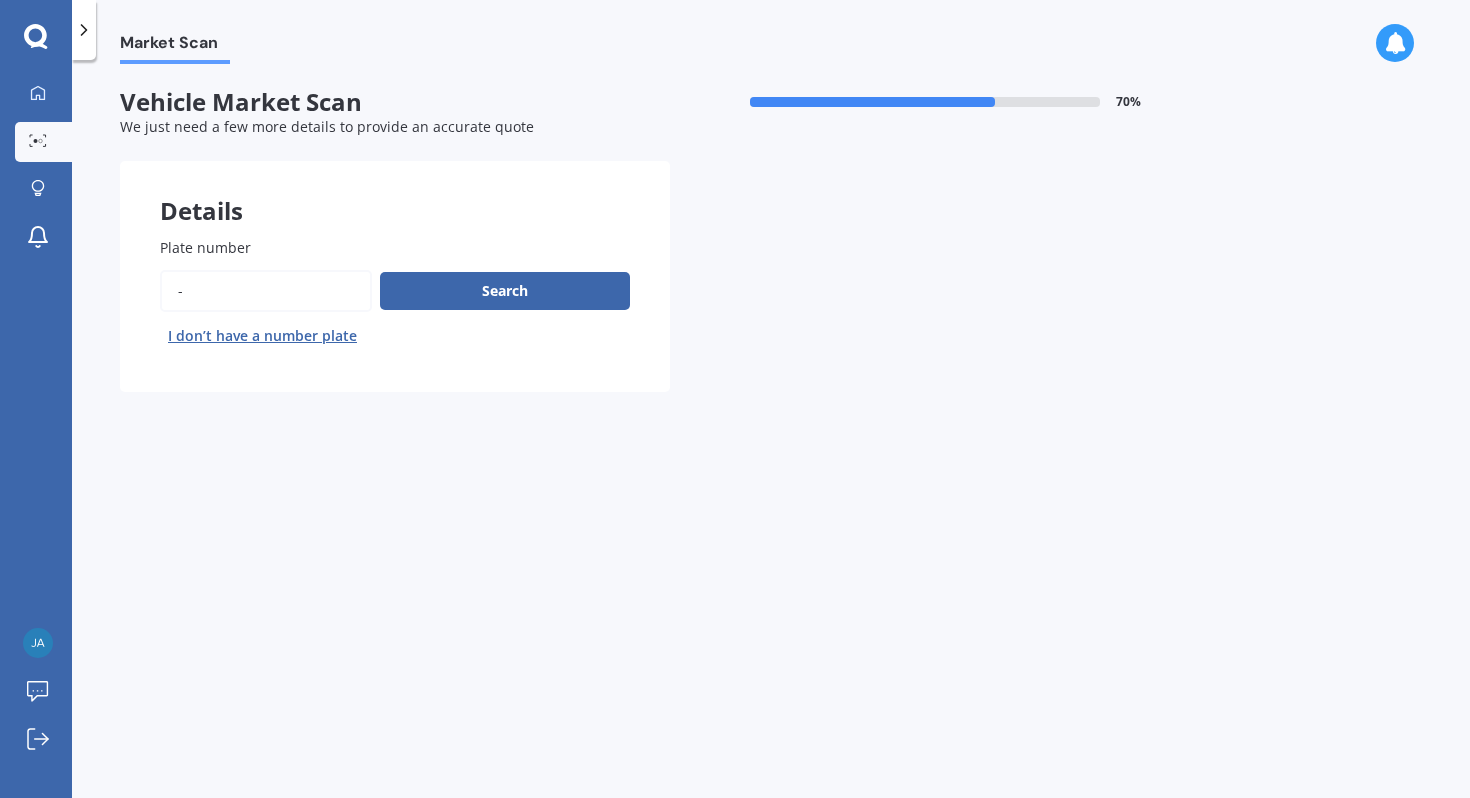 click on "Plate number" at bounding box center (266, 291) 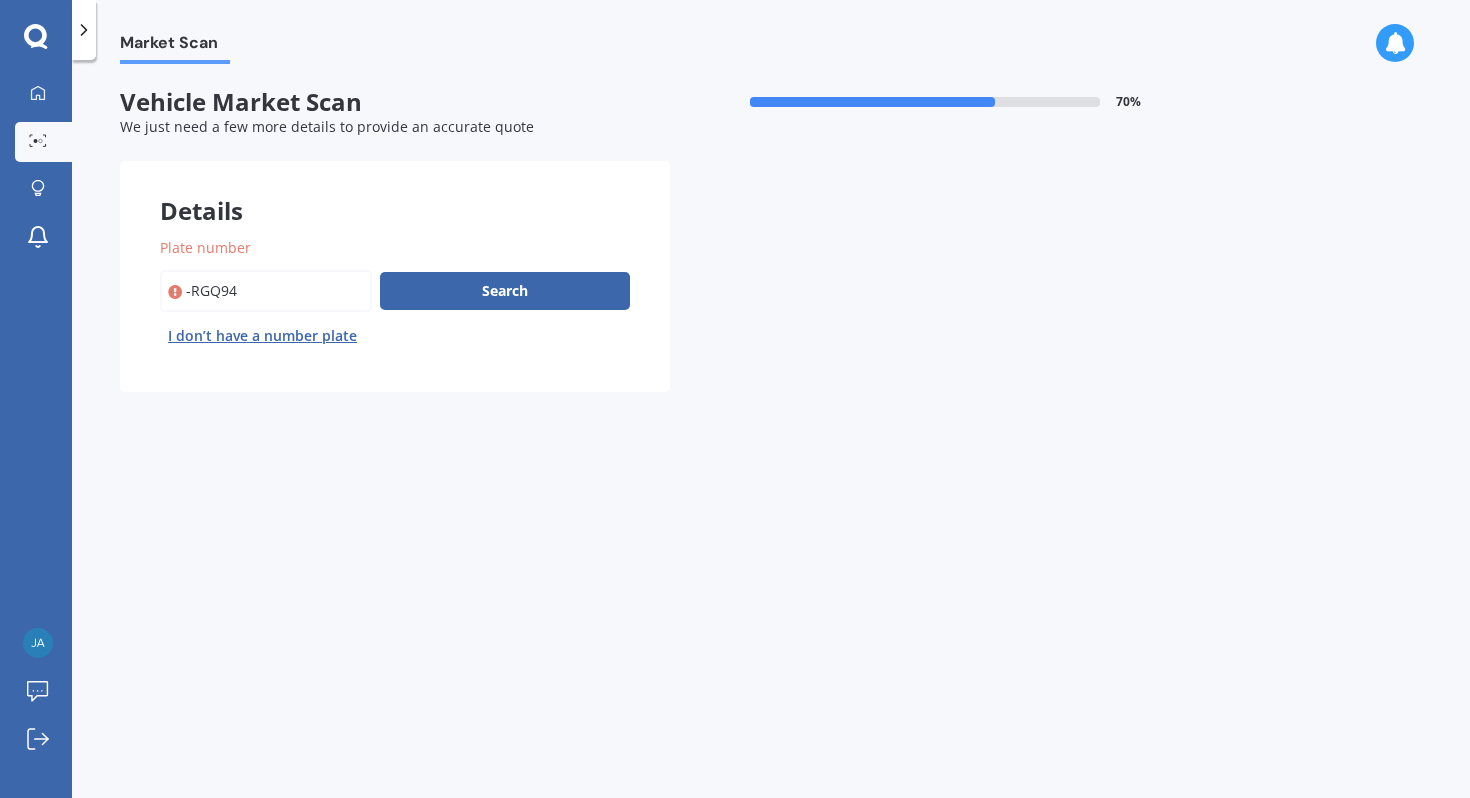 click on "Plate number" at bounding box center (266, 291) 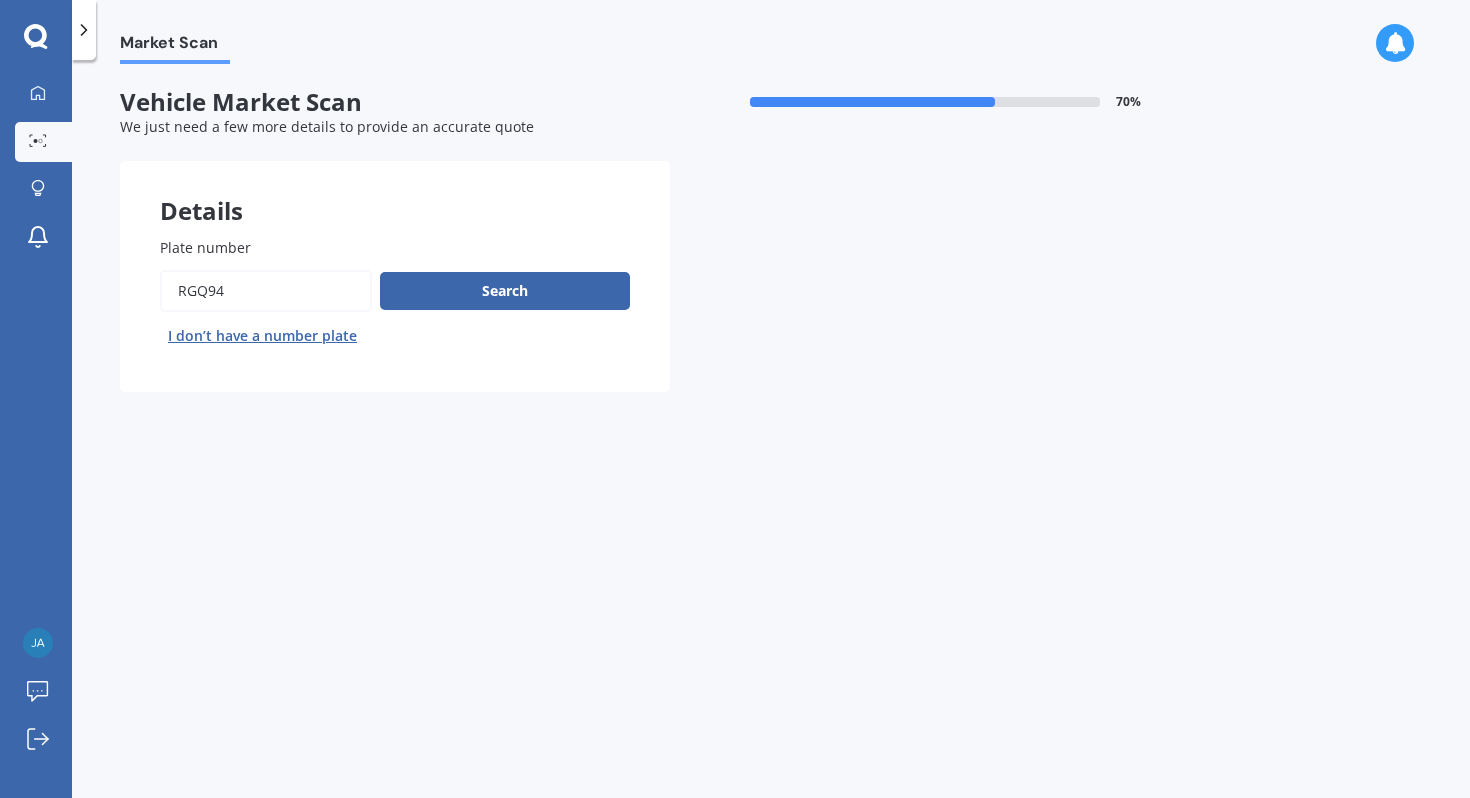 click on "Plate number" at bounding box center (266, 291) 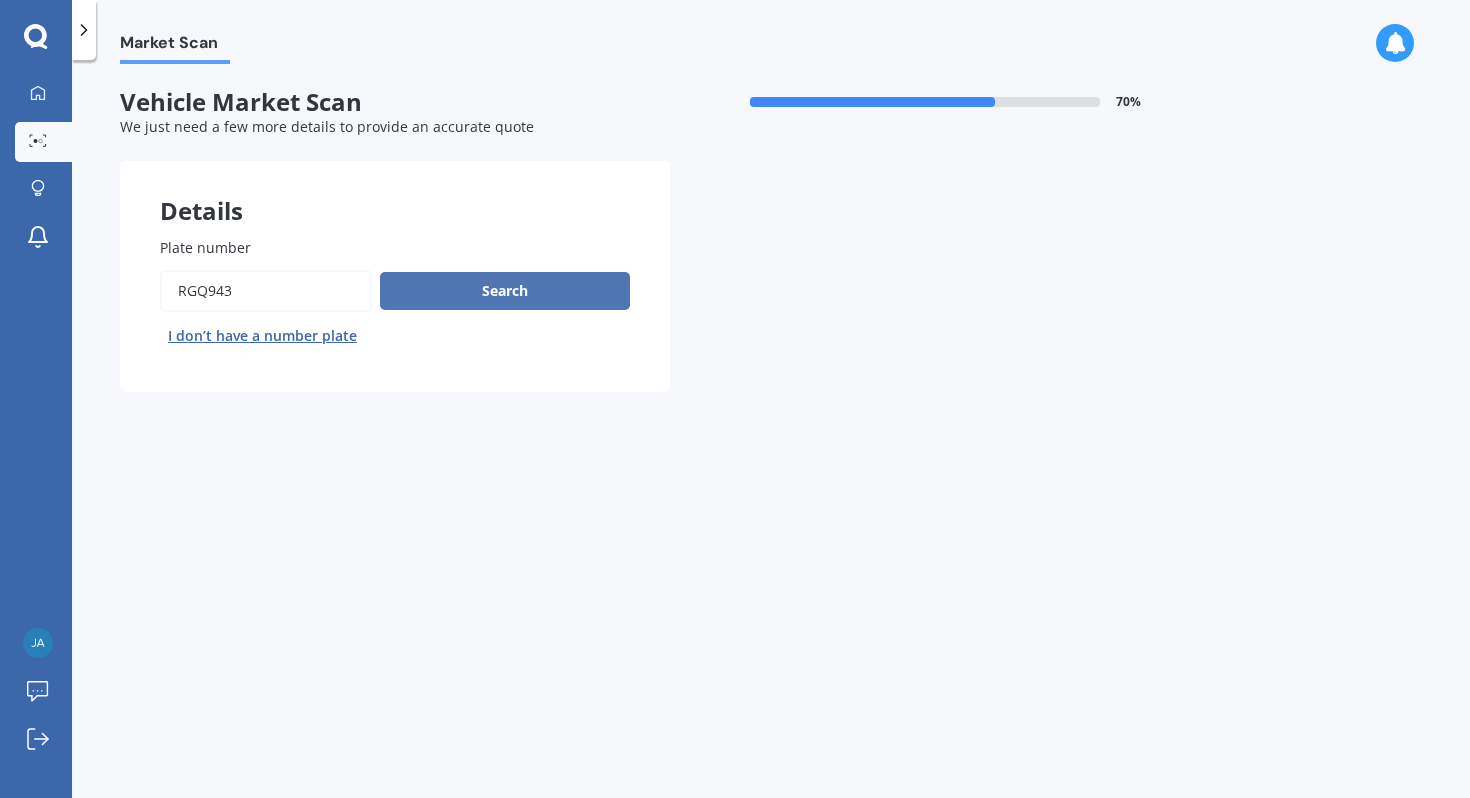 type on "RGQ943" 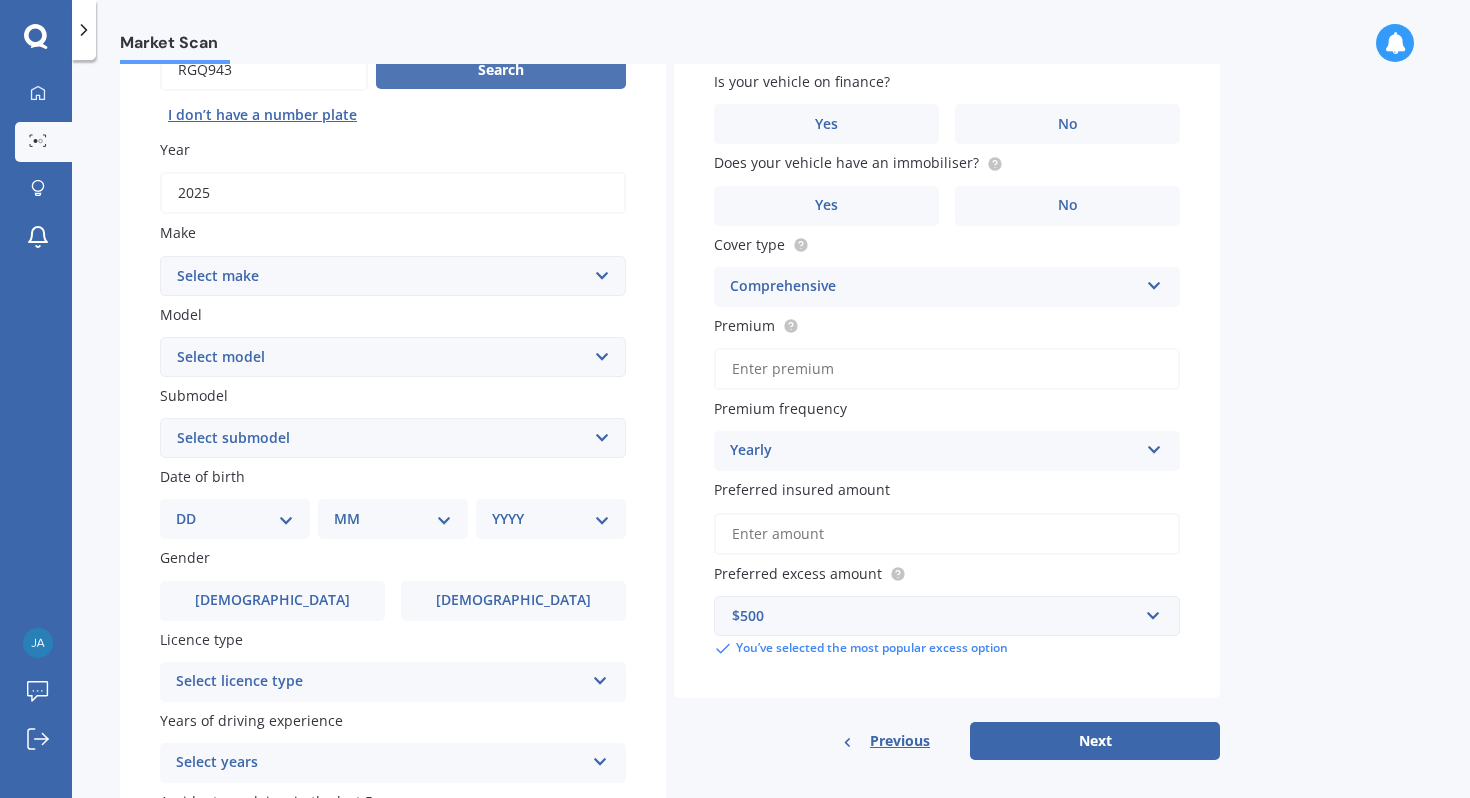 scroll, scrollTop: 278, scrollLeft: 0, axis: vertical 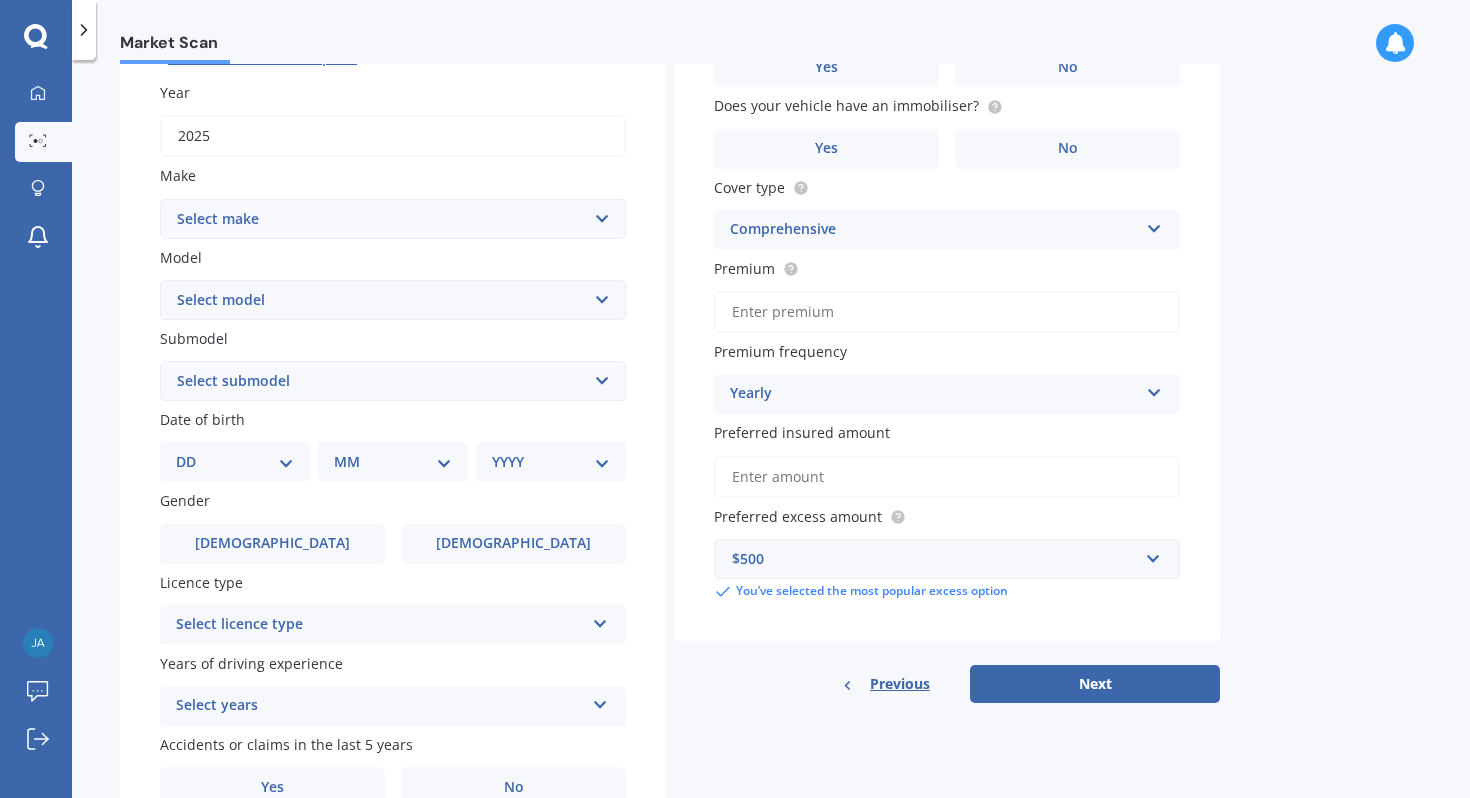click on "Select make AC ALFA ROMEO ASTON [PERSON_NAME] AUDI AUSTIN BEDFORD Bentley BMW BYD CADILLAC CAN-AM CHERY CHEVROLET CHRYSLER Citroen CRUISEAIR CUPRA DAEWOO DAIHATSU DAIMLER DAMON DIAHATSU DODGE EXOCET FACTORY FIVE FERRARI FIAT Fiord FLEETWOOD FORD FOTON FRASER GEELY GENESIS GEORGIE BOY GMC GREAT WALL GWM [PERSON_NAME] HINO [PERSON_NAME] HOLIDAY RAMBLER HONDA HUMMER HYUNDAI INFINITI ISUZU IVECO JAC JAECOO JAGUAR JEEP KGM KIA LADA LAMBORGHINI LANCIA LANDROVER LDV LEXUS LINCOLN LOTUS LUNAR M.G M.G. MAHINDRA MASERATI MAZDA MCLAREN MERCEDES AMG Mercedes Benz MERCEDES-AMG MERCURY MINI MITSUBISHI [PERSON_NAME] NEWMAR NISSAN OMODA OPEL OXFORD PEUGEOT Plymouth Polestar PONTIAC PORSCHE PROTON RAM Range Rover Rayne RENAULT ROLLS ROYCE ROVER SAAB SATURN SEAT SHELBY SKODA SMART SSANGYONG SUBARU SUZUKI TATA TESLA TIFFIN Toyota TRIUMPH TVR Vauxhall VOLKSWAGEN VOLVO WESTFIELD WINNEBAGO ZX" at bounding box center (393, 219) 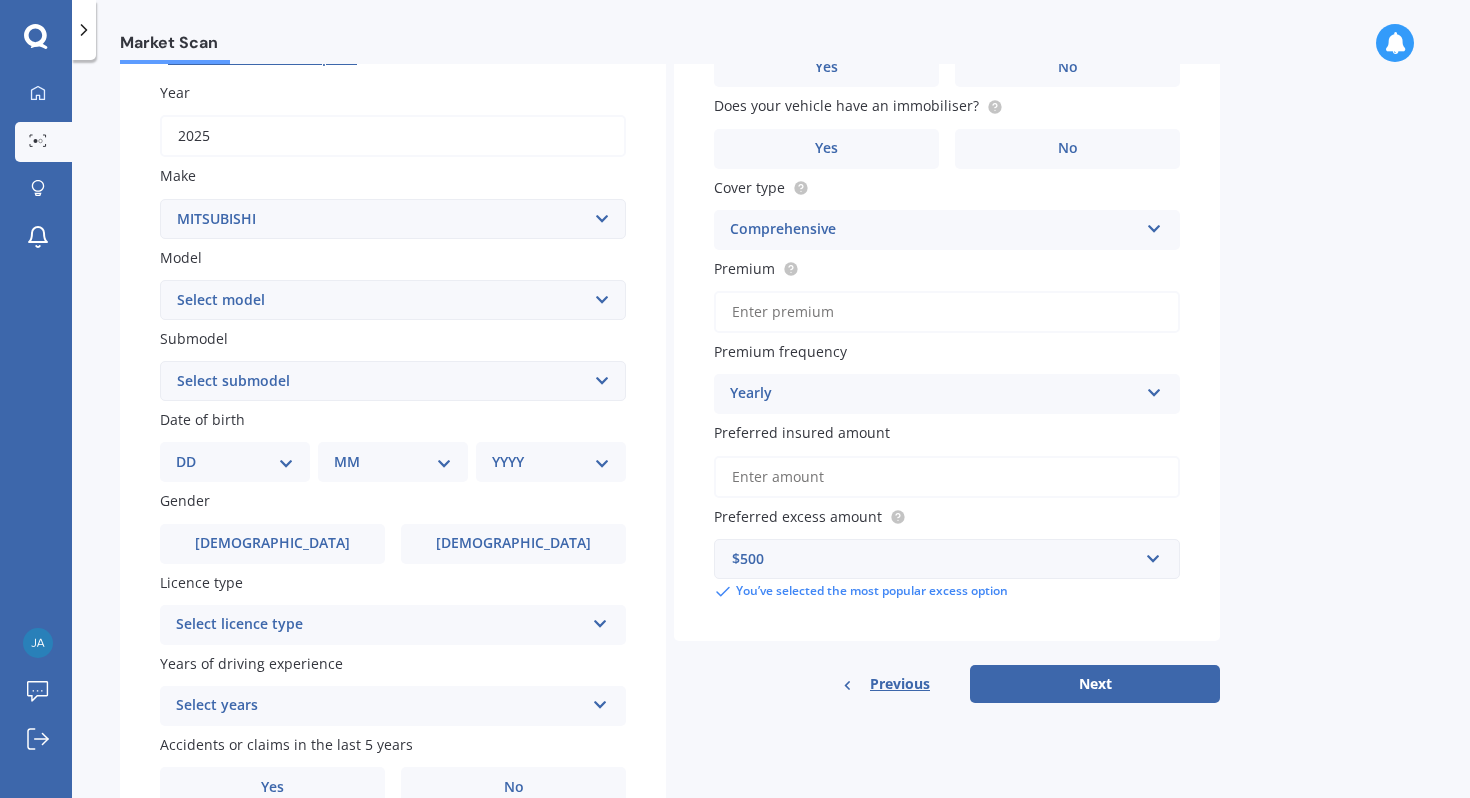 click on "Select model 380 Airtrek Aspire ASX [PERSON_NAME] Challenger Challenger Diesel Challenger Petrol Chariot Colt Debonair Delica Diamante Dingo Dion Eclipse Cross Emeraude Eterna Express FE series trucks (Over 3 Tonnes GVM) FE series trucks (Under 3 Tonnes GVM) FG series trucks (Over 3 Tonnes GVM FG series trucks (Under 3 Tonnes GVM) FH series trucks (under 3 Tonnes GVM) FH series trucks, (Over 3 Tonnes GVM) FK series trucks (Over 3 Tonnes GVM) FK series trucks (Under 3 Tonnes GVM) FM series trucks (Over 3 Tonnes GVM FM series trucks (Under 3 Tonnes GVM) FP series trucks (under 3 Tonnes GVM) FP series trucks, (Over 3 Tonnes GVM) FS series trucks (Over 3 Tonnes GVM) FS series trucks (Under 3 Tonnes GVM) FTO FV series trucks (Over 3 Tonnes GVM FV series trucks (Under 3 Tonnes GVM) Galant Grandis GTO i-car i-MiEV Jeep l L200 L300 L400 Lancer Legnum Libero Magna Minicab Mirage Nimbus Outlander Pajero [PERSON_NAME] Bus RVR Shogun Sigma Strada Ute Tredia Triton V2000 V3000 Verada" at bounding box center [393, 300] 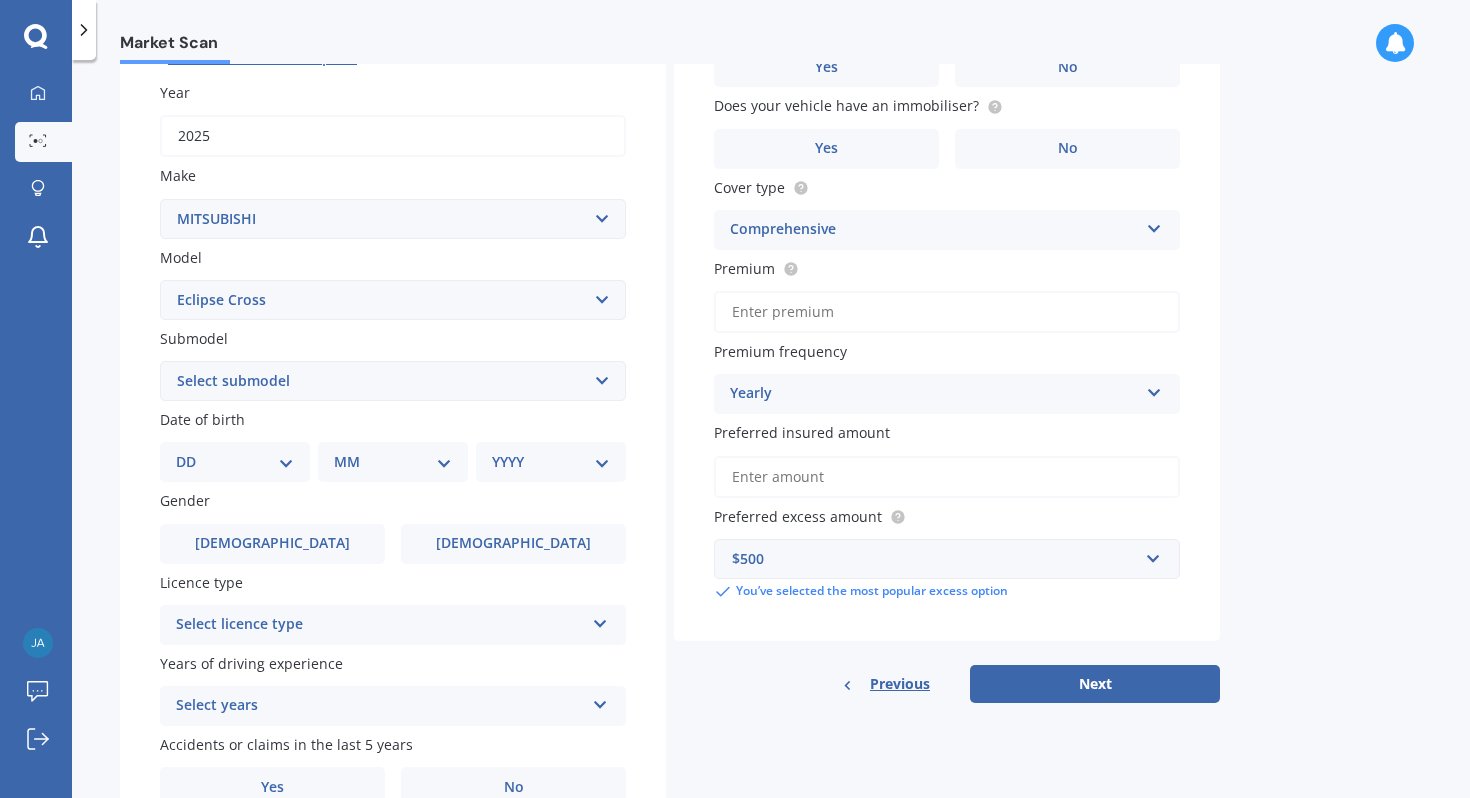 click on "Select submodel Black Edition Wagon 5dr CVT 8sp 1.5T PHEV VRX 4WD Hybrid PHEV XLS 4WD Hybrid VRX 4WD VRX2WD XLS XLS  4WD" at bounding box center [393, 381] 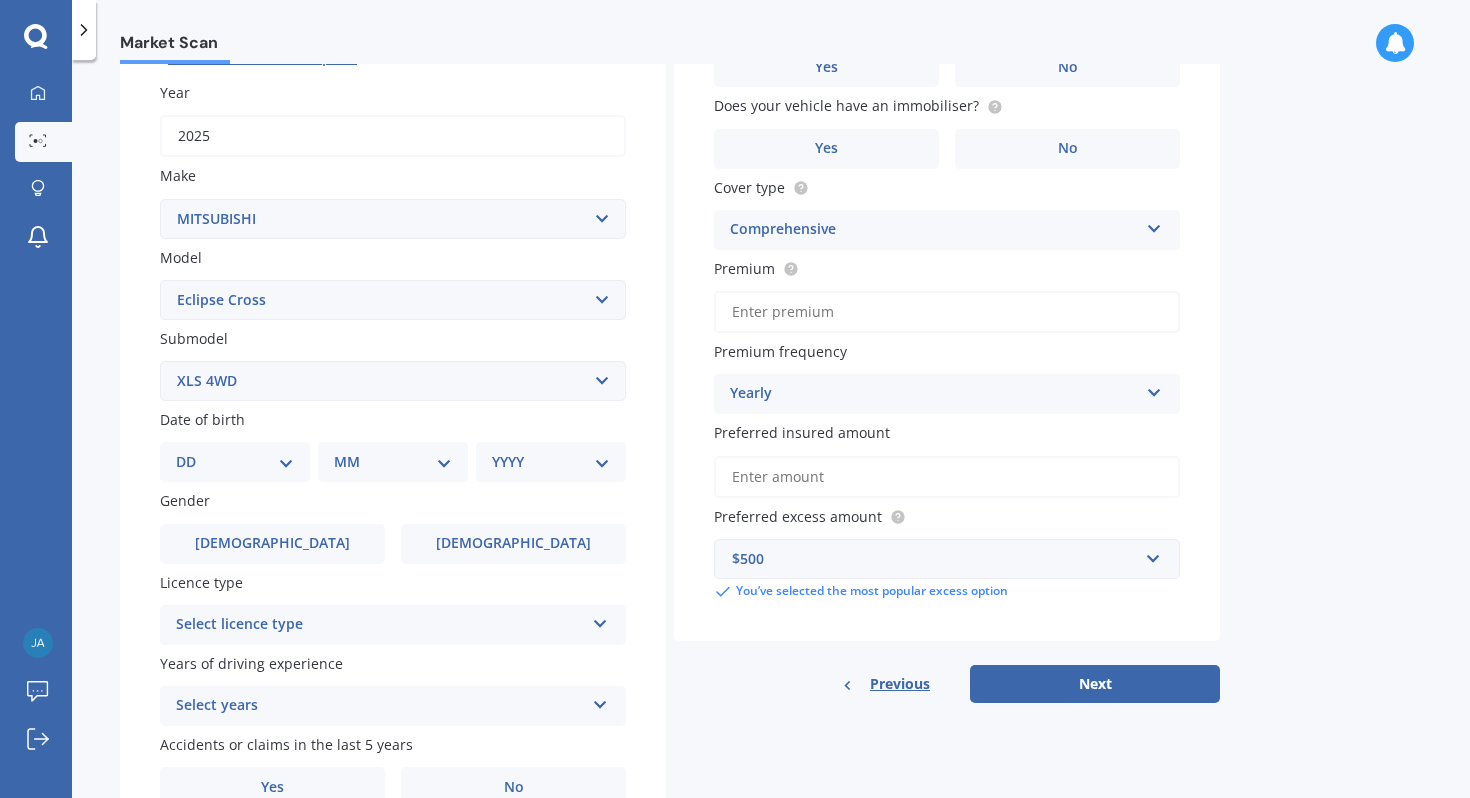 click on "DD 01 02 03 04 05 06 07 08 09 10 11 12 13 14 15 16 17 18 19 20 21 22 23 24 25 26 27 28 29 30 31" at bounding box center (235, 462) 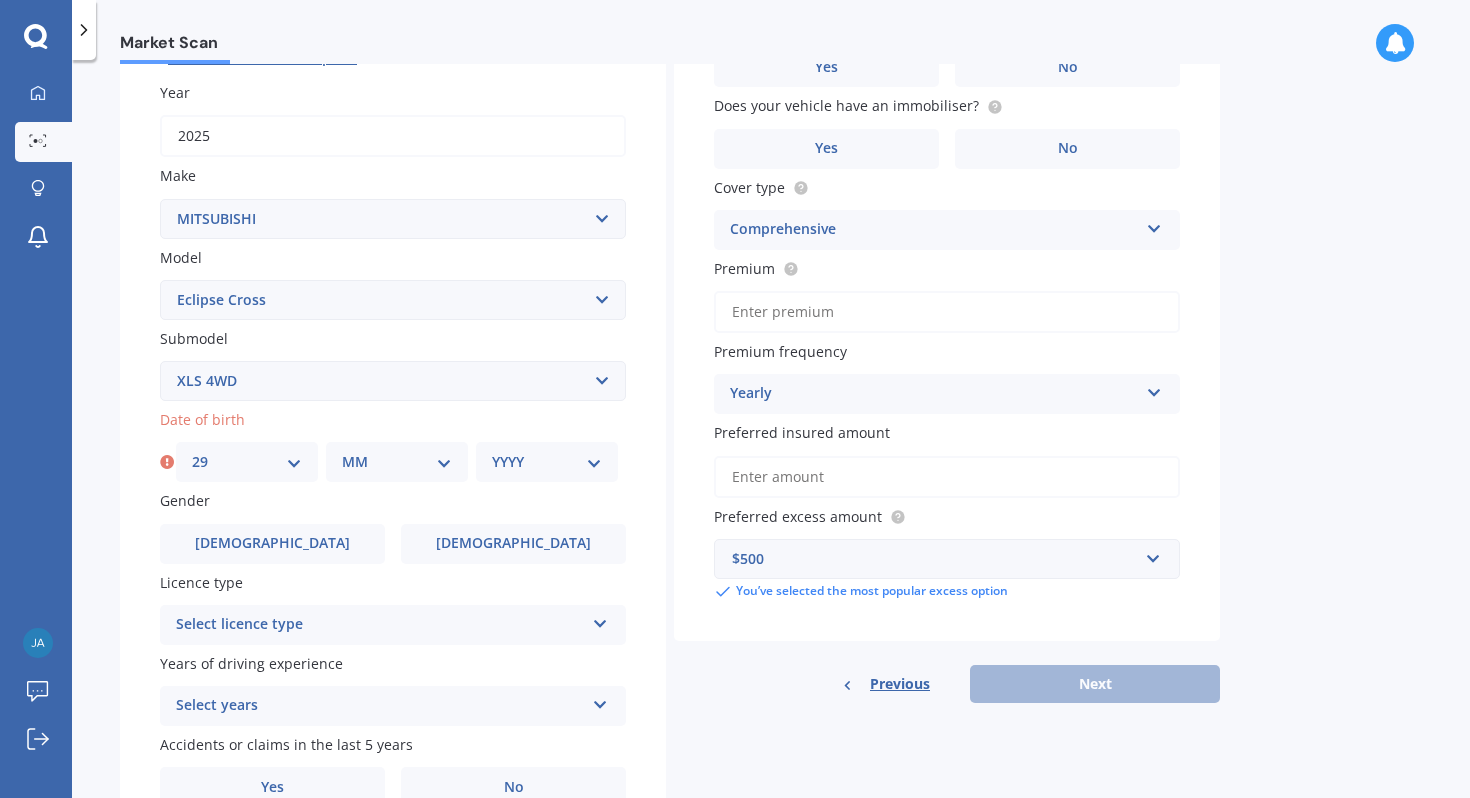 click on "MM 01 02 03 04 05 06 07 08 09 10 11 12" at bounding box center [397, 462] 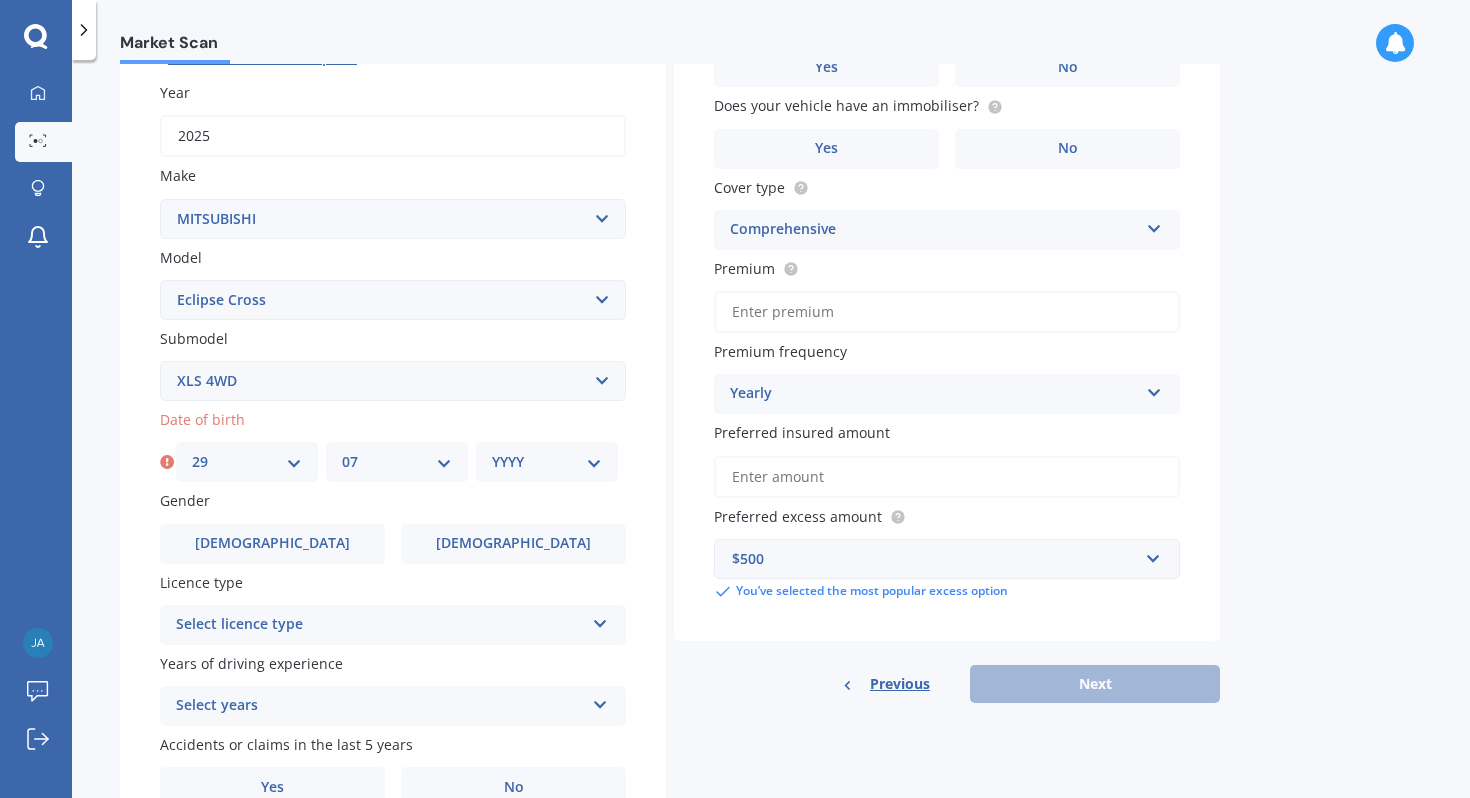 click on "YYYY 2025 2024 2023 2022 2021 2020 2019 2018 2017 2016 2015 2014 2013 2012 2011 2010 2009 2008 2007 2006 2005 2004 2003 2002 2001 2000 1999 1998 1997 1996 1995 1994 1993 1992 1991 1990 1989 1988 1987 1986 1985 1984 1983 1982 1981 1980 1979 1978 1977 1976 1975 1974 1973 1972 1971 1970 1969 1968 1967 1966 1965 1964 1963 1962 1961 1960 1959 1958 1957 1956 1955 1954 1953 1952 1951 1950 1949 1948 1947 1946 1945 1944 1943 1942 1941 1940 1939 1938 1937 1936 1935 1934 1933 1932 1931 1930 1929 1928 1927 1926" at bounding box center (547, 462) 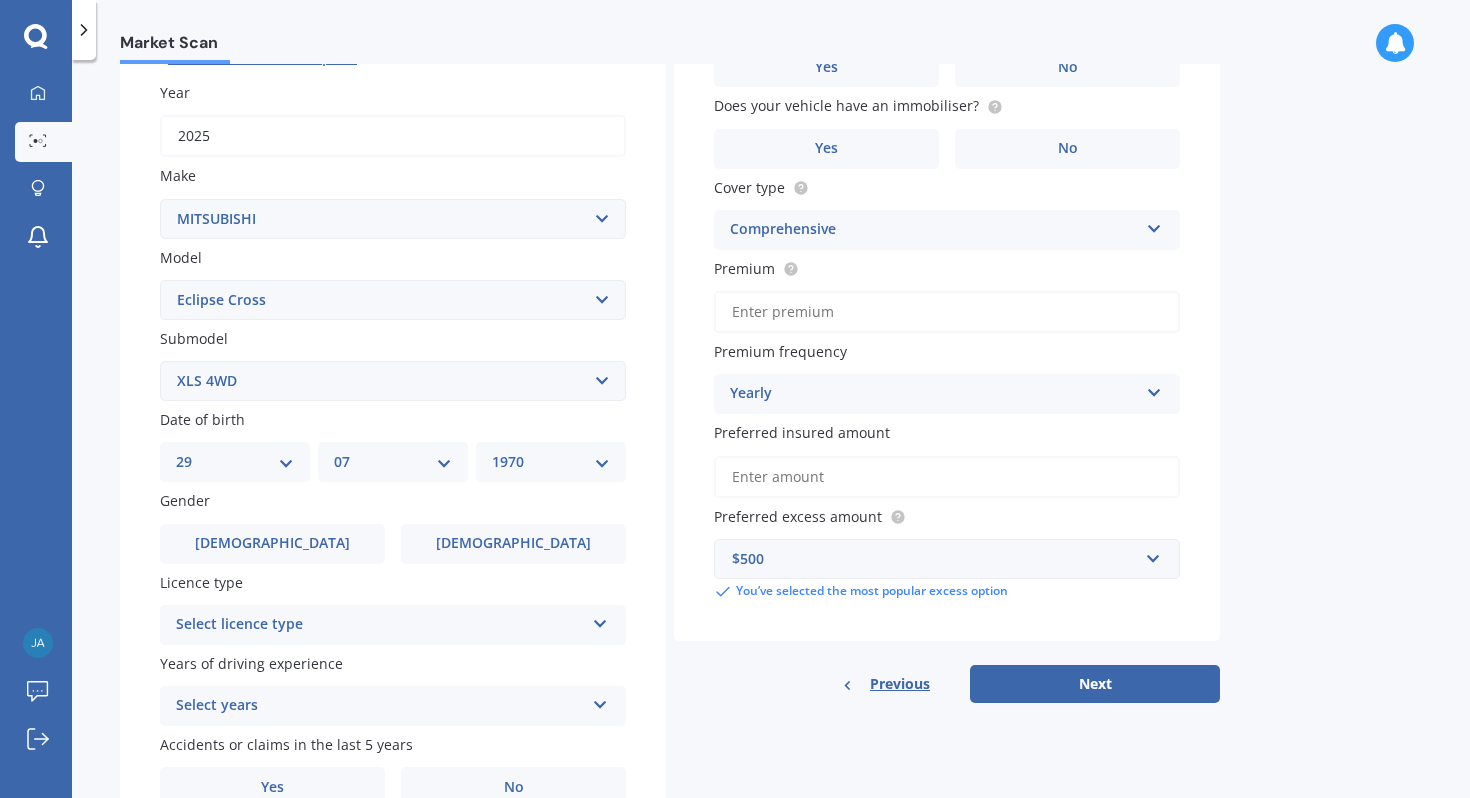 click on "Select submodel Black Edition Wagon 5dr CVT 8sp 1.5T PHEV VRX 4WD Hybrid PHEV XLS 4WD Hybrid VRX 4WD VRX2WD XLS XLS  4WD" at bounding box center [393, 381] 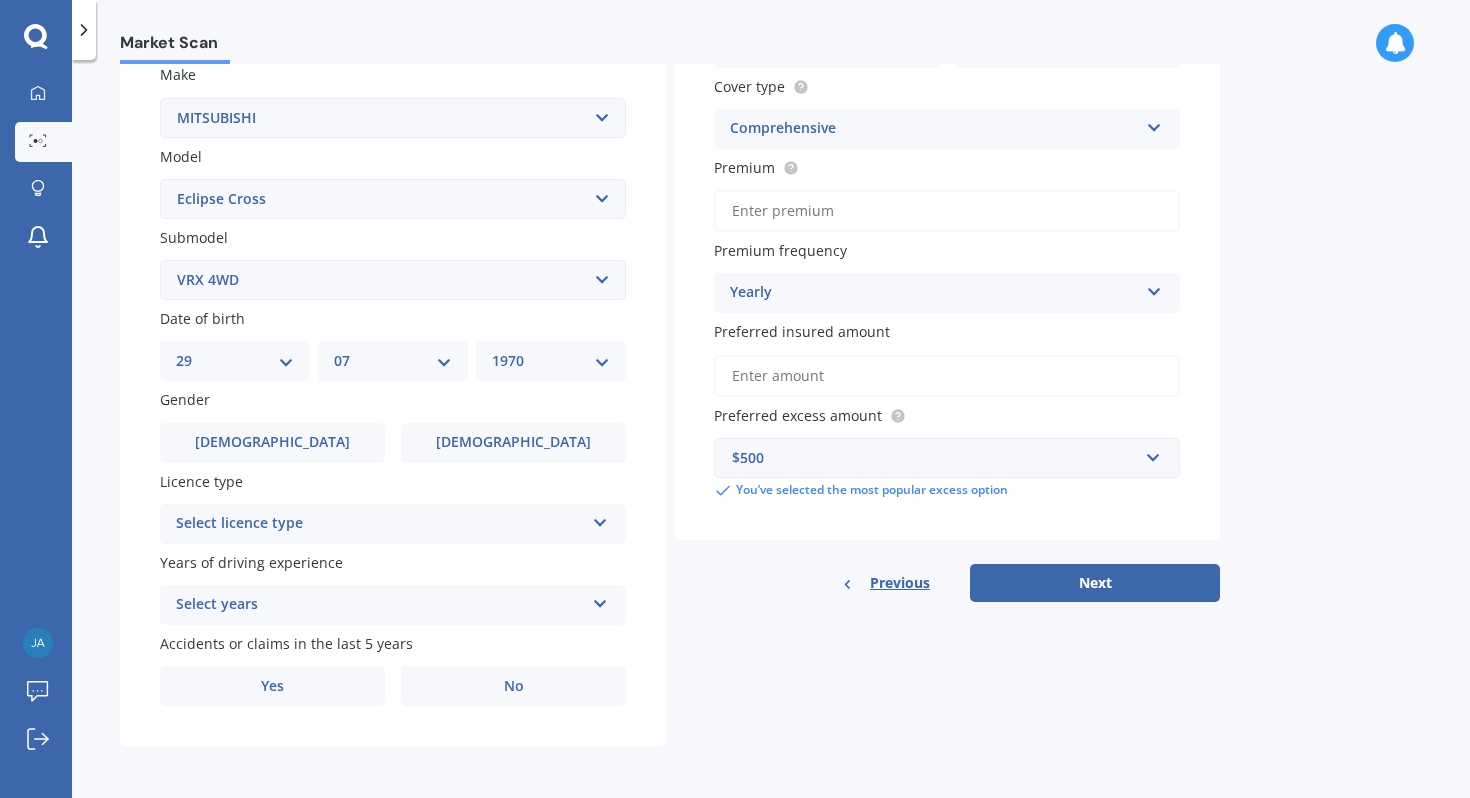 scroll, scrollTop: 384, scrollLeft: 0, axis: vertical 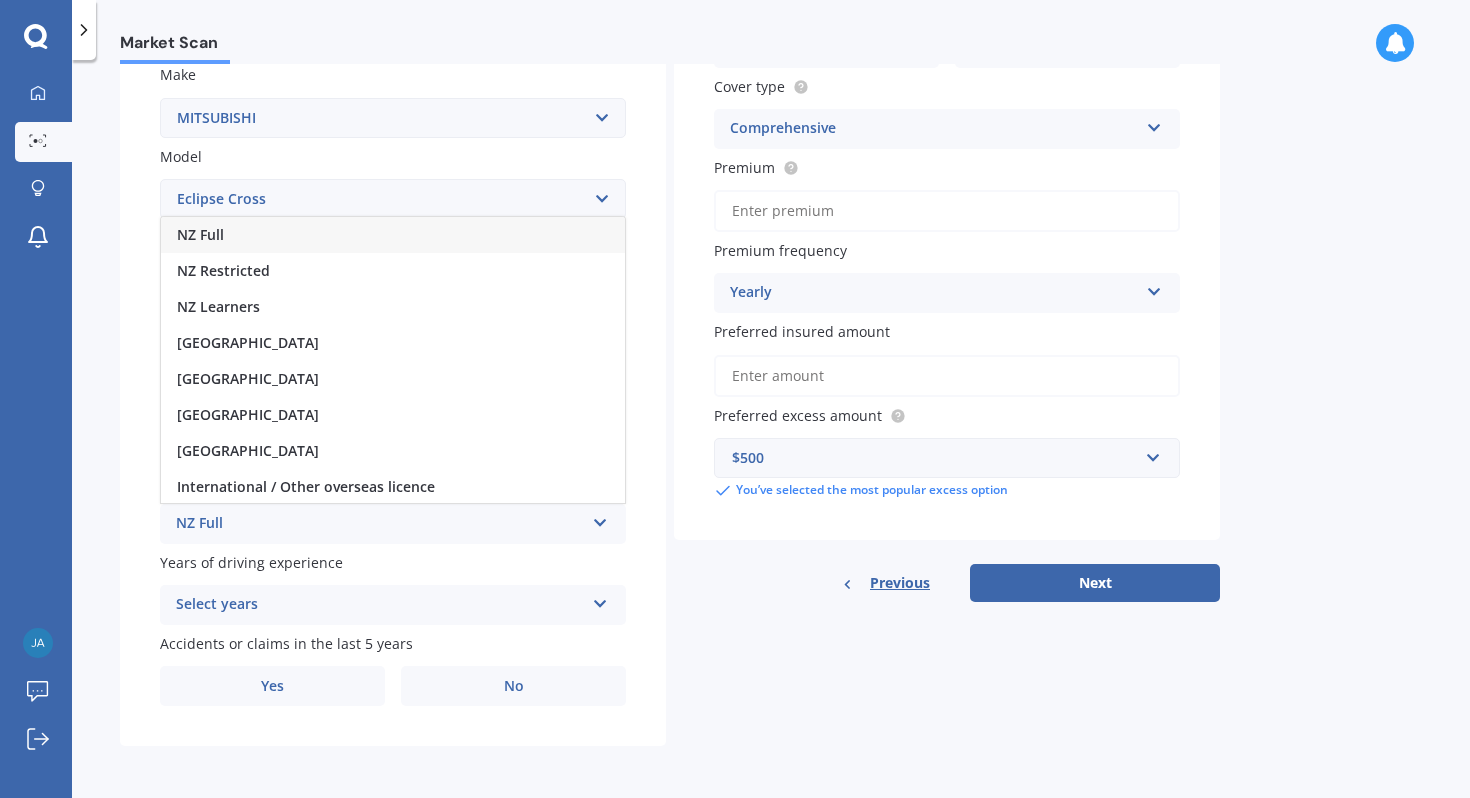 click on "NZ Full" at bounding box center [393, 235] 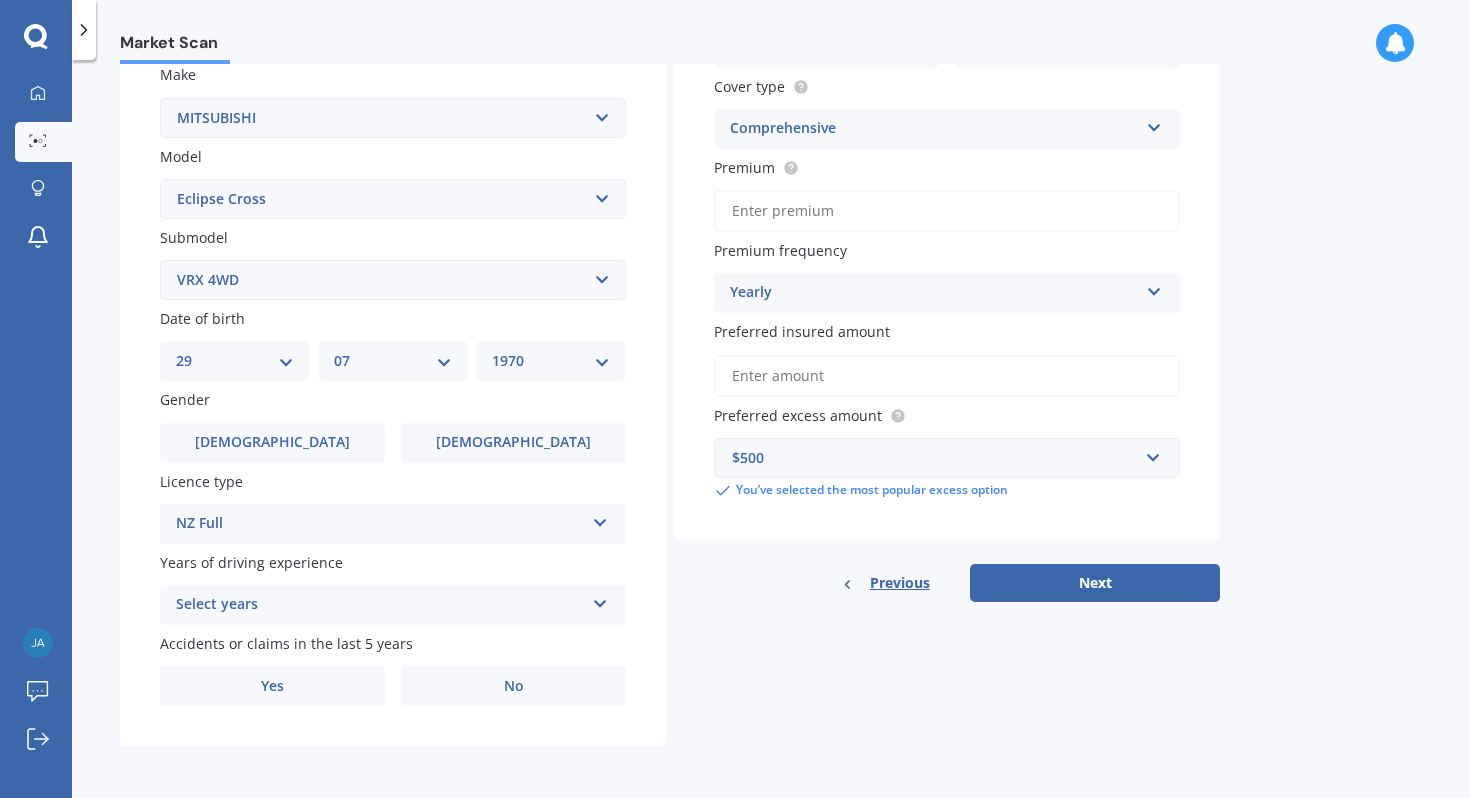 click on "Select years" at bounding box center (380, 605) 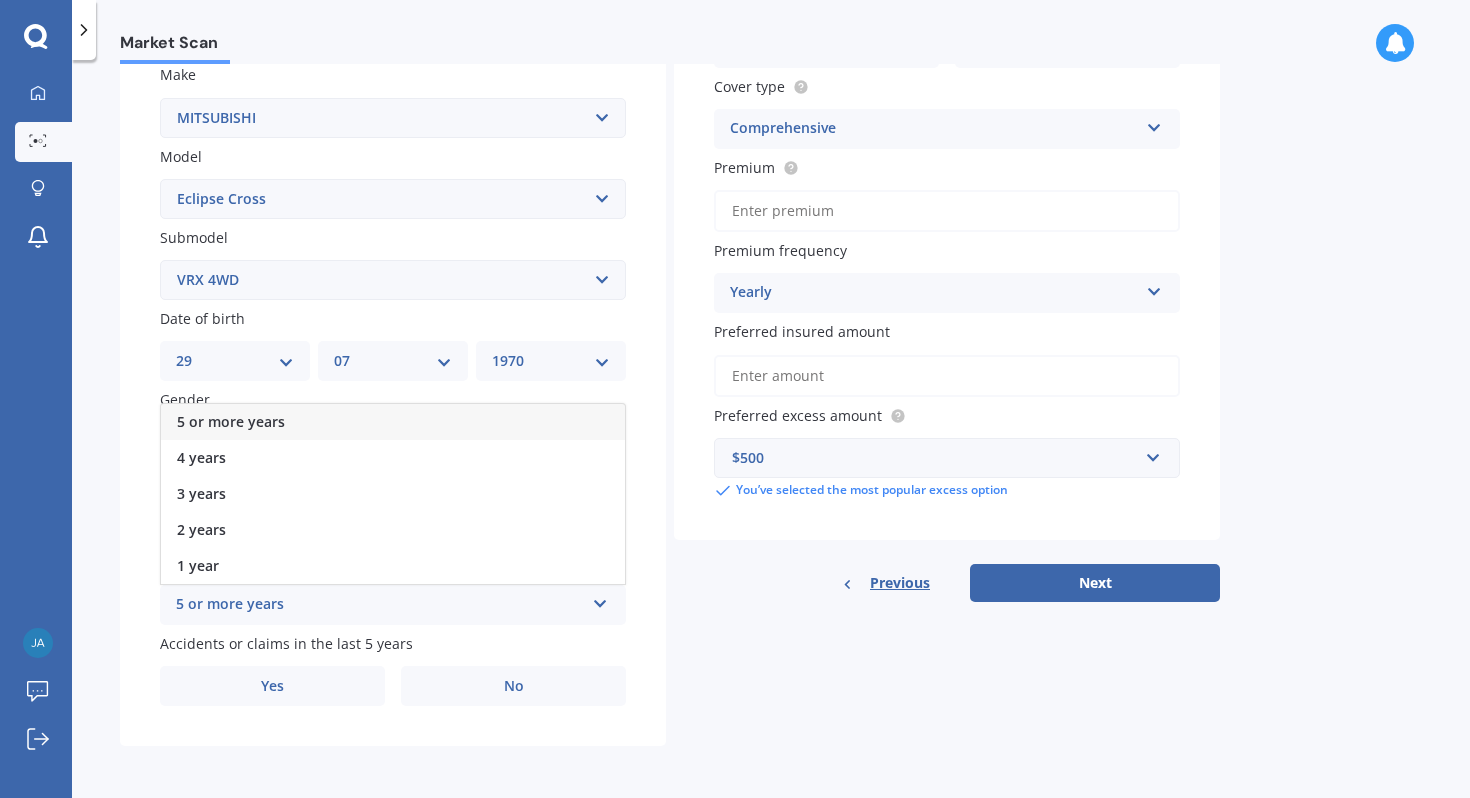 click on "5 or more years" at bounding box center [393, 422] 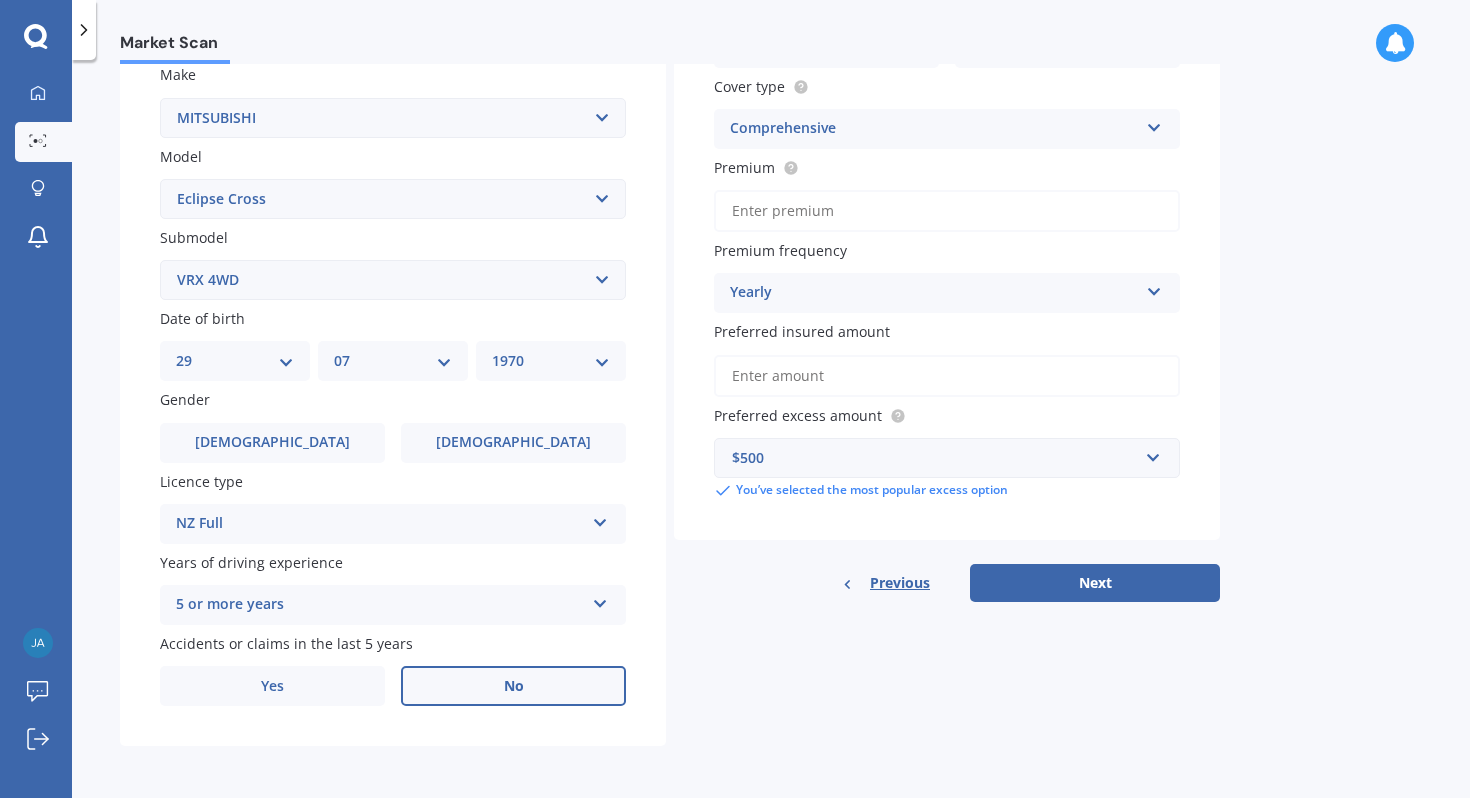 click on "No" at bounding box center (513, 686) 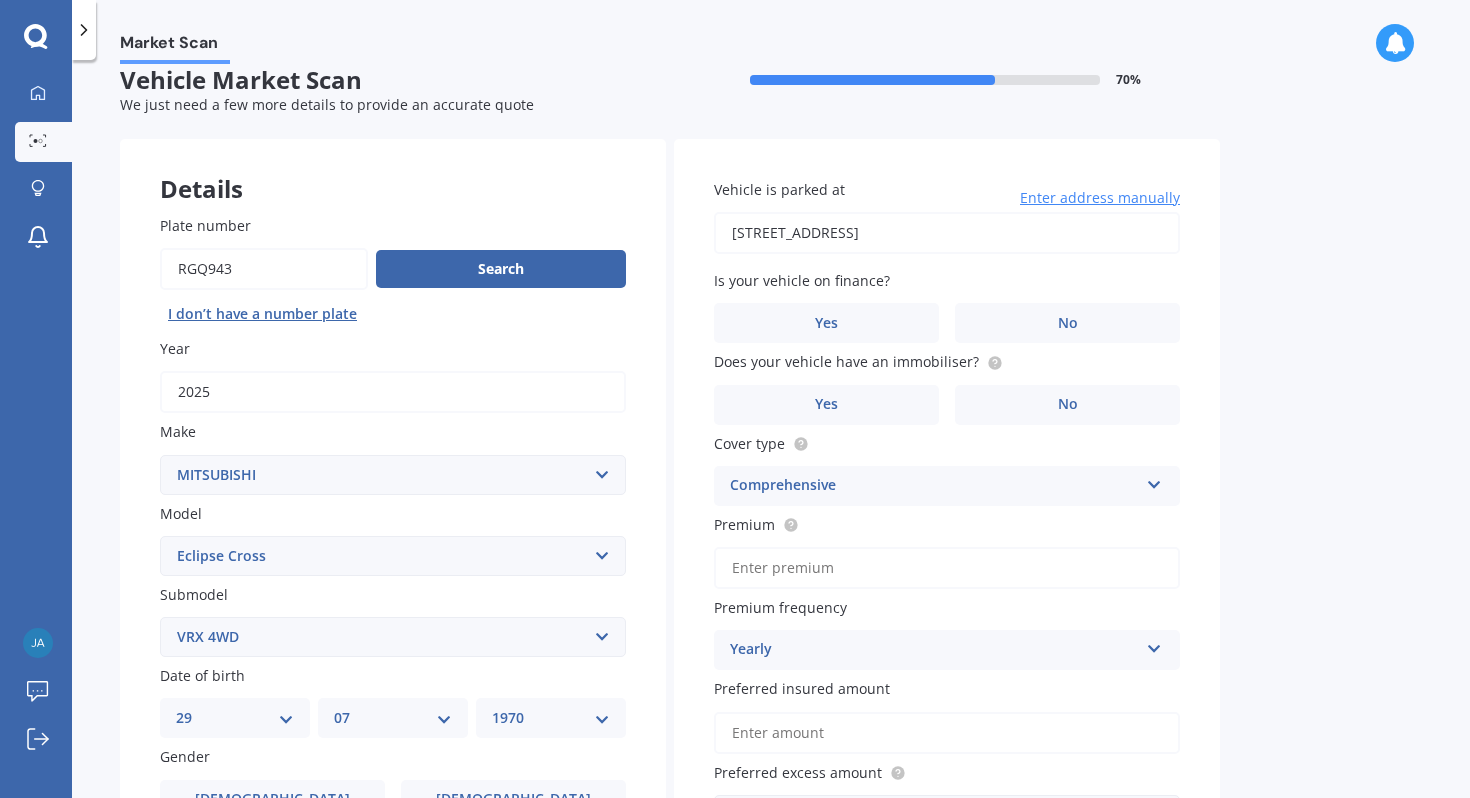 scroll, scrollTop: 0, scrollLeft: 0, axis: both 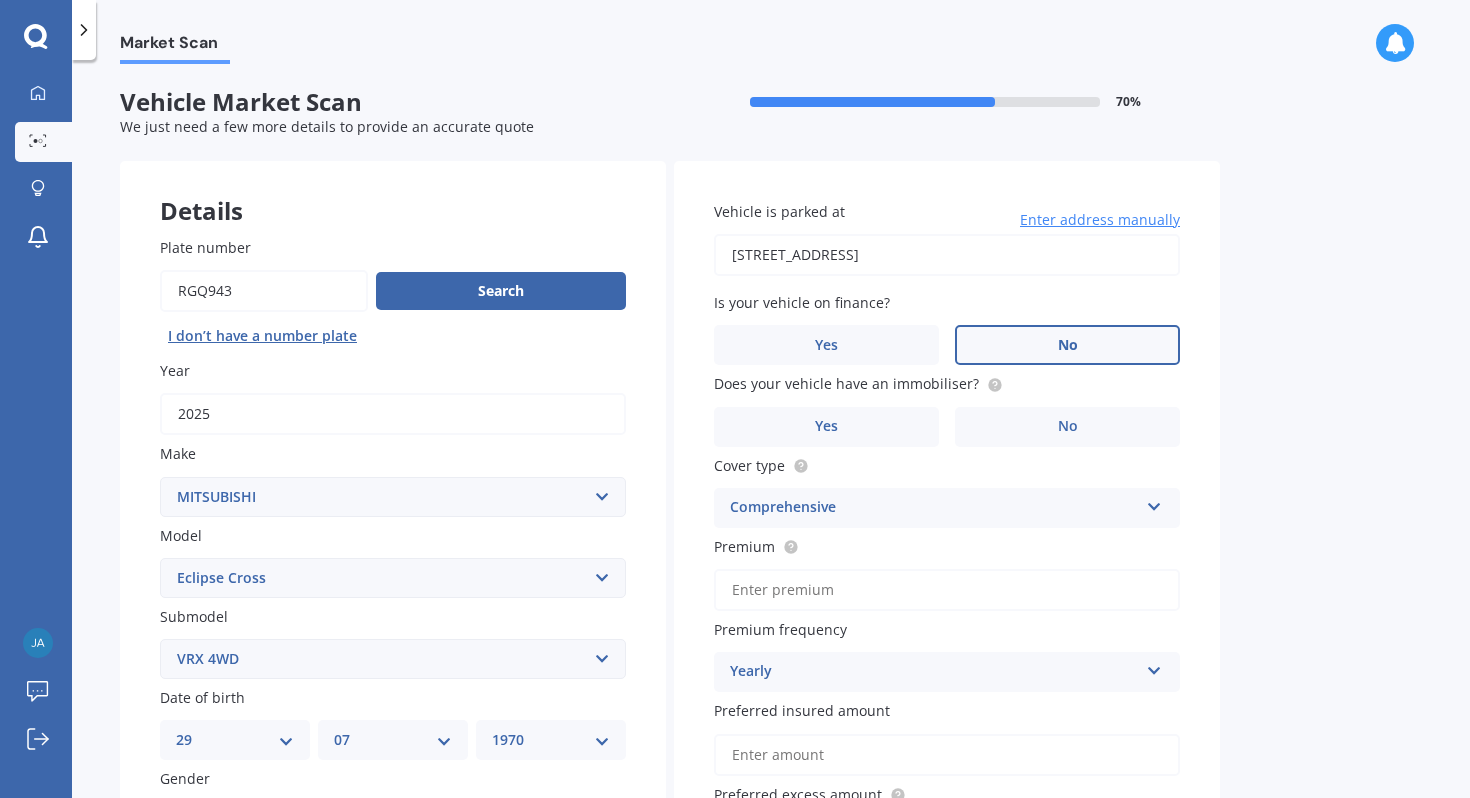 click on "No" at bounding box center [1067, 345] 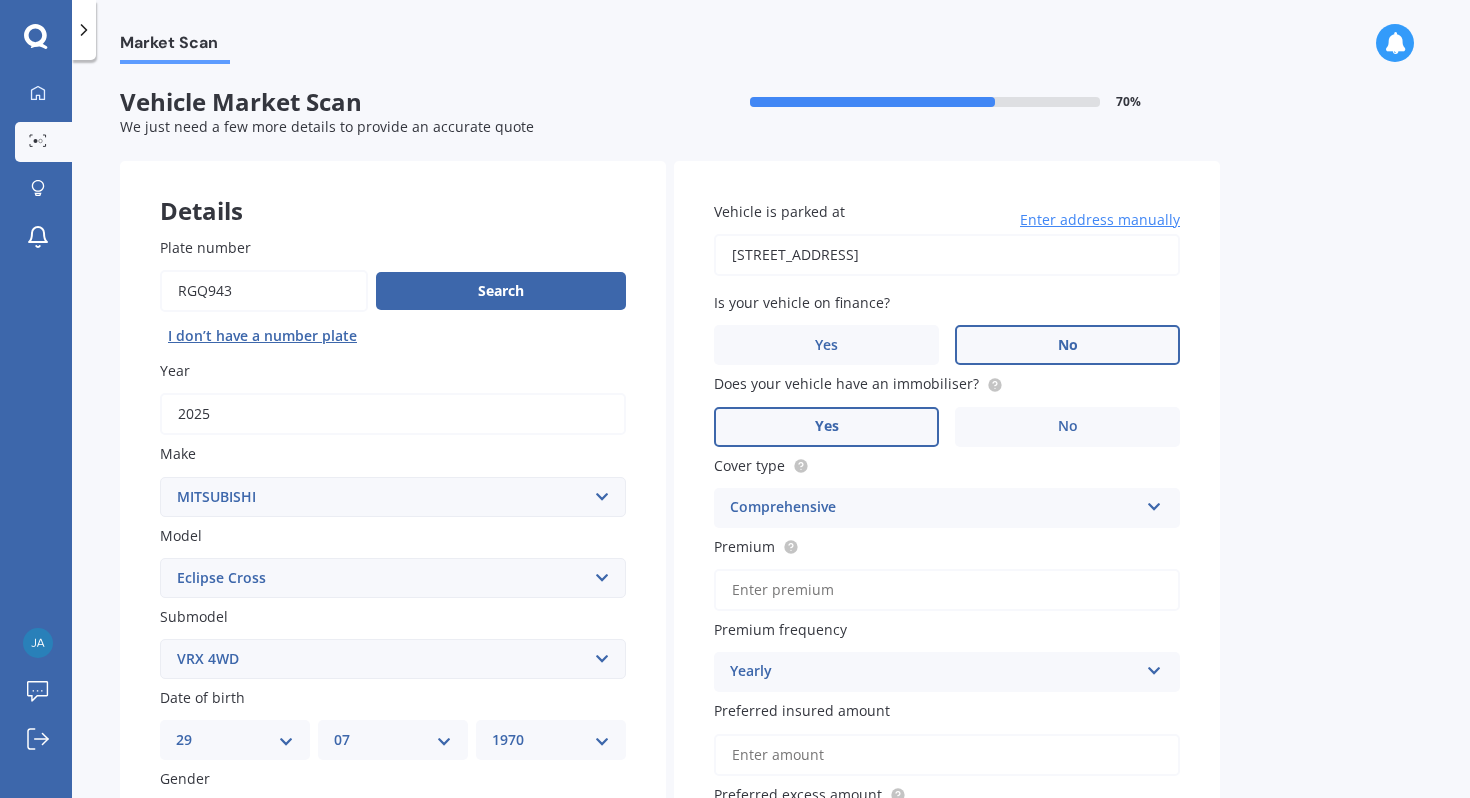click on "Yes" at bounding box center [826, 427] 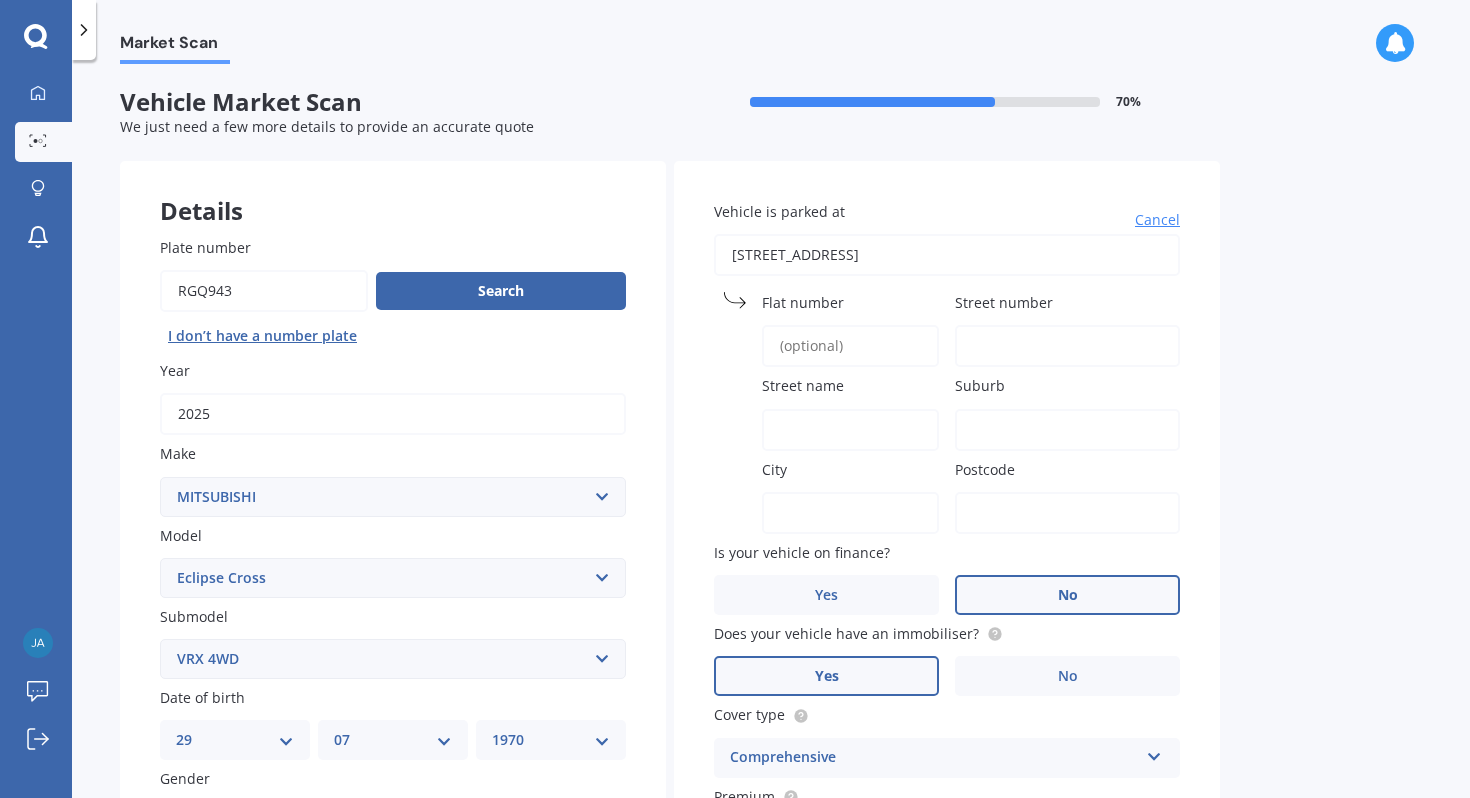 click on "Flat number" at bounding box center [850, 346] 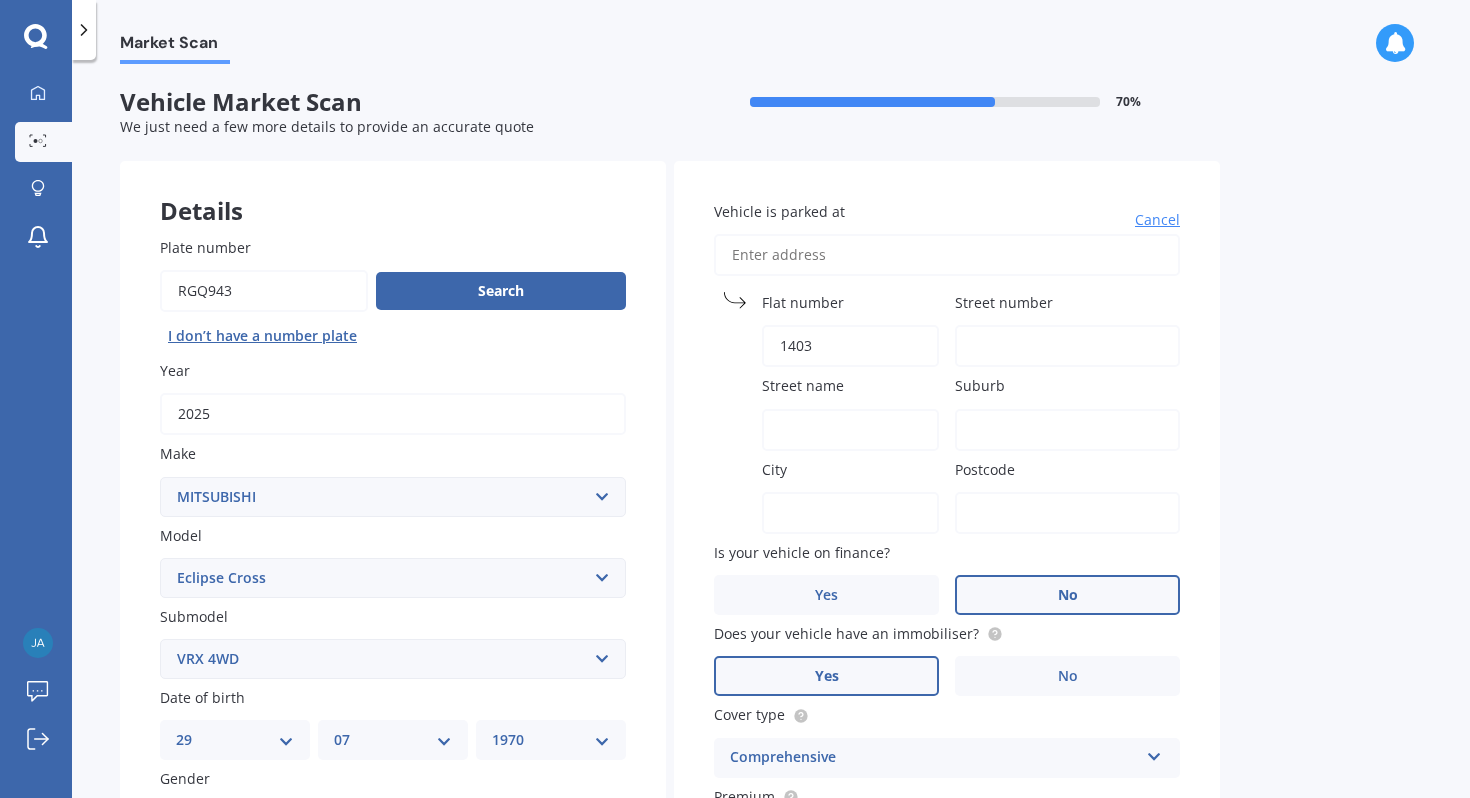 type on "1403" 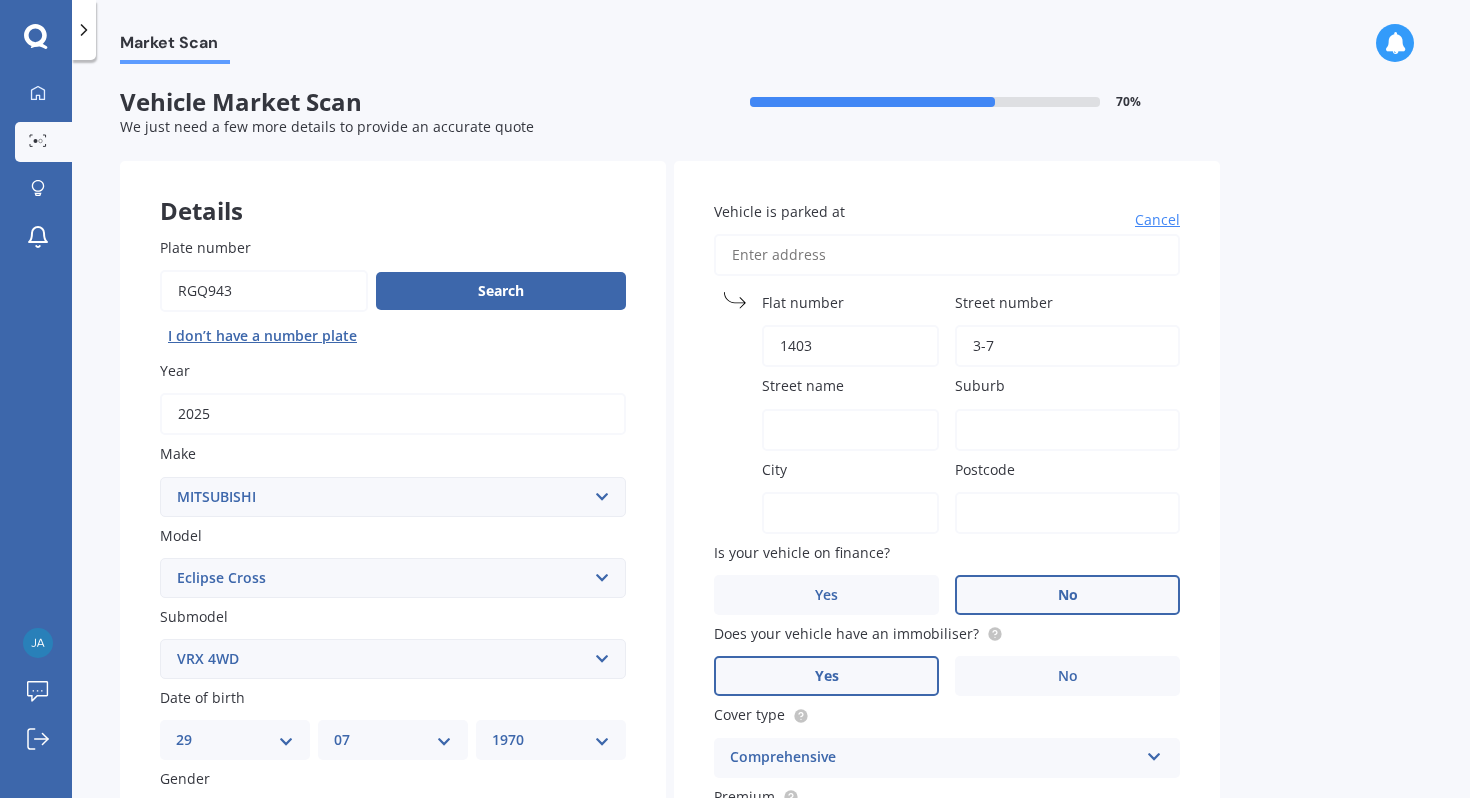 type on "3-7" 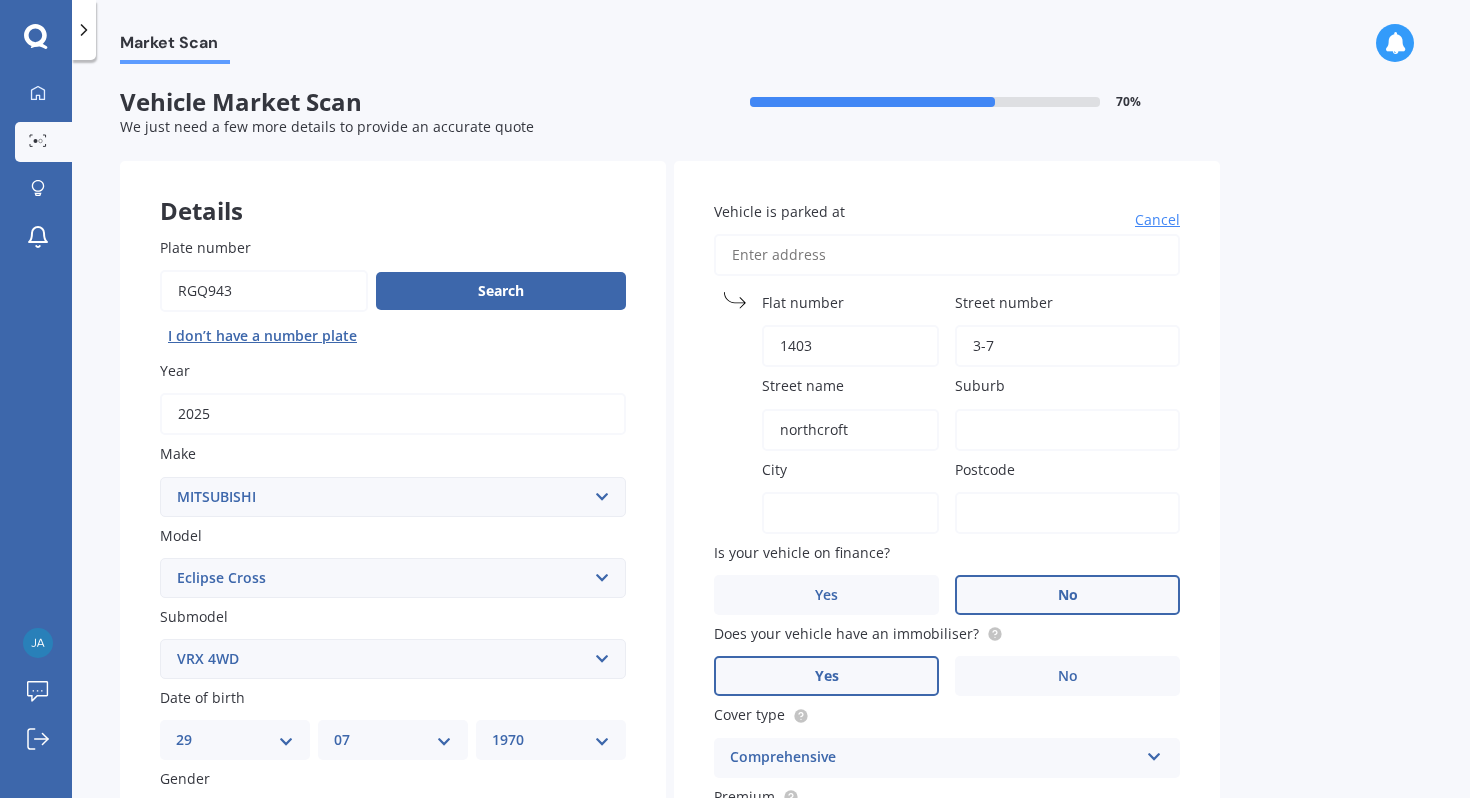 type on "northcroft" 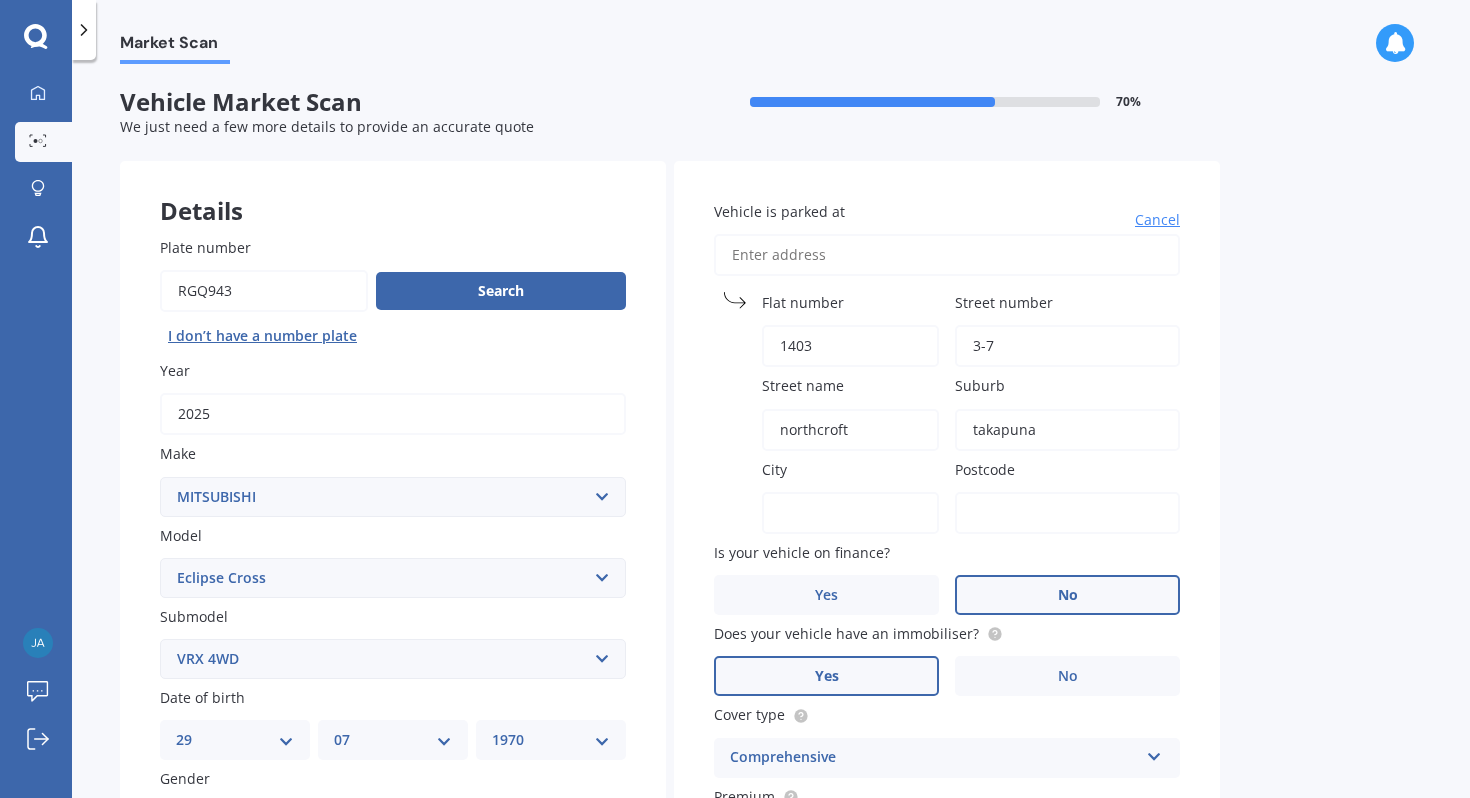 type on "takapuna" 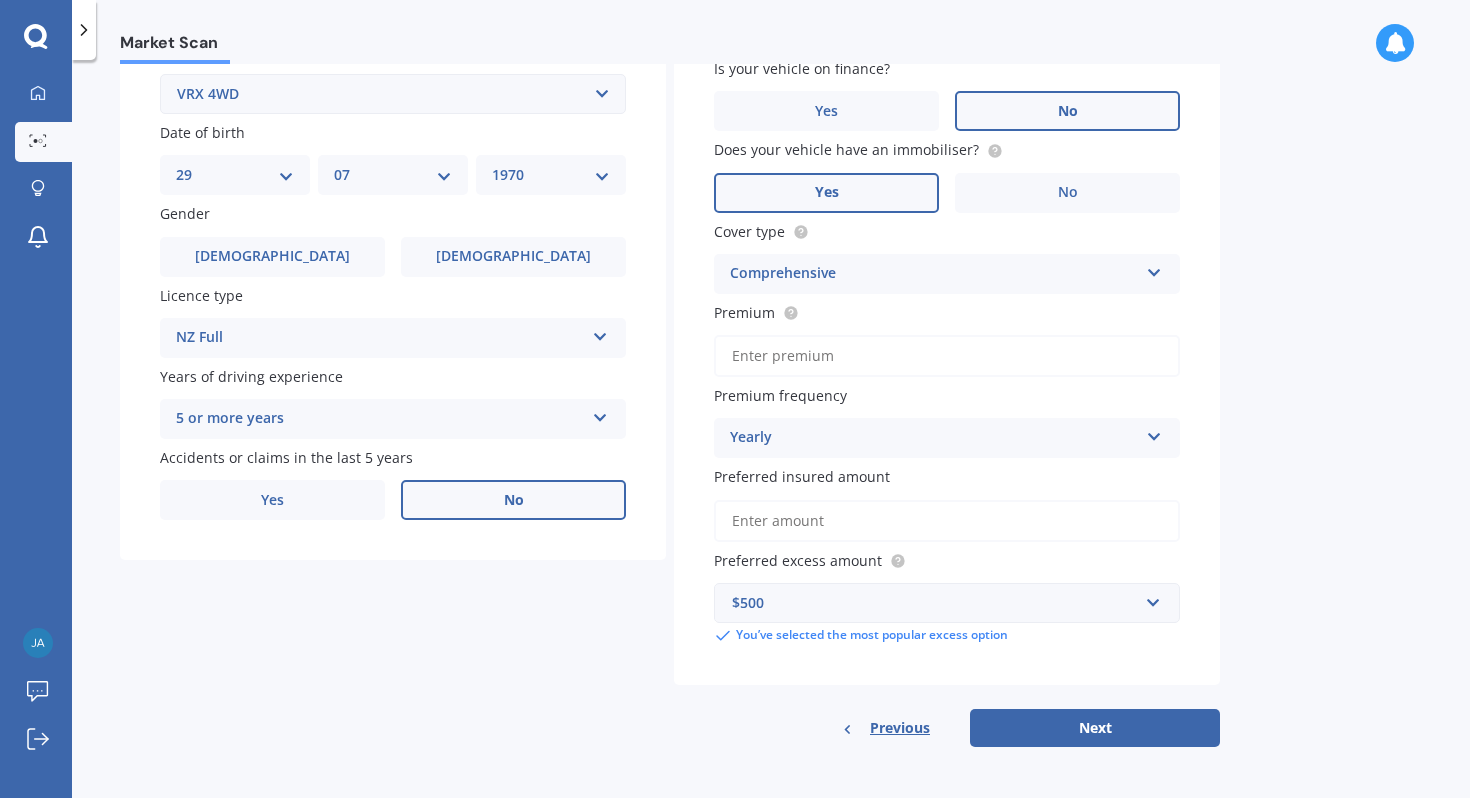 scroll, scrollTop: 572, scrollLeft: 0, axis: vertical 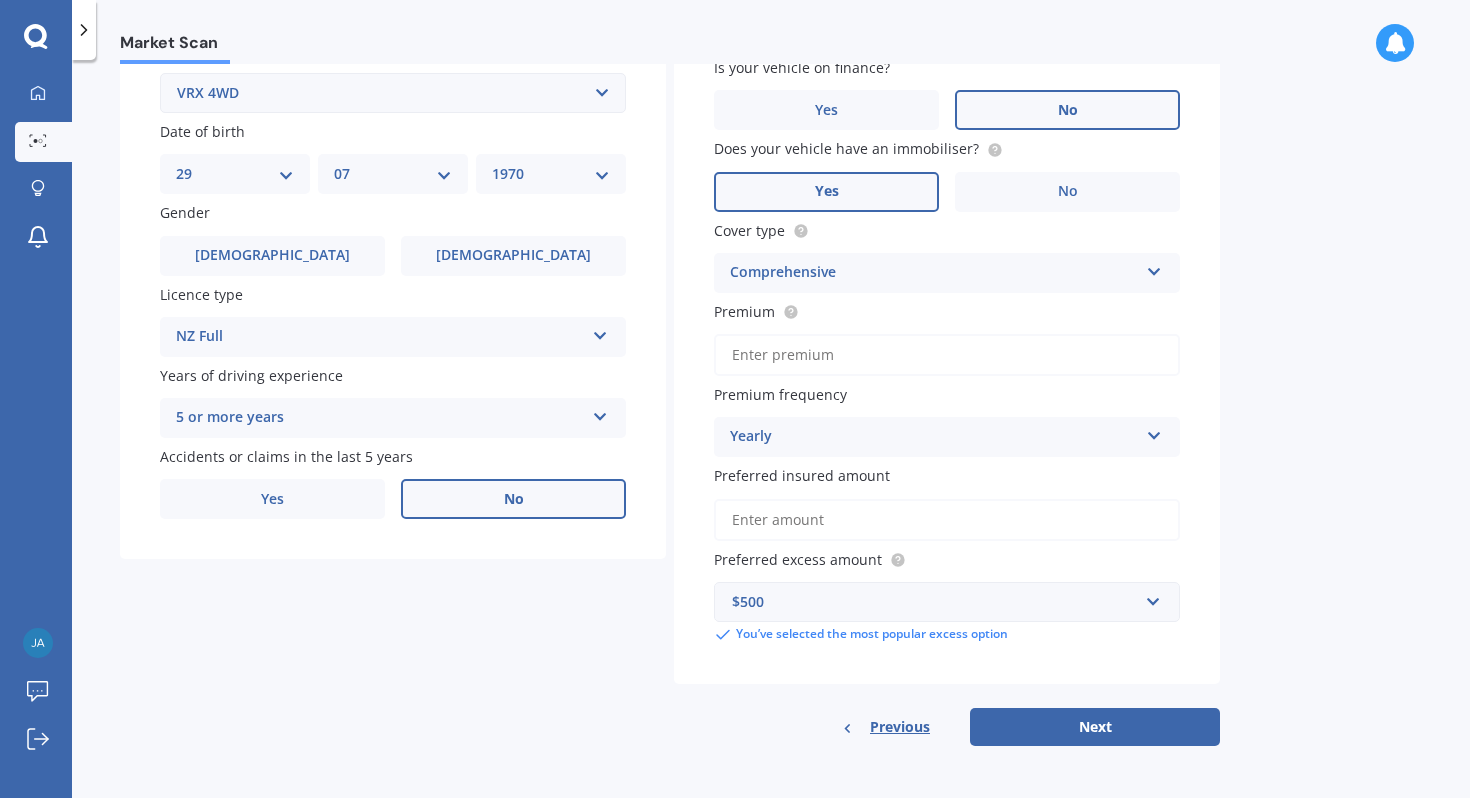 type on "0622" 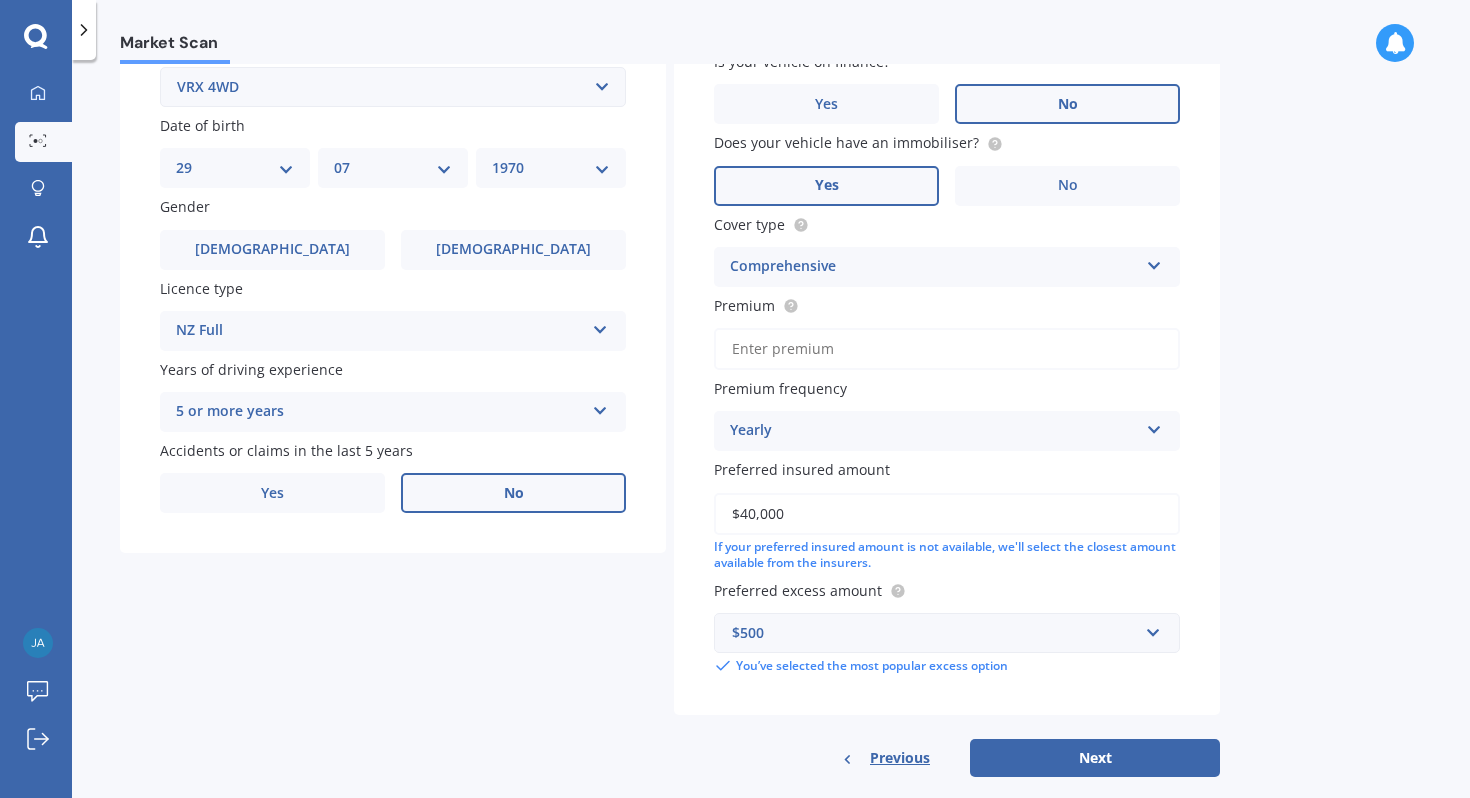 scroll, scrollTop: 609, scrollLeft: 0, axis: vertical 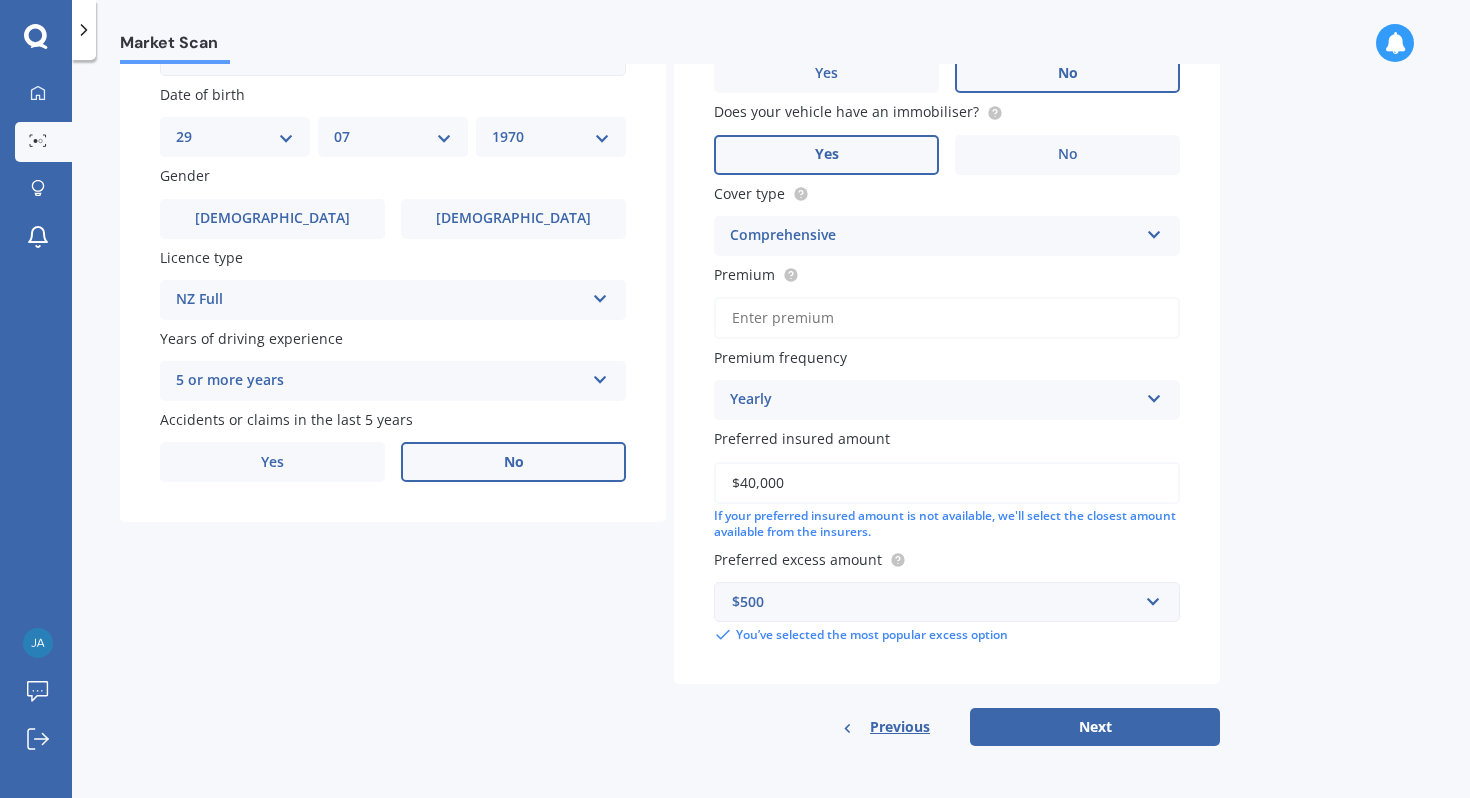 type on "$40,000" 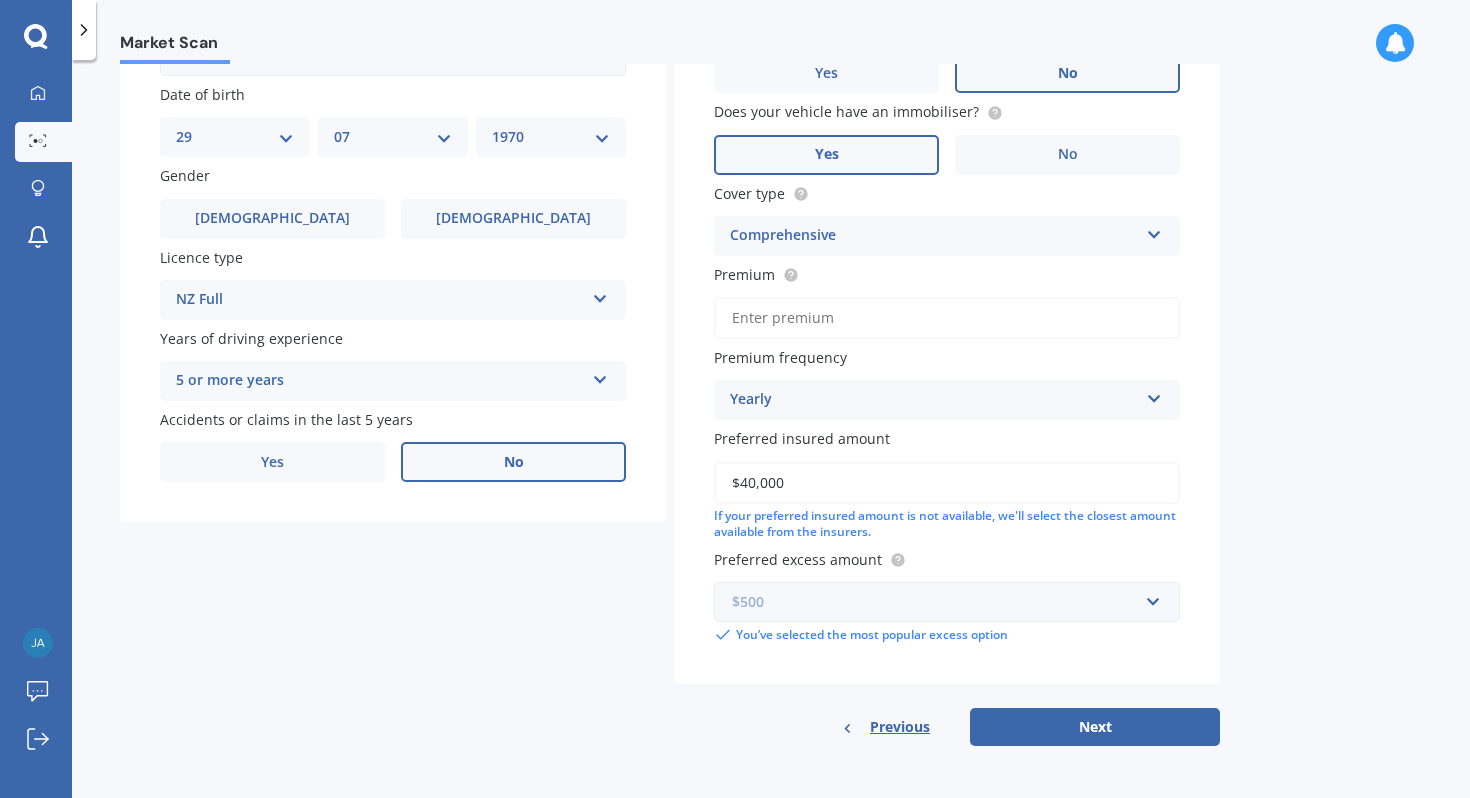 click at bounding box center (940, 602) 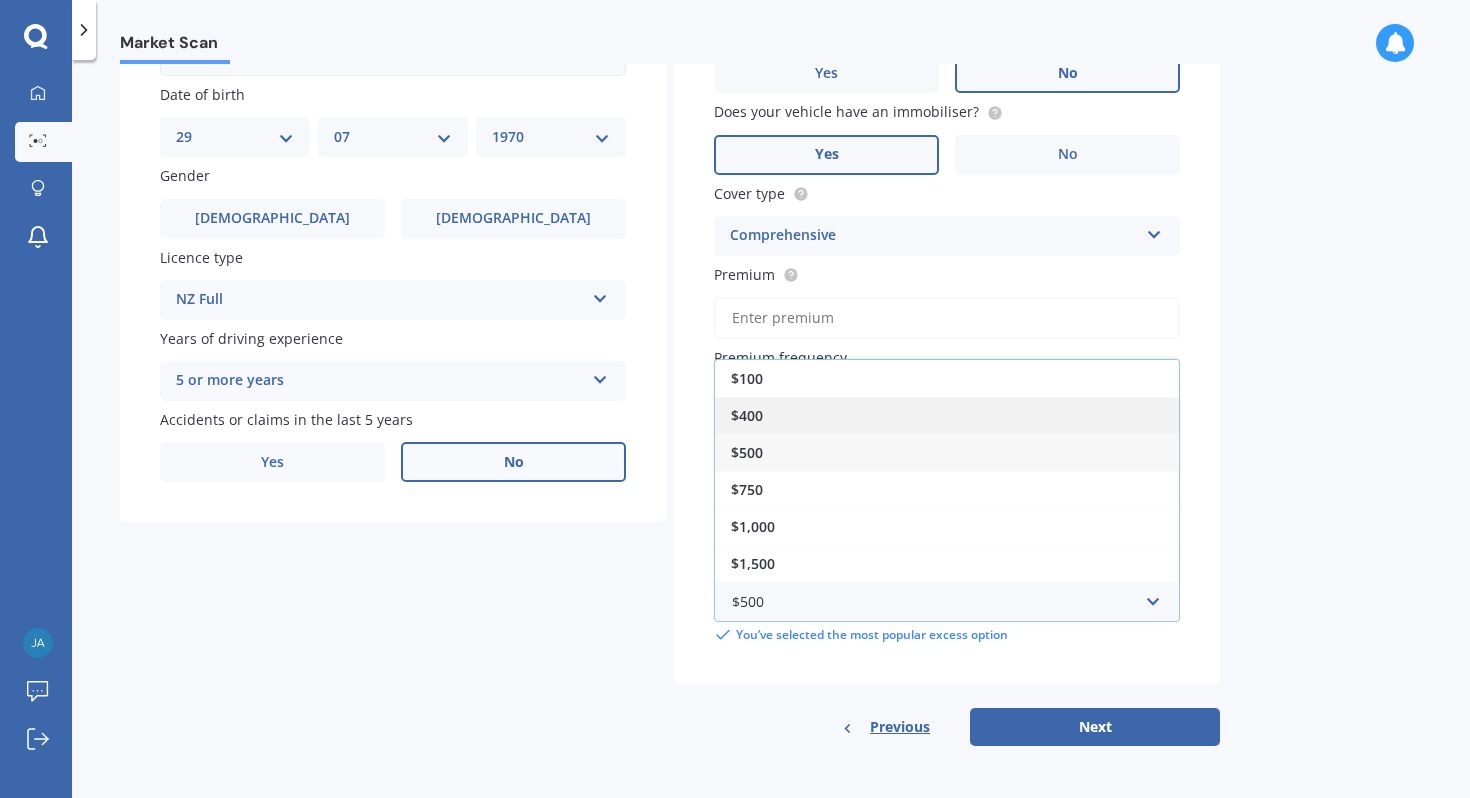 click on "$400" at bounding box center (947, 415) 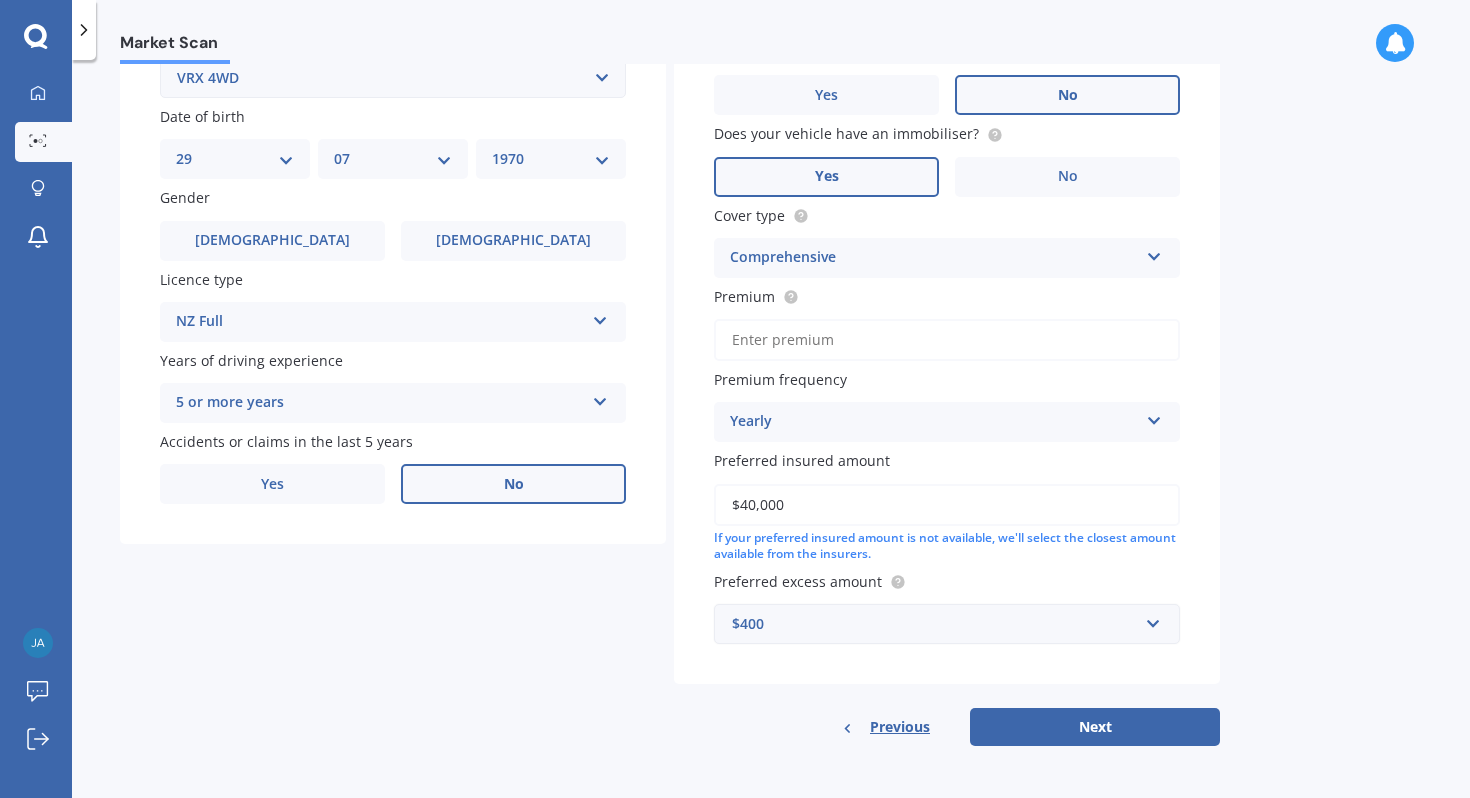 scroll, scrollTop: 587, scrollLeft: 0, axis: vertical 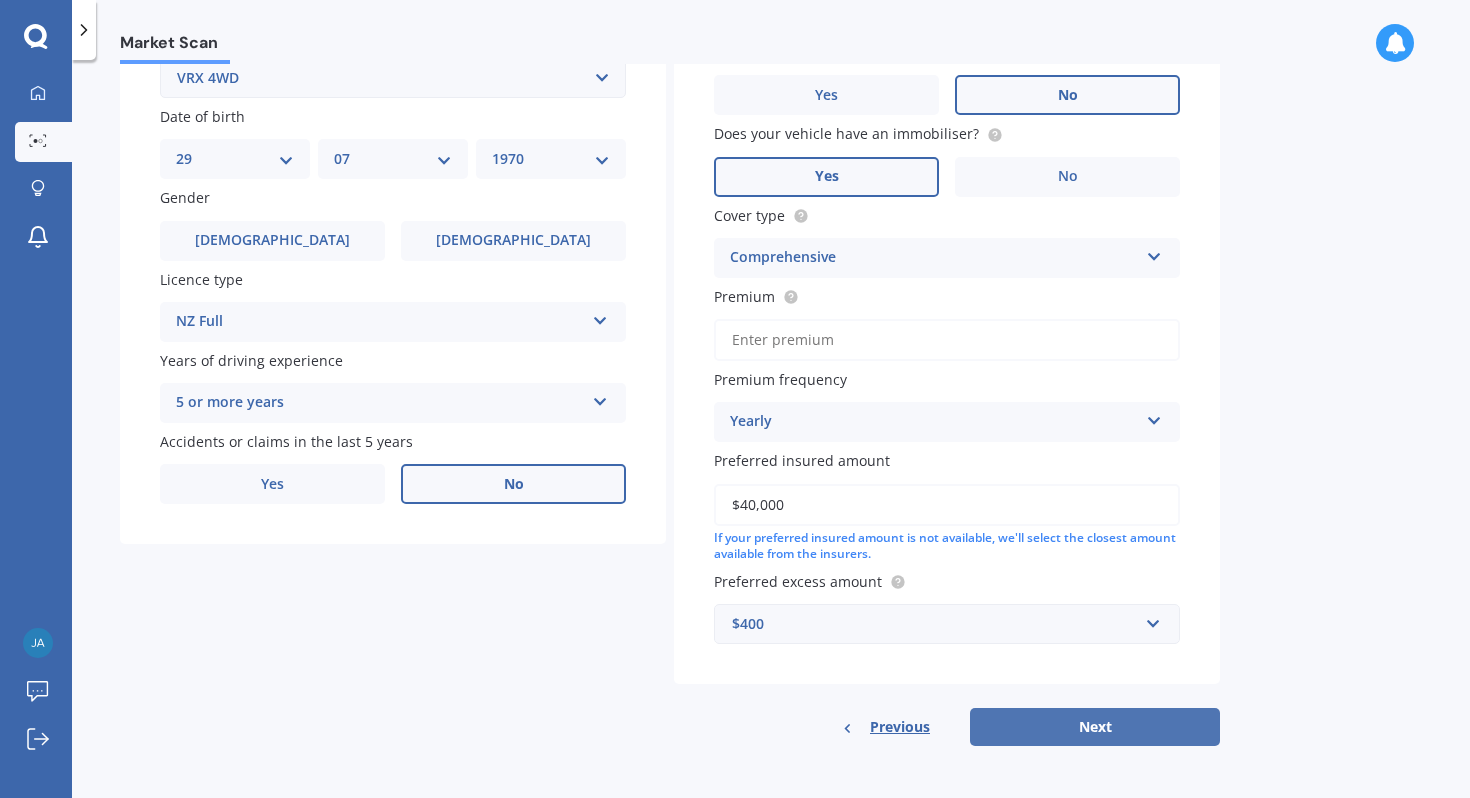 click on "Next" at bounding box center [1095, 727] 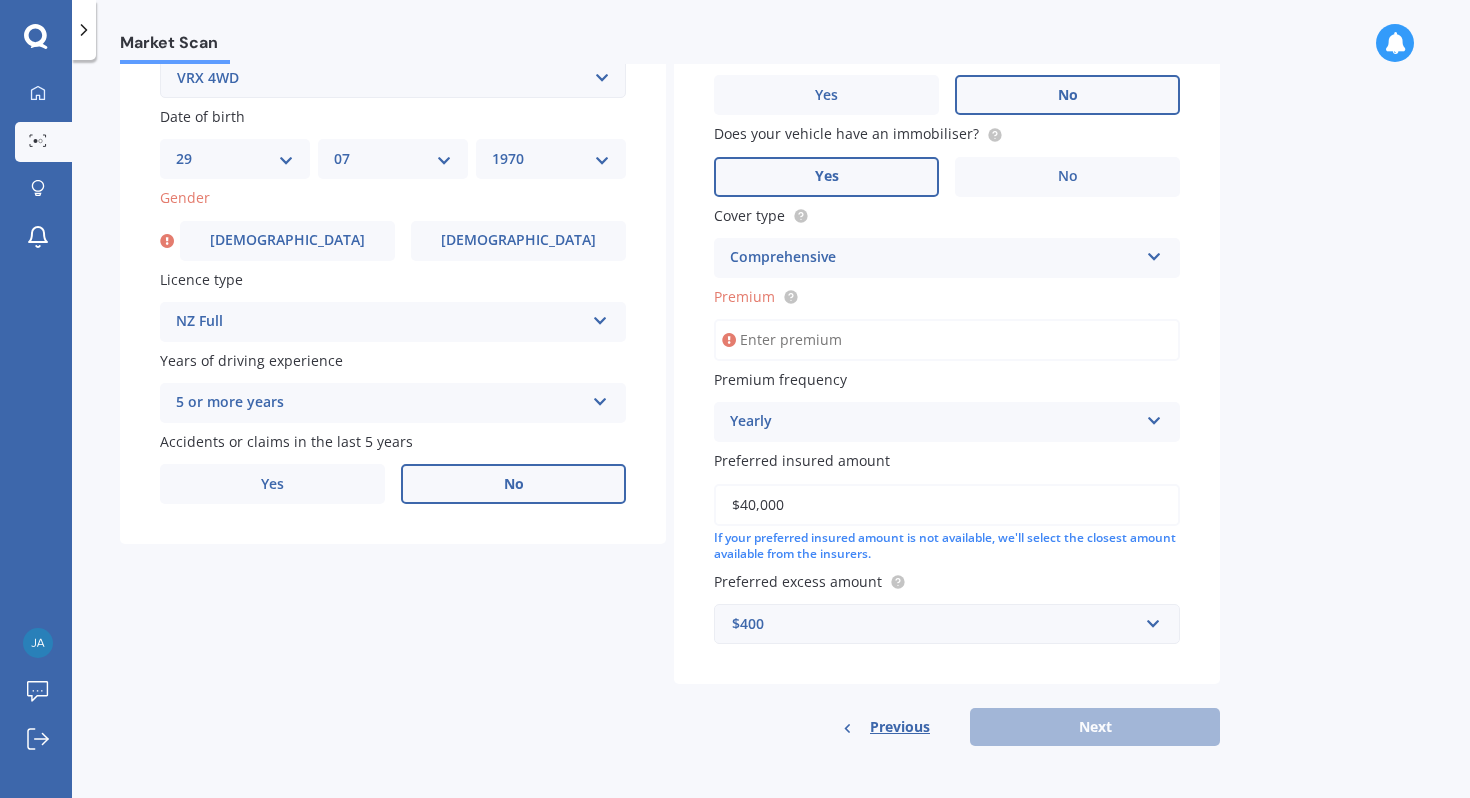 click on "Premium" at bounding box center [947, 340] 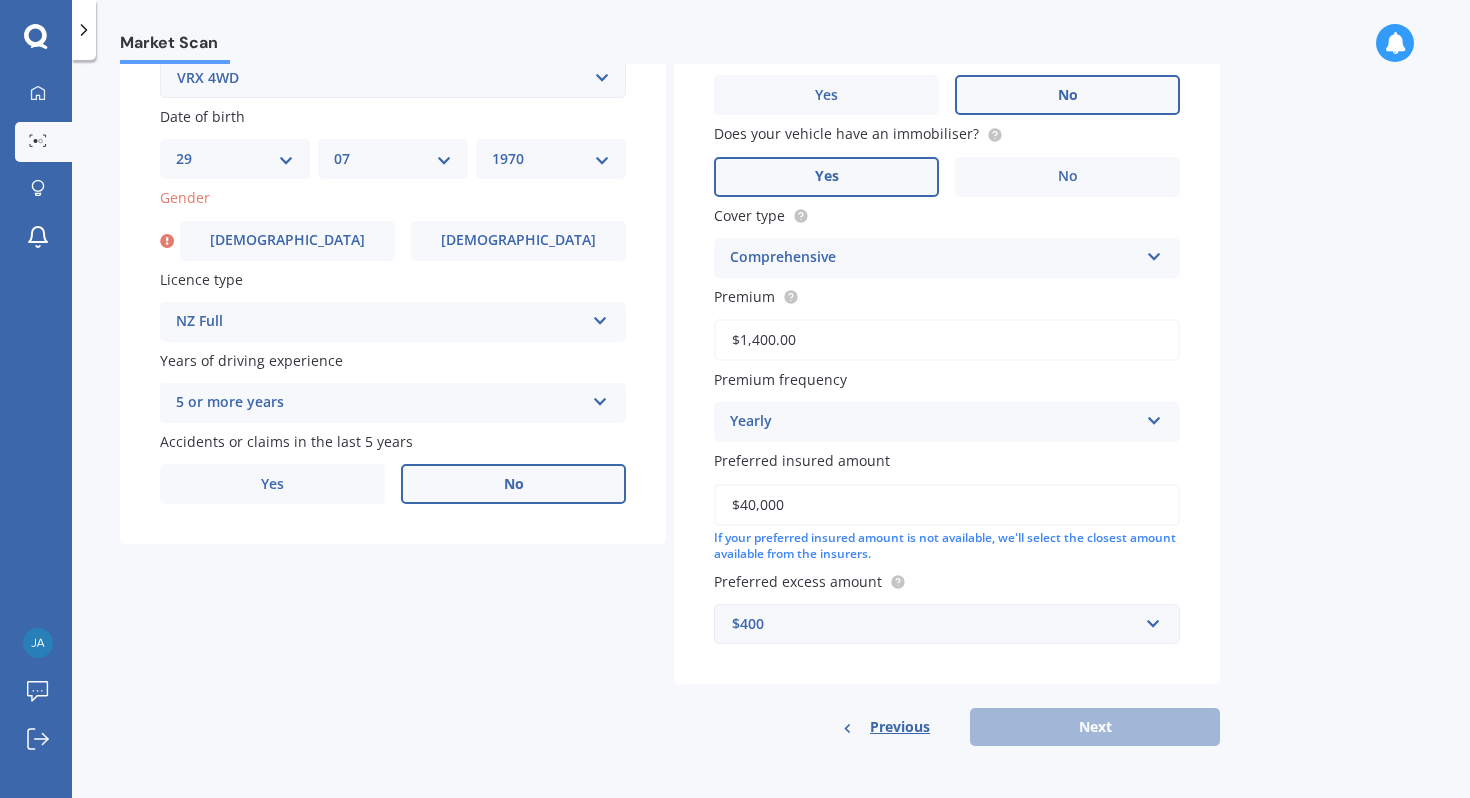 click on "$1,400.00" at bounding box center (947, 340) 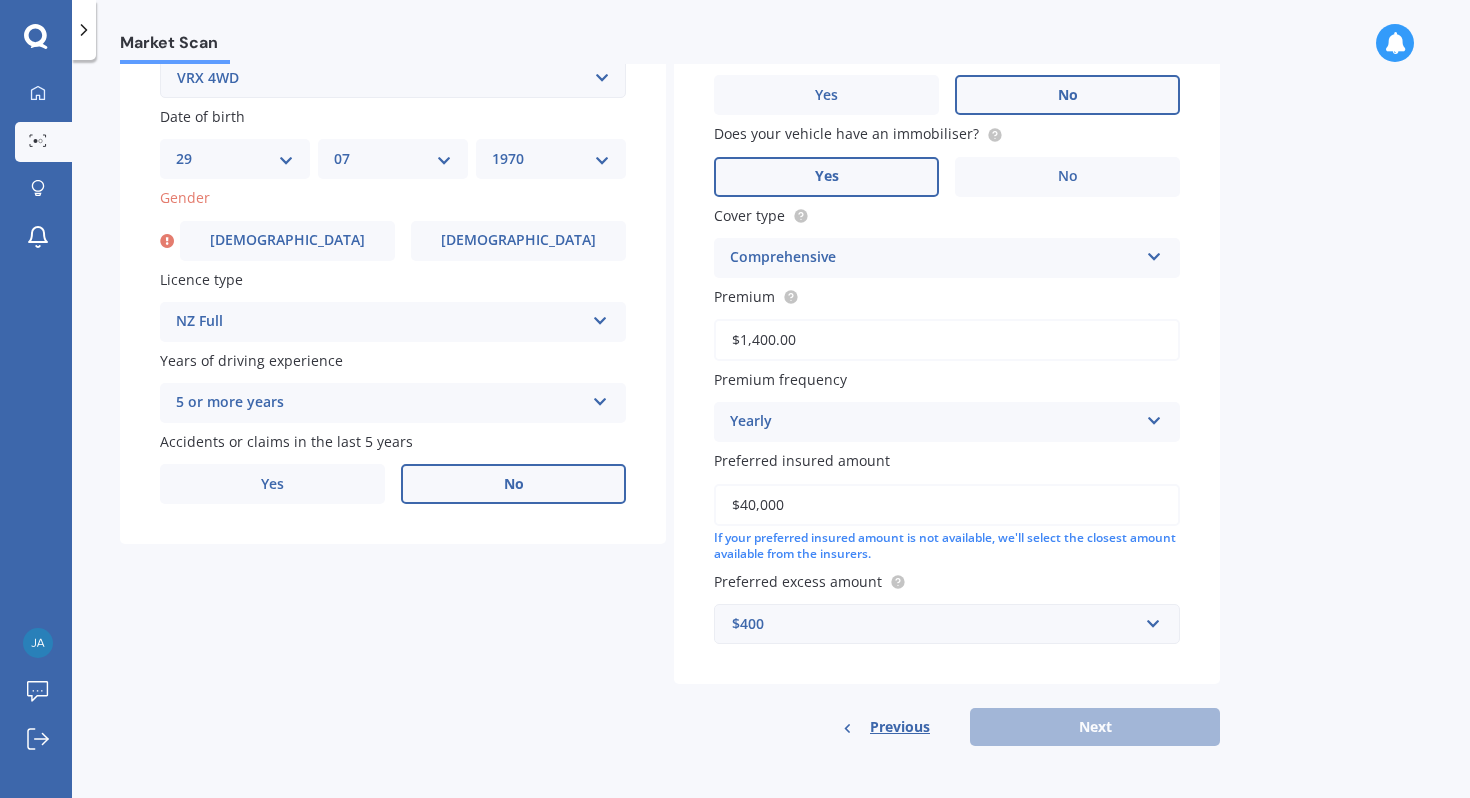 type on "$1,400.00" 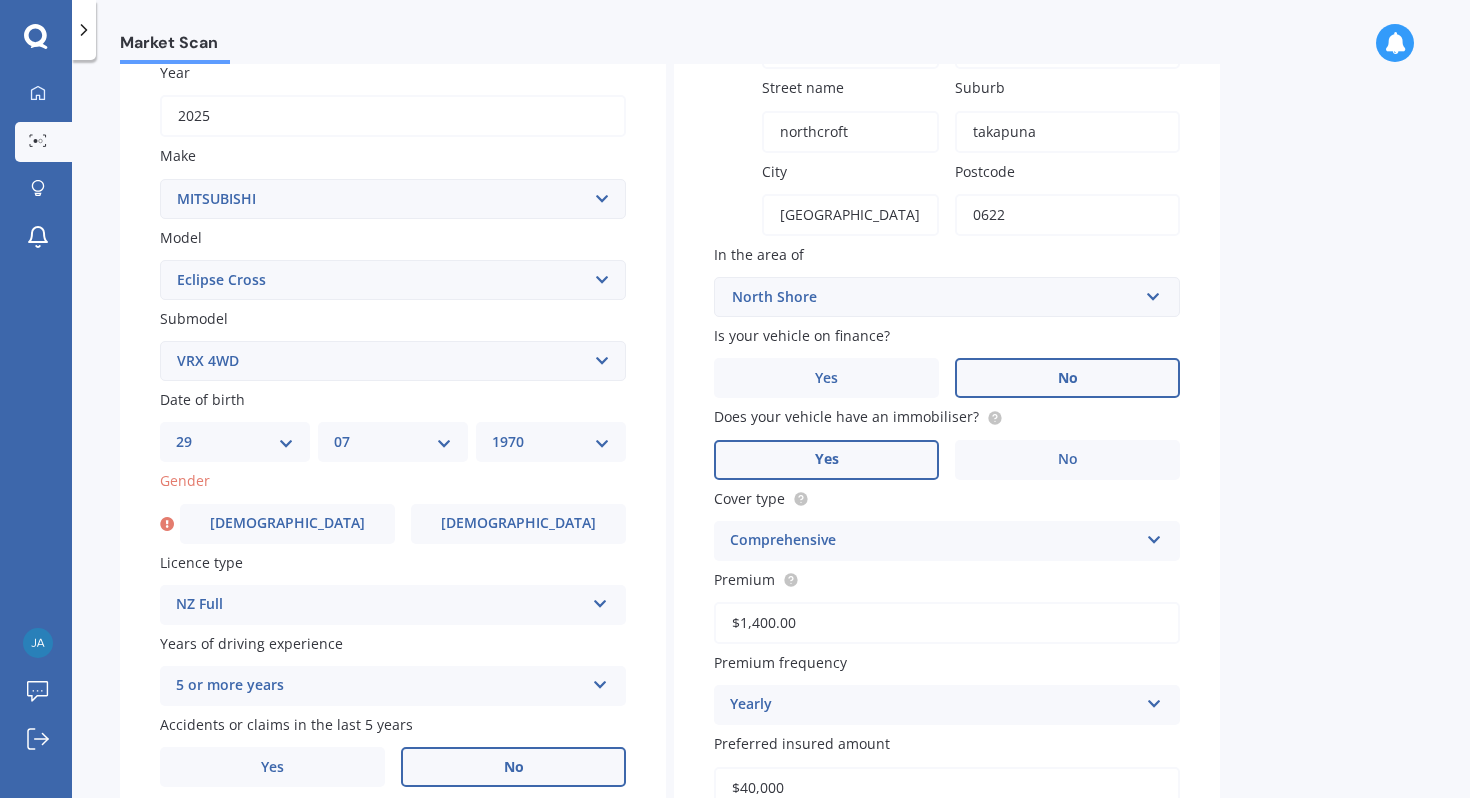 scroll, scrollTop: 332, scrollLeft: 0, axis: vertical 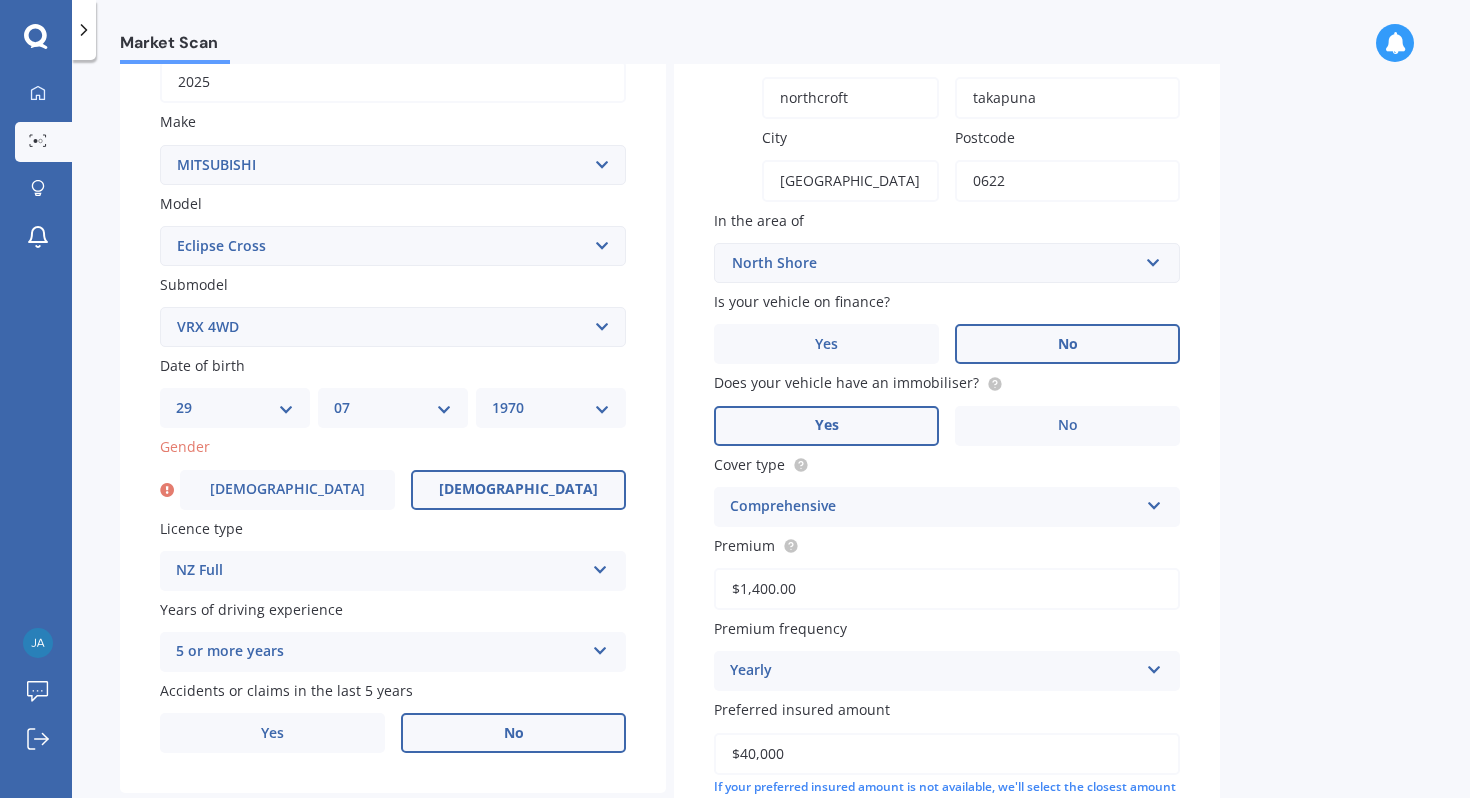 click on "[DEMOGRAPHIC_DATA]" at bounding box center (518, 490) 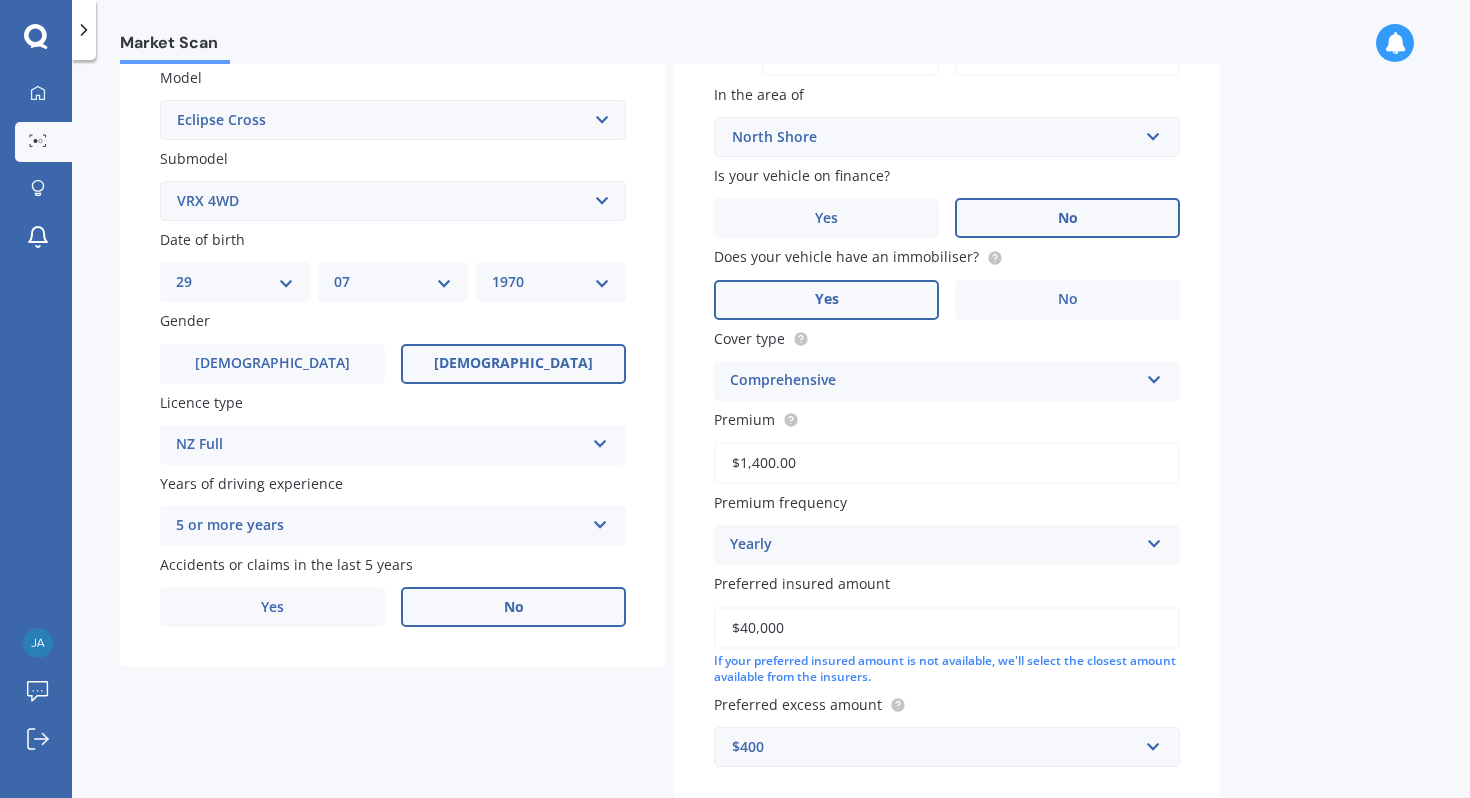 scroll, scrollTop: 587, scrollLeft: 0, axis: vertical 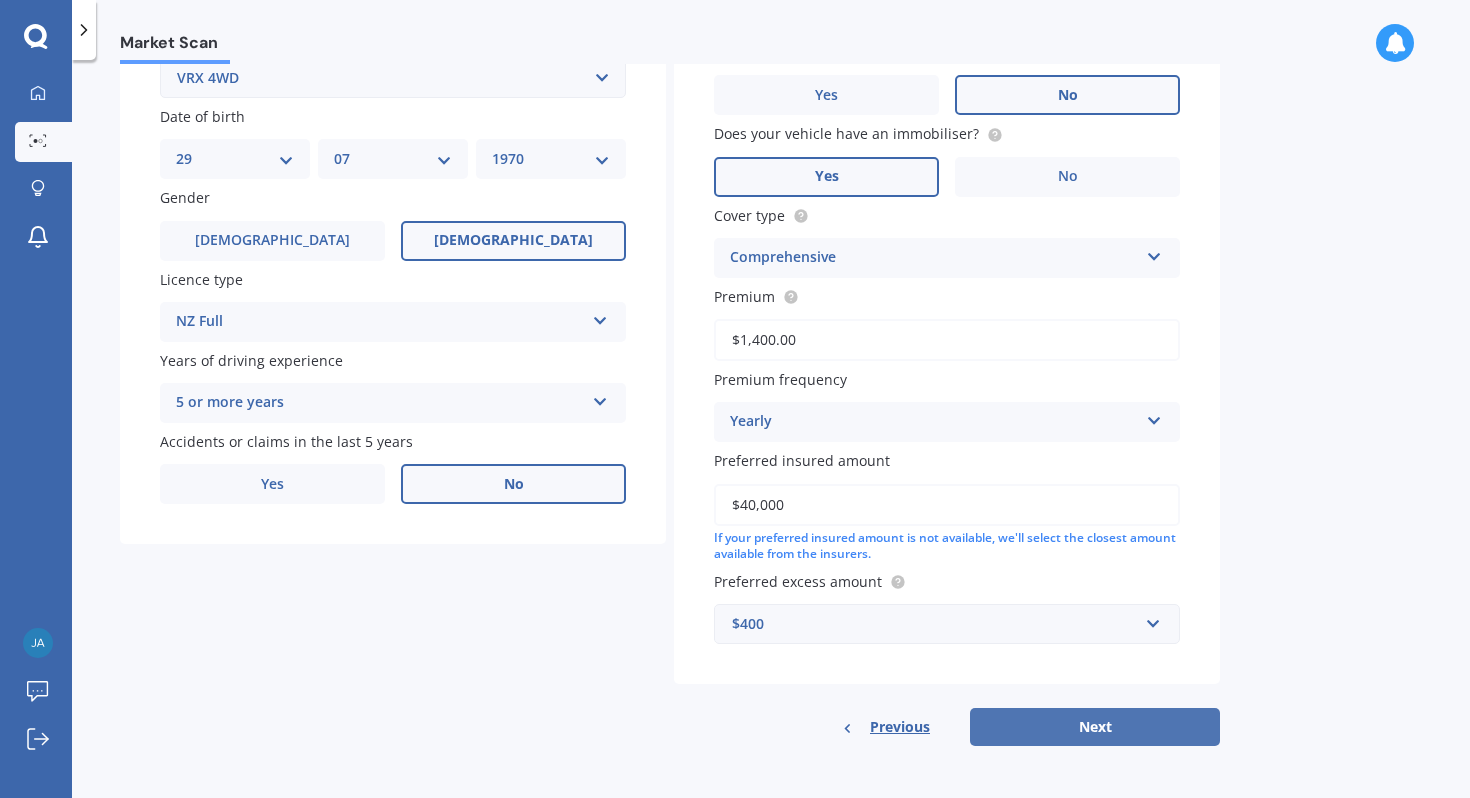 click on "Next" at bounding box center [1095, 727] 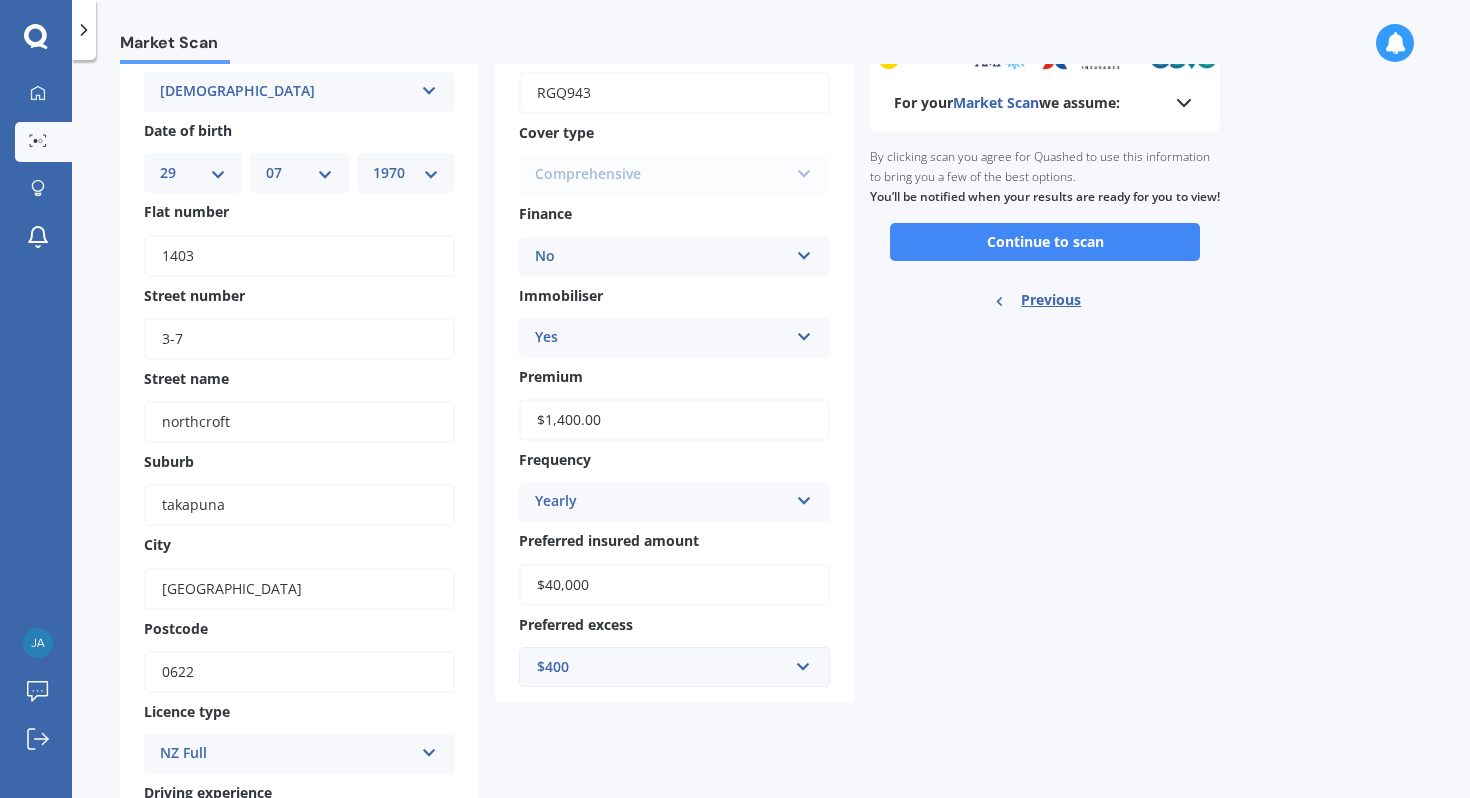 scroll, scrollTop: 130, scrollLeft: 0, axis: vertical 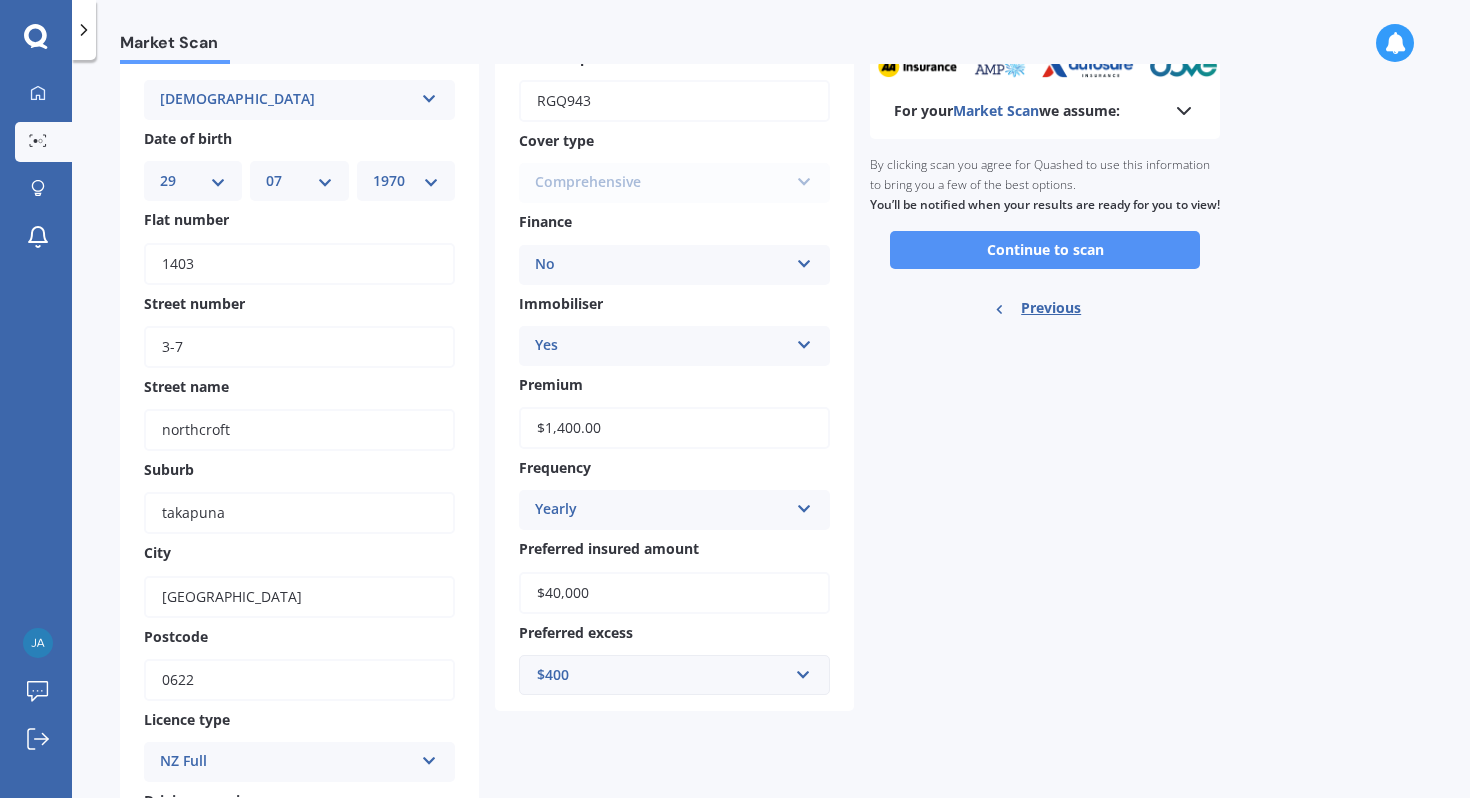 click on "Continue to scan" at bounding box center [1045, 250] 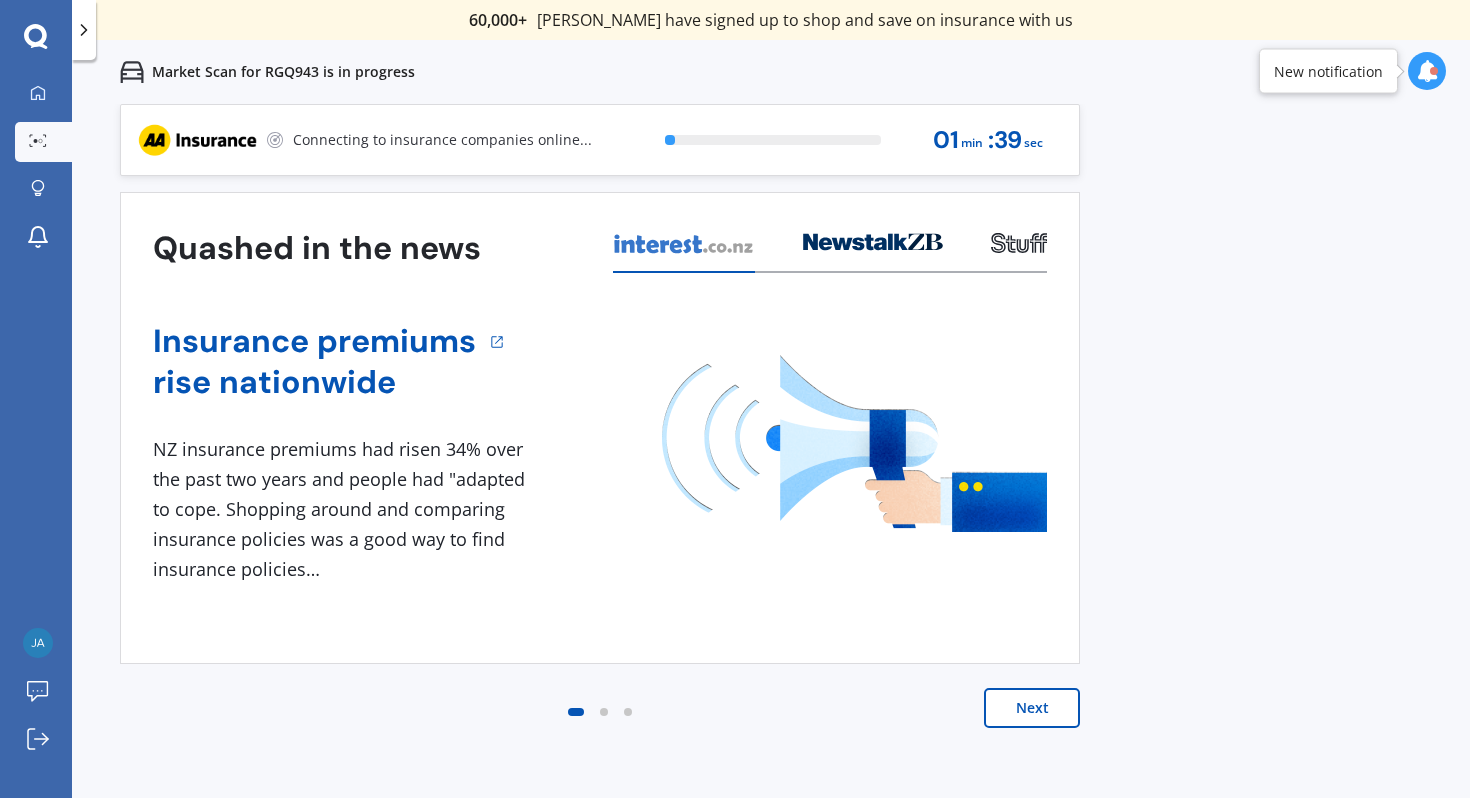 scroll, scrollTop: 0, scrollLeft: 0, axis: both 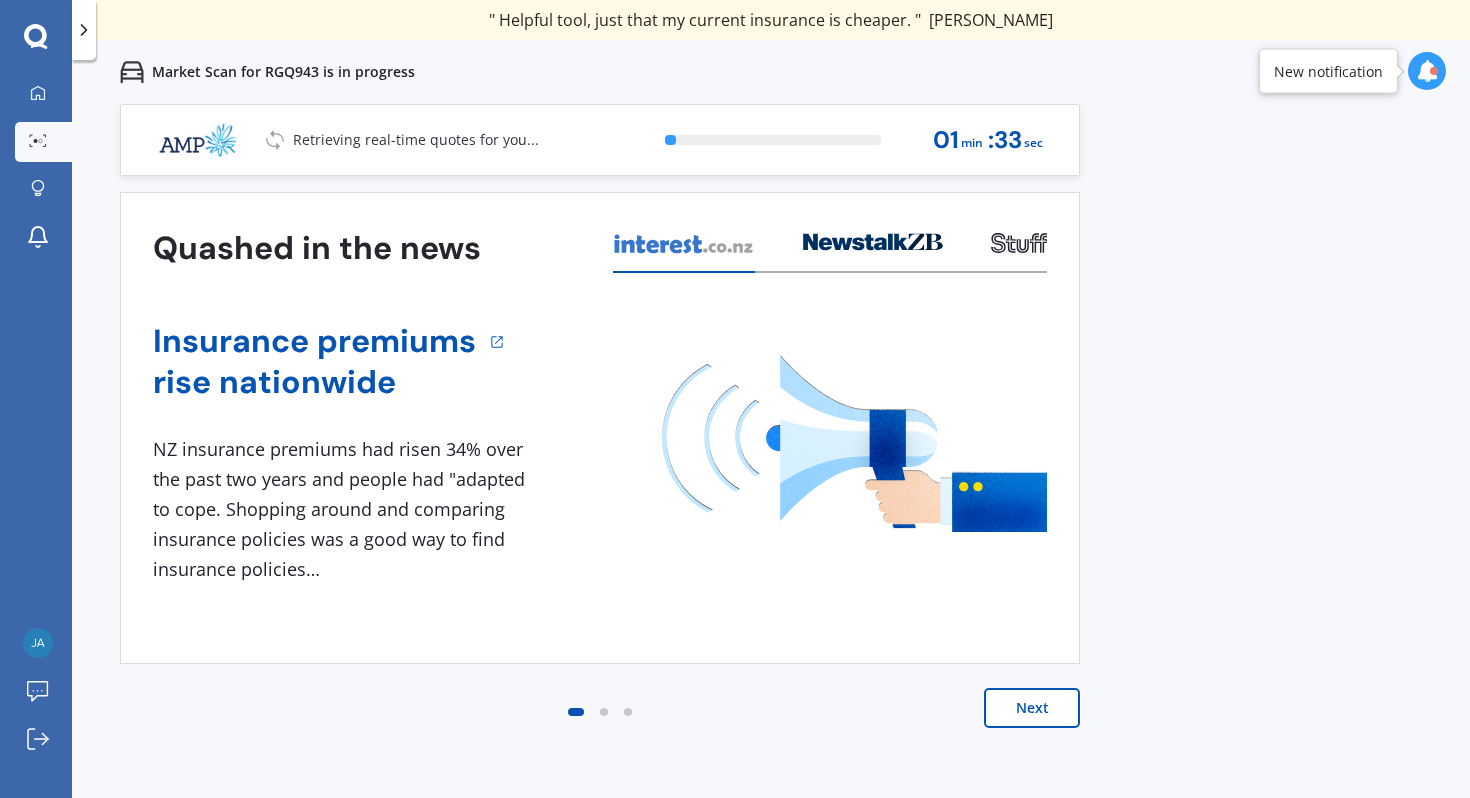 click on "Next" at bounding box center (1032, 708) 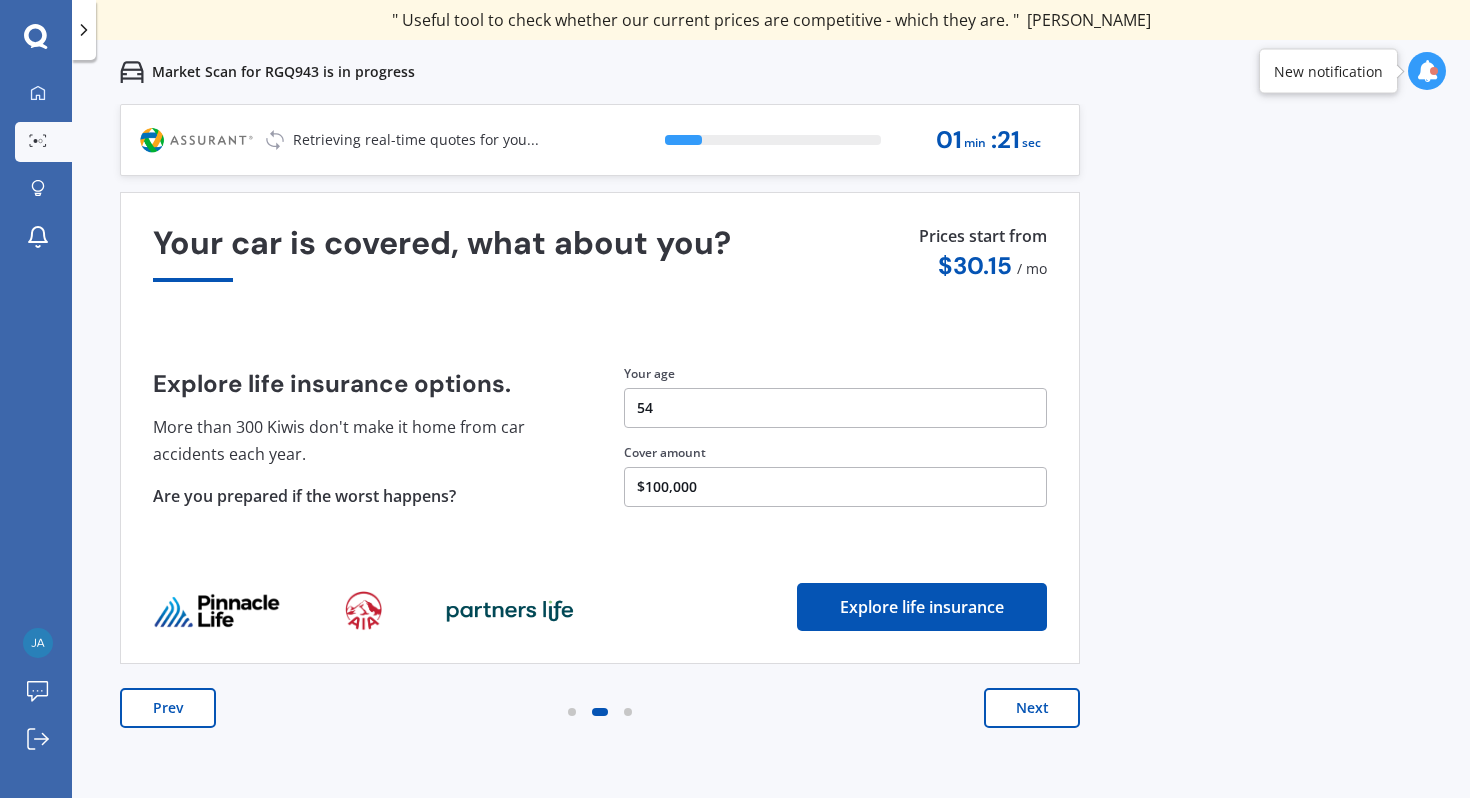 click on "Next" at bounding box center (1032, 708) 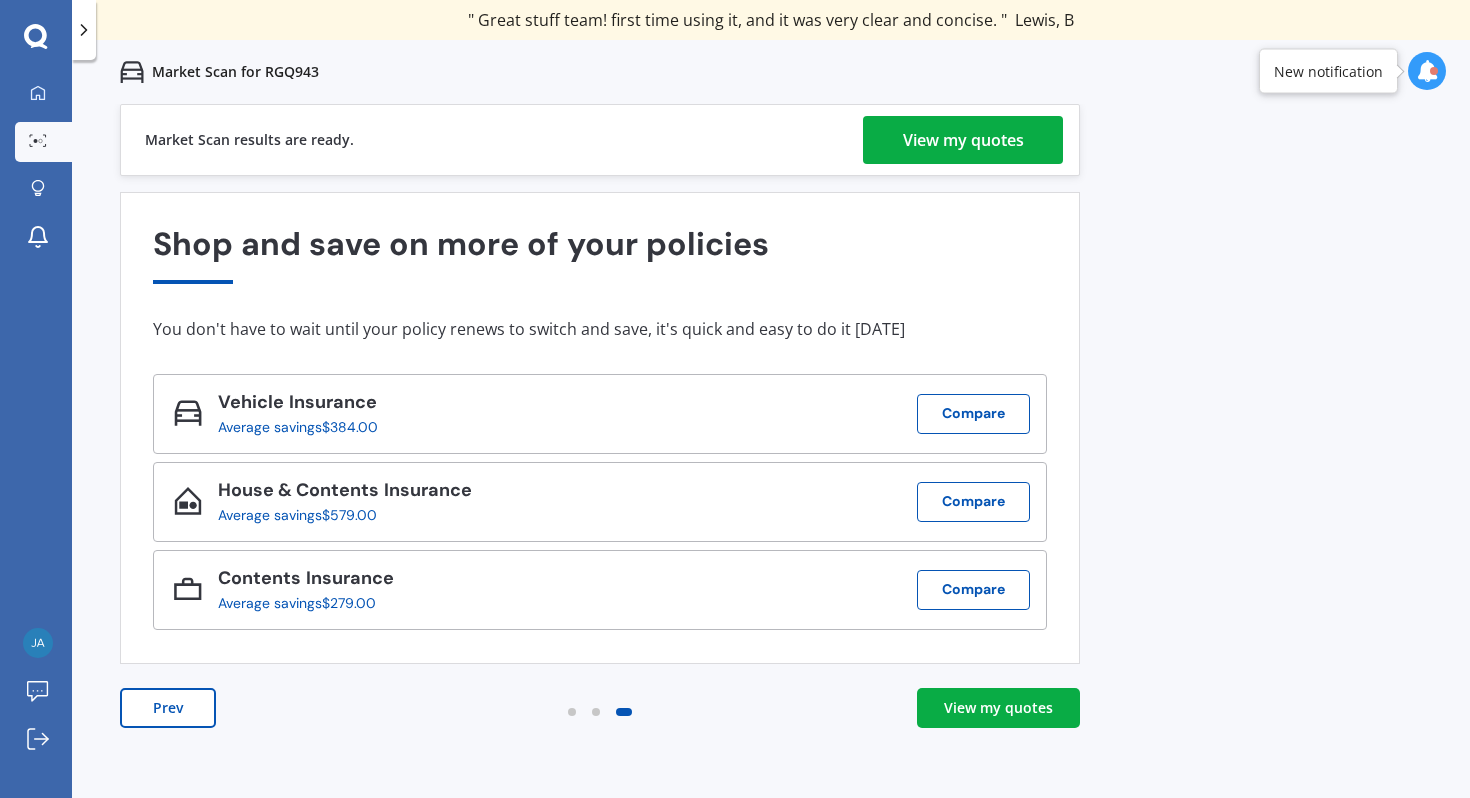 click on "View my quotes" at bounding box center [963, 140] 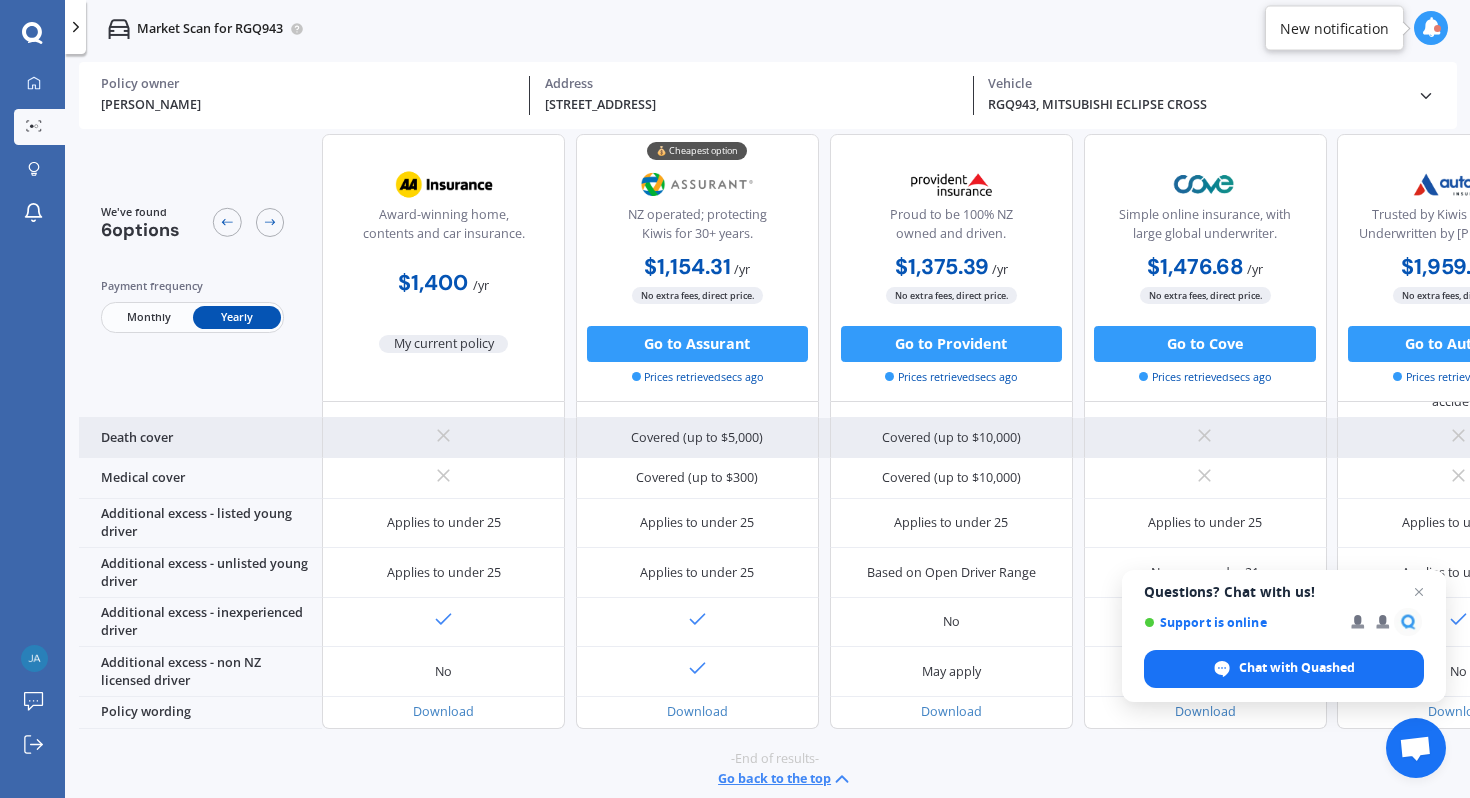 scroll, scrollTop: 0, scrollLeft: 0, axis: both 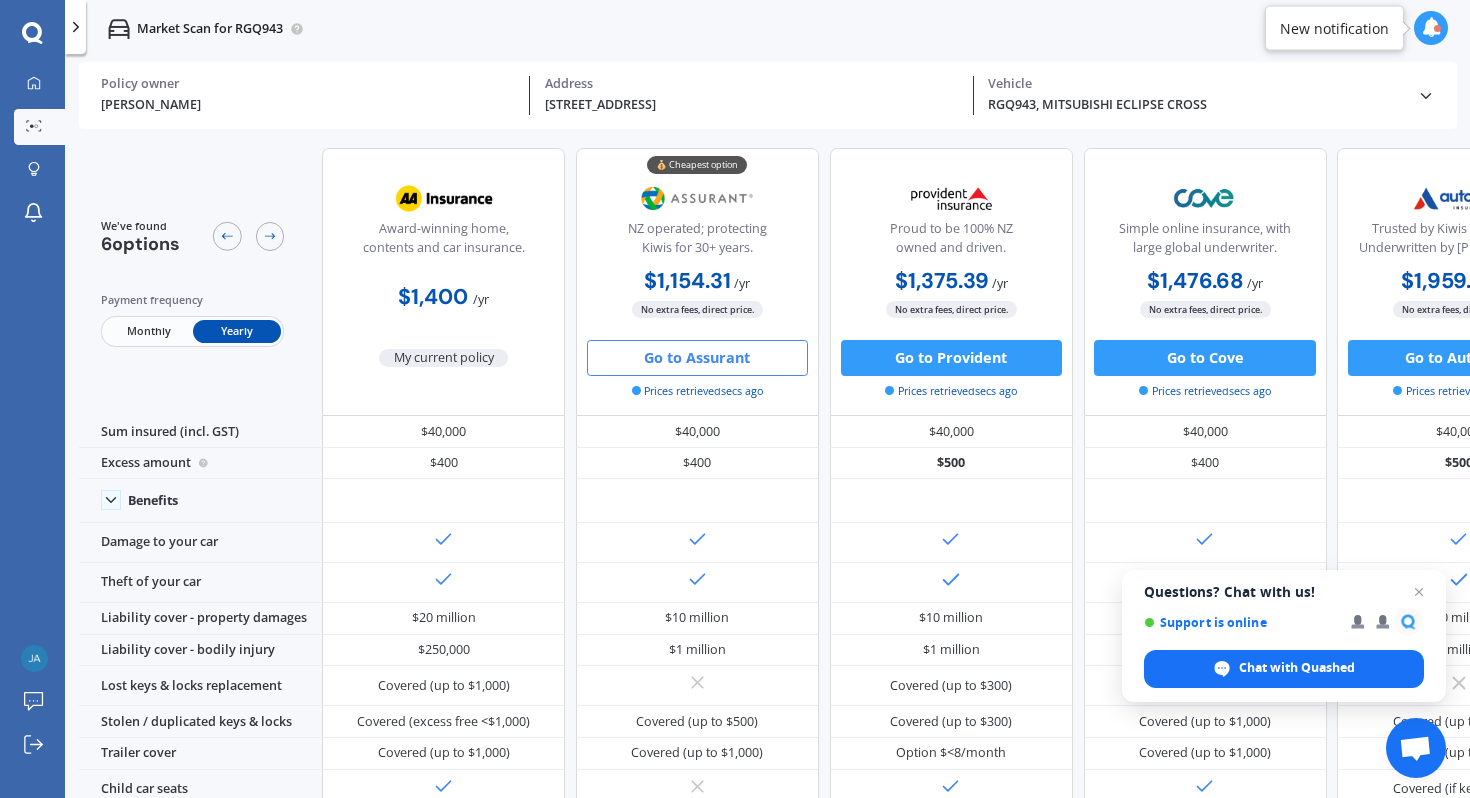 click on "Go to Assurant" at bounding box center (697, 358) 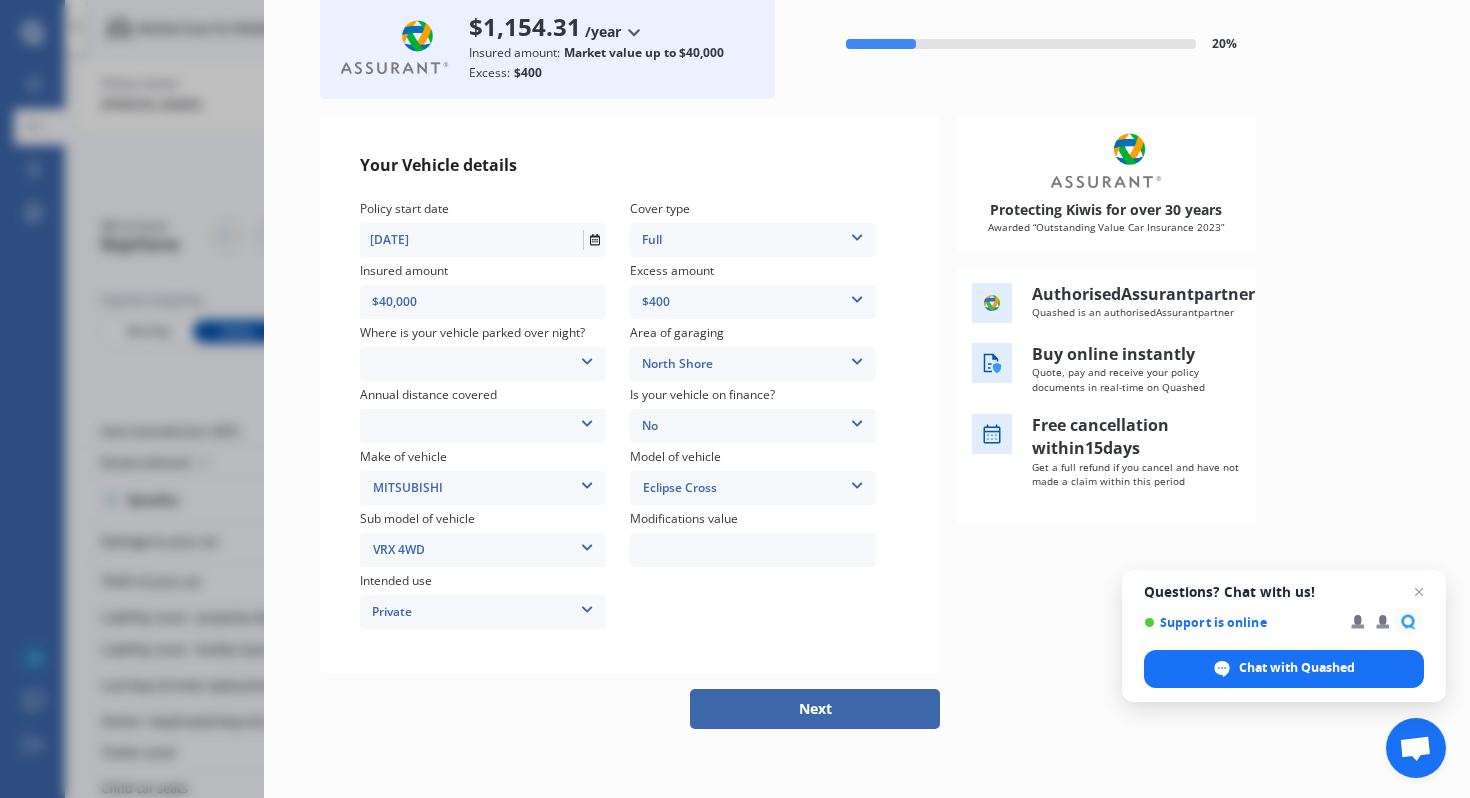scroll, scrollTop: 134, scrollLeft: 0, axis: vertical 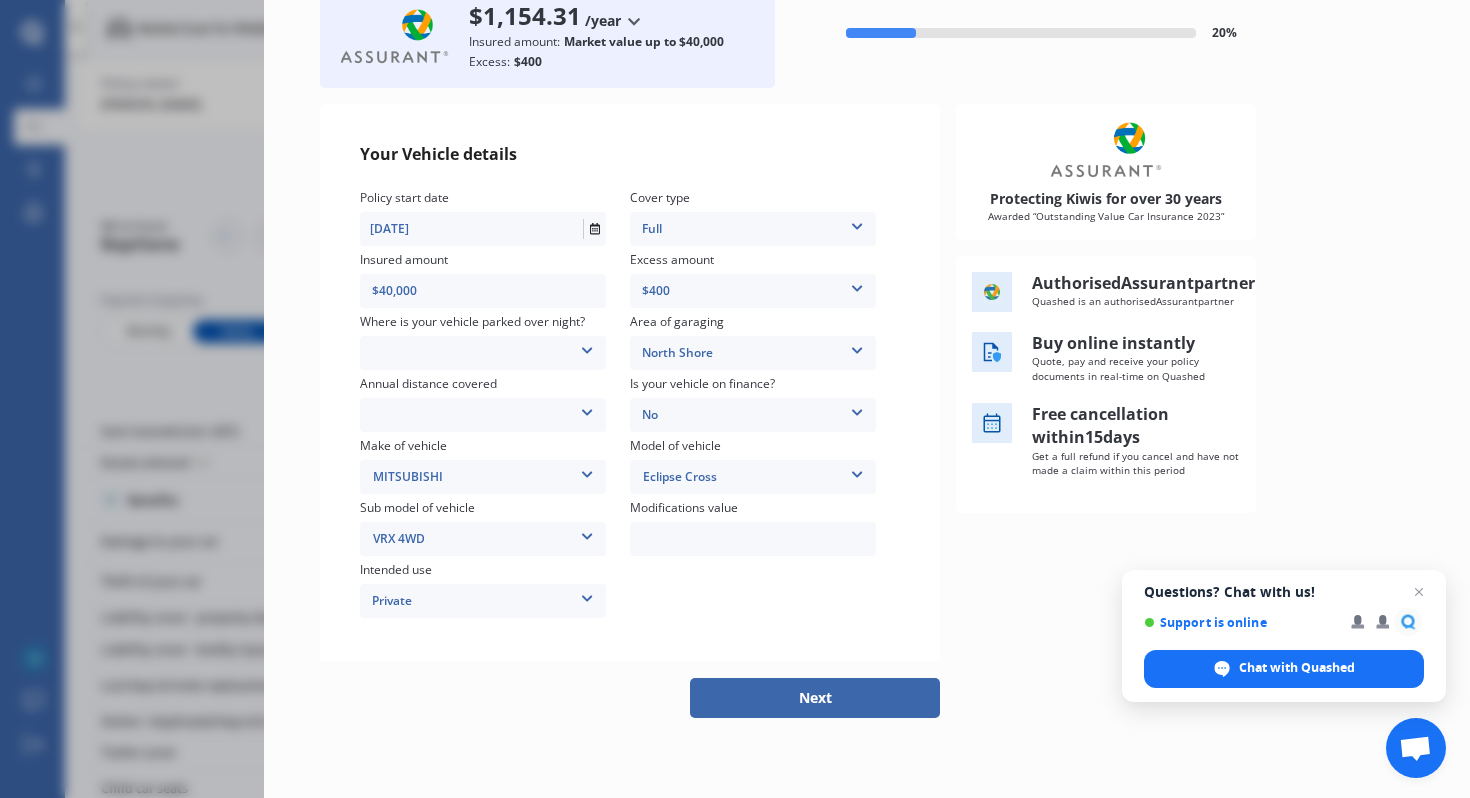 click at bounding box center [587, 347] 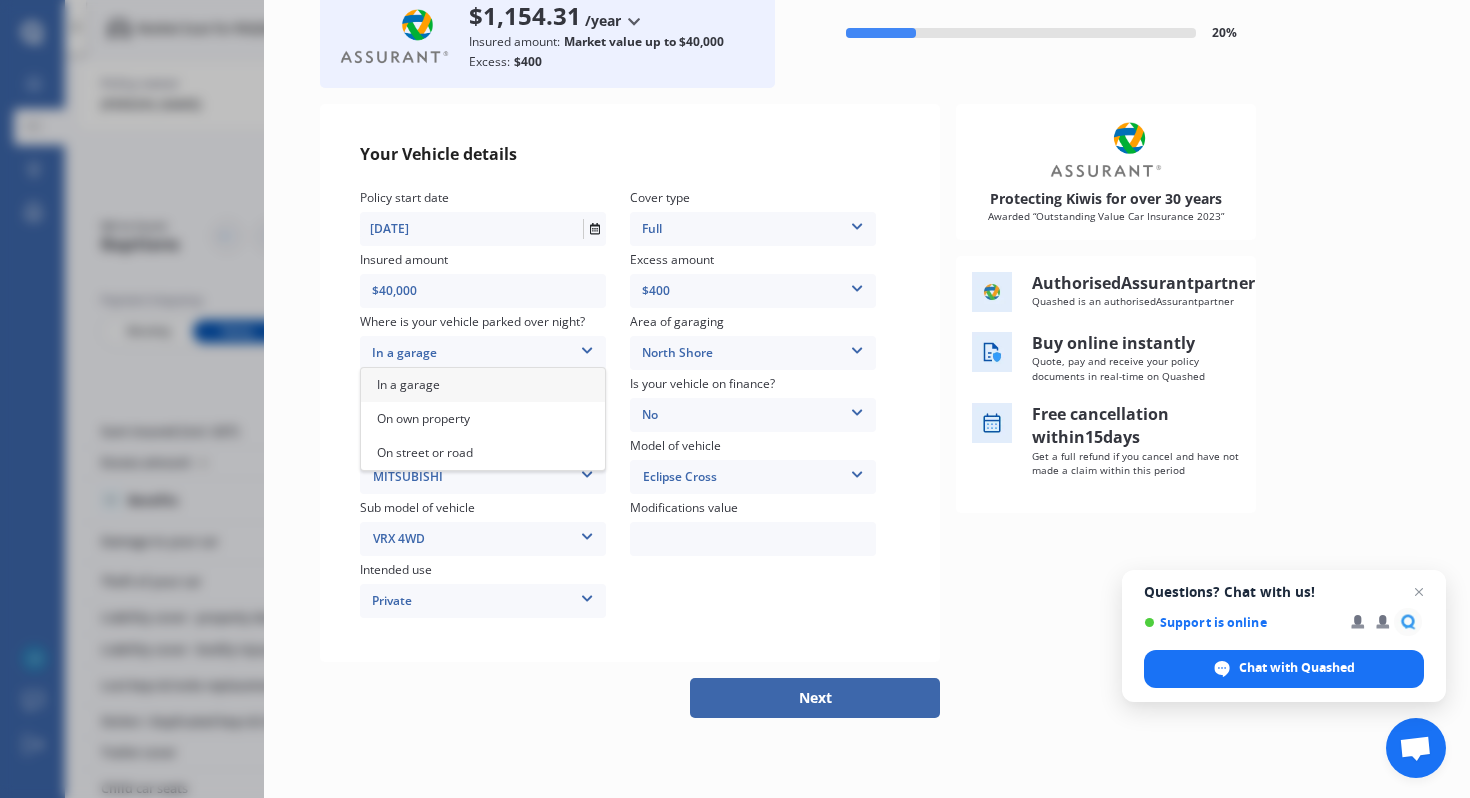 click on "In a garage" at bounding box center (483, 385) 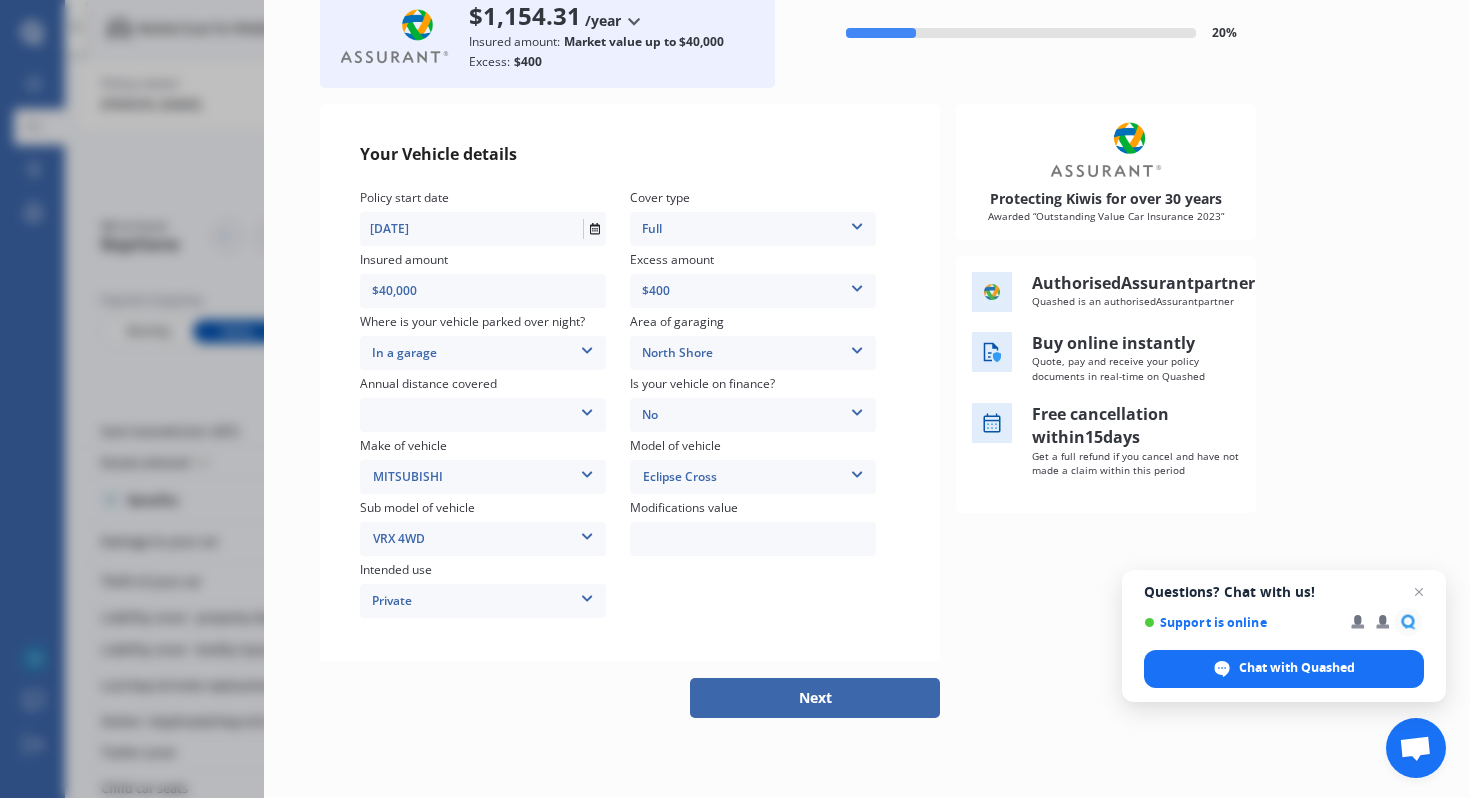 click at bounding box center [587, 409] 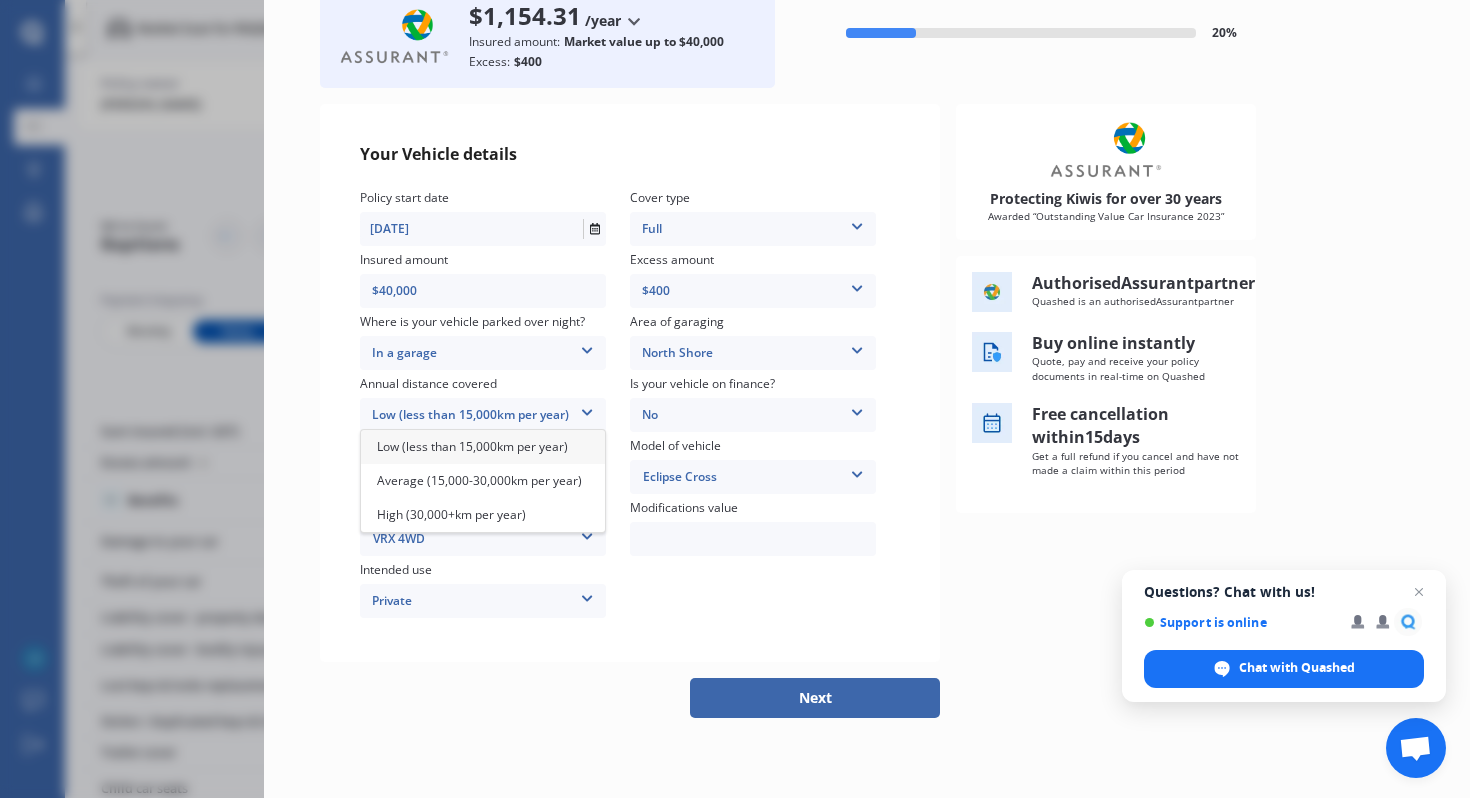 click on "Low (less than 15,000km per year)" at bounding box center (472, 446) 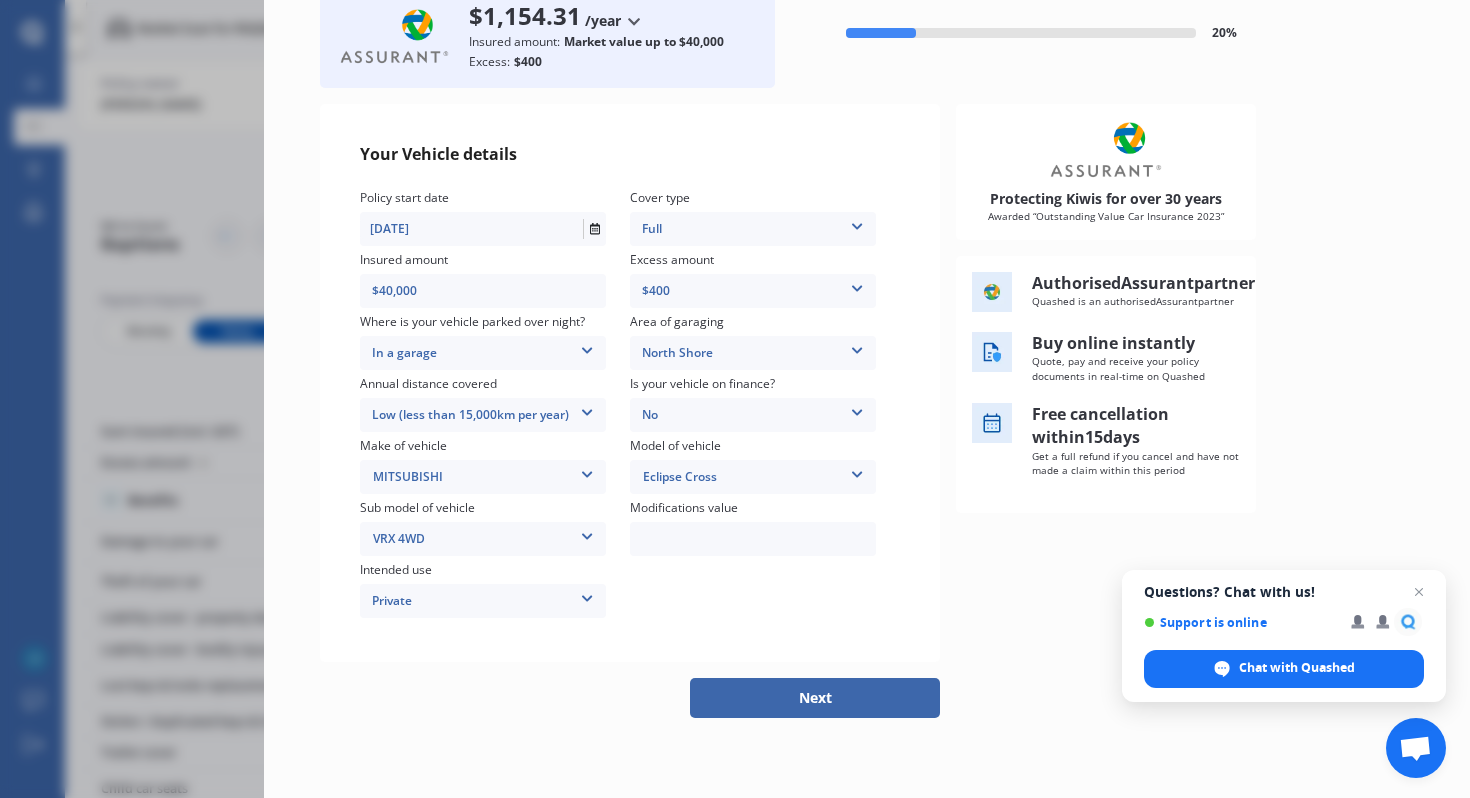 click on "Next" at bounding box center [815, 698] 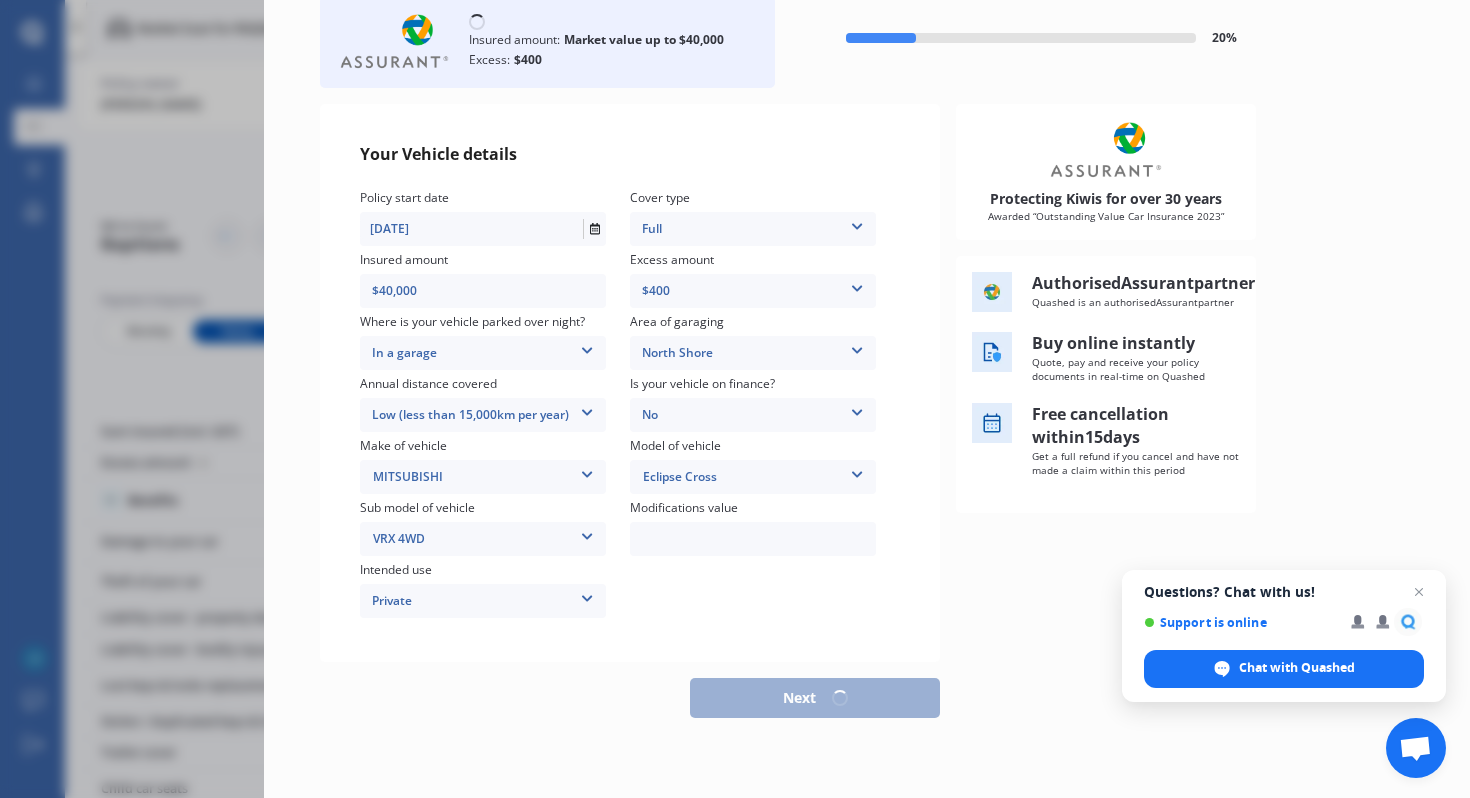 scroll, scrollTop: 123, scrollLeft: 0, axis: vertical 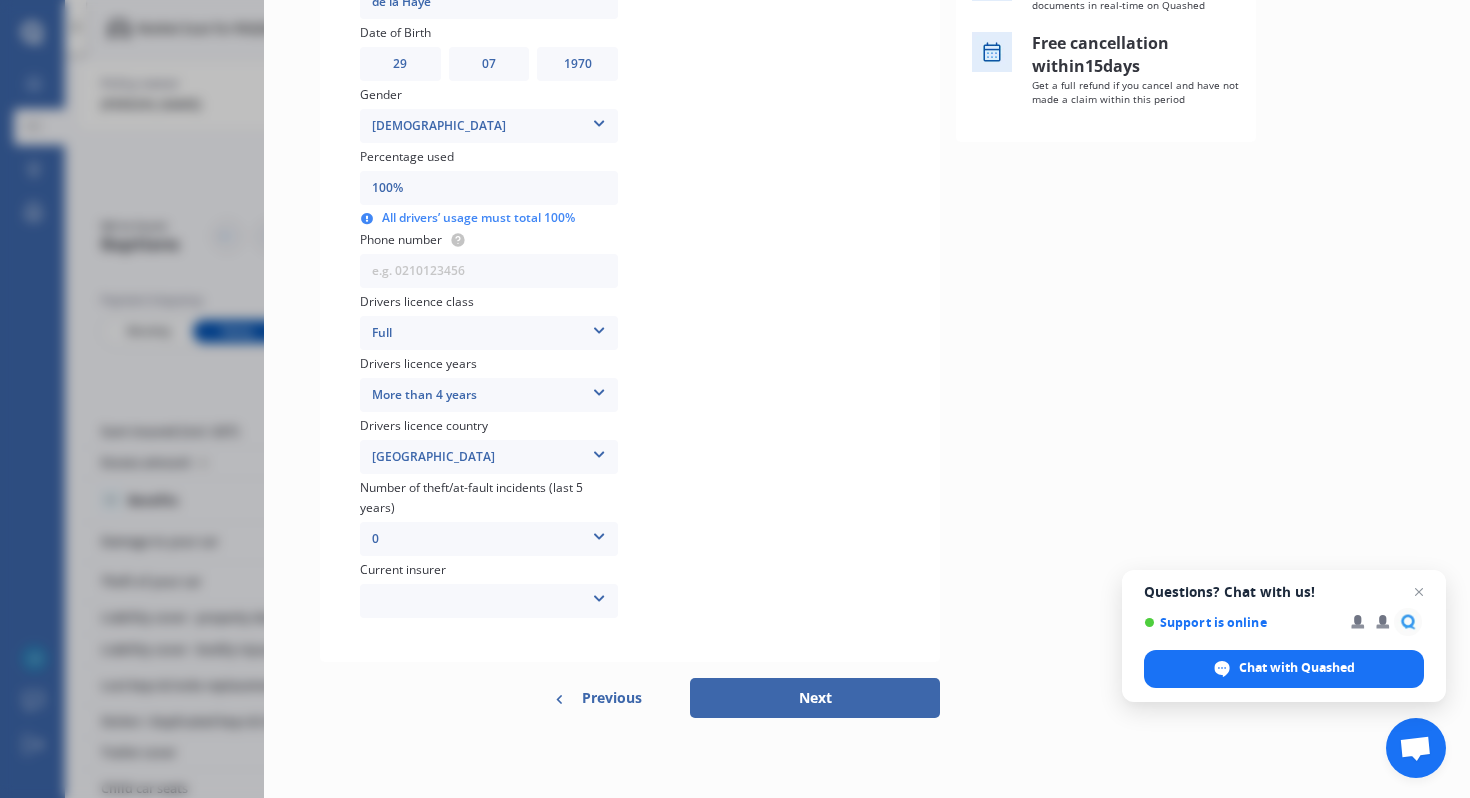 click on "Next" at bounding box center (815, 698) 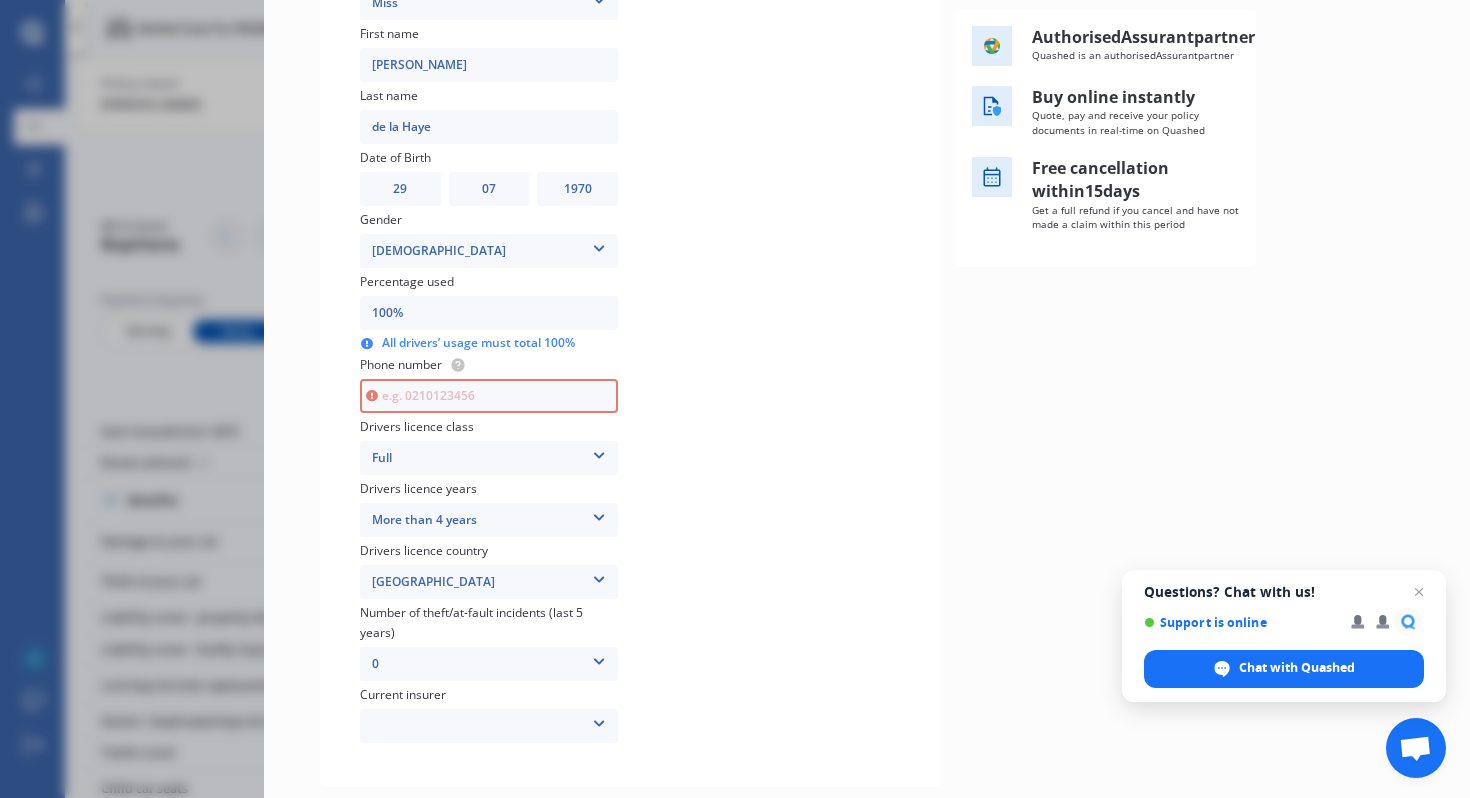 scroll, scrollTop: 367, scrollLeft: 0, axis: vertical 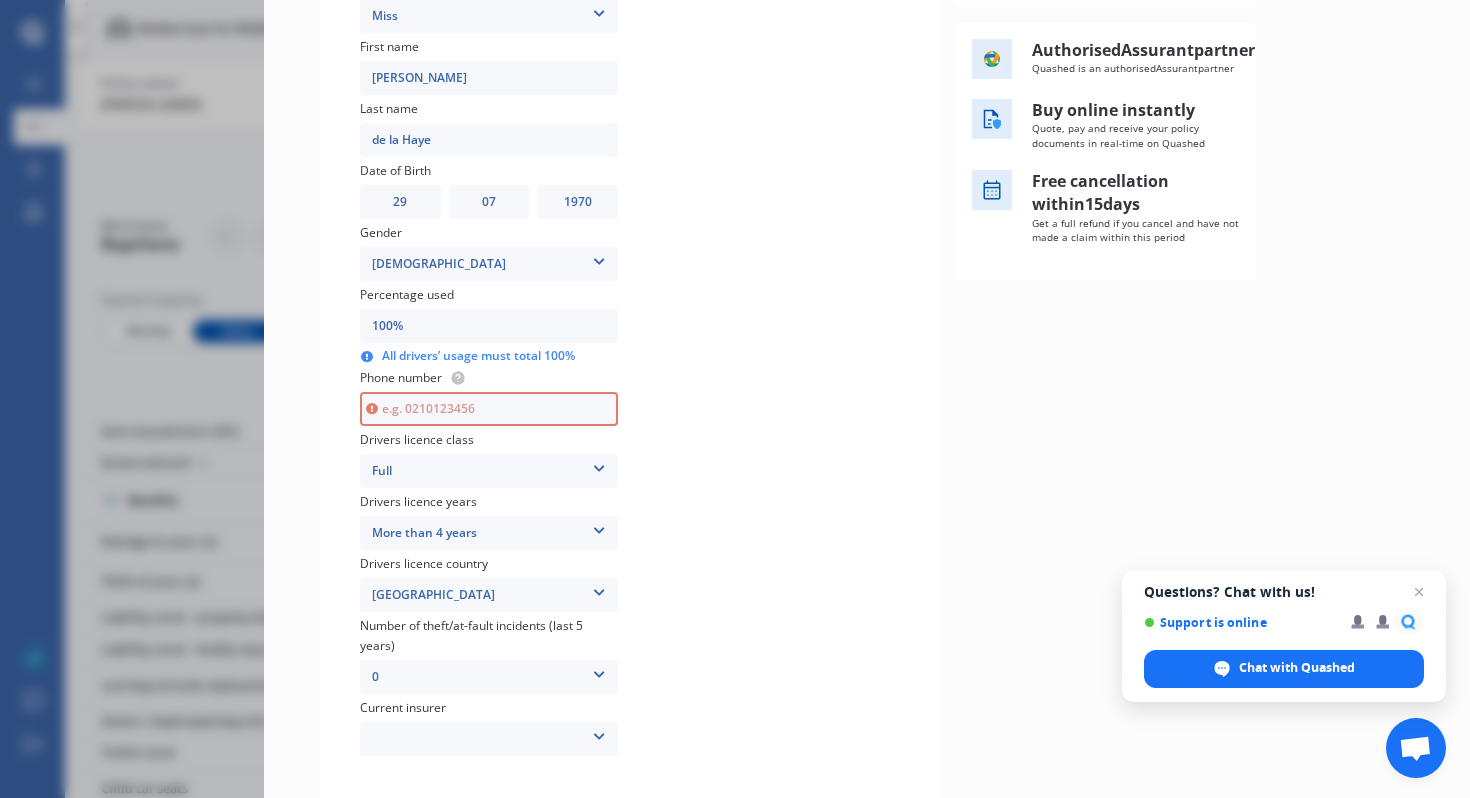 click at bounding box center (489, 409) 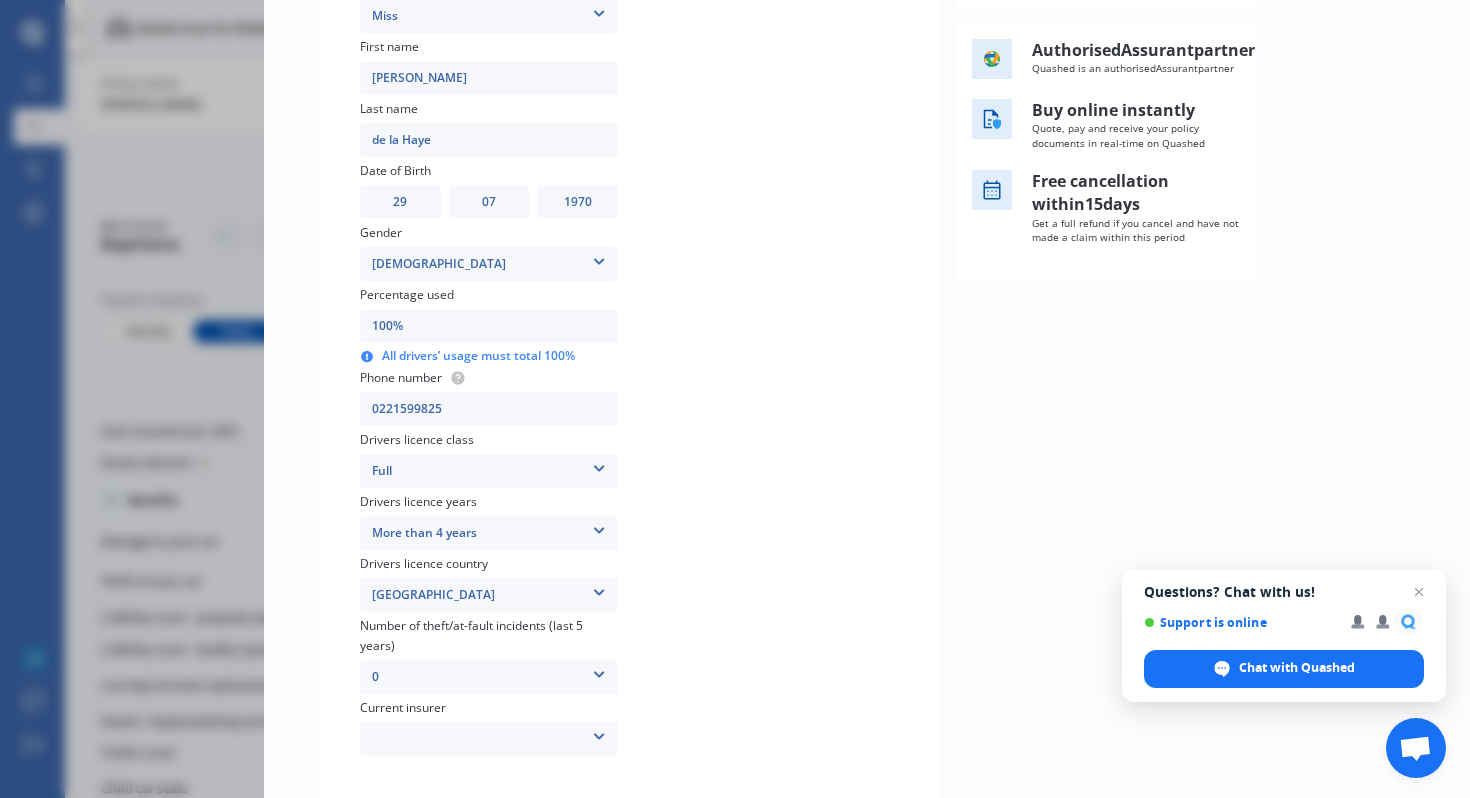 scroll, scrollTop: 505, scrollLeft: 0, axis: vertical 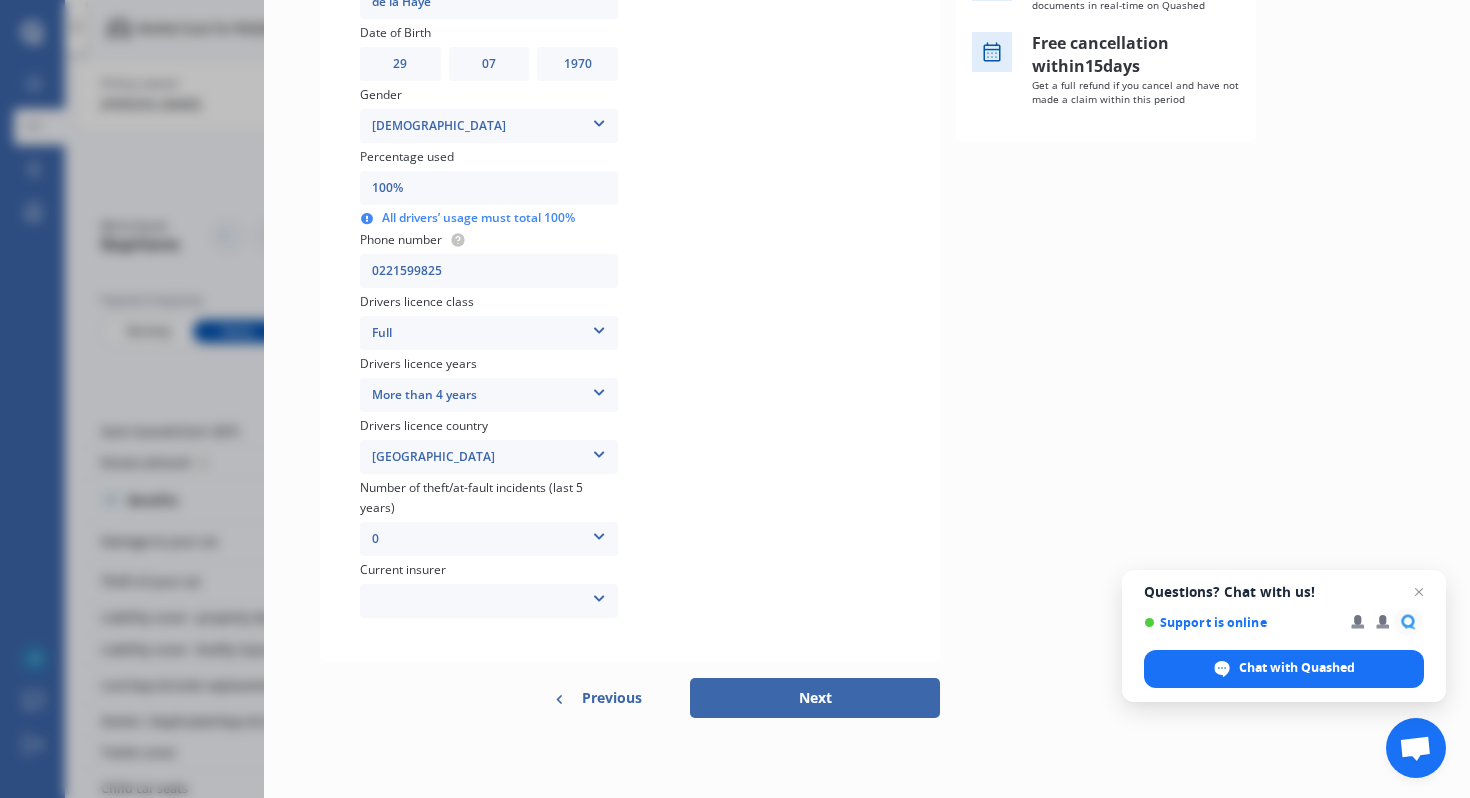 click on "Next" at bounding box center (815, 698) 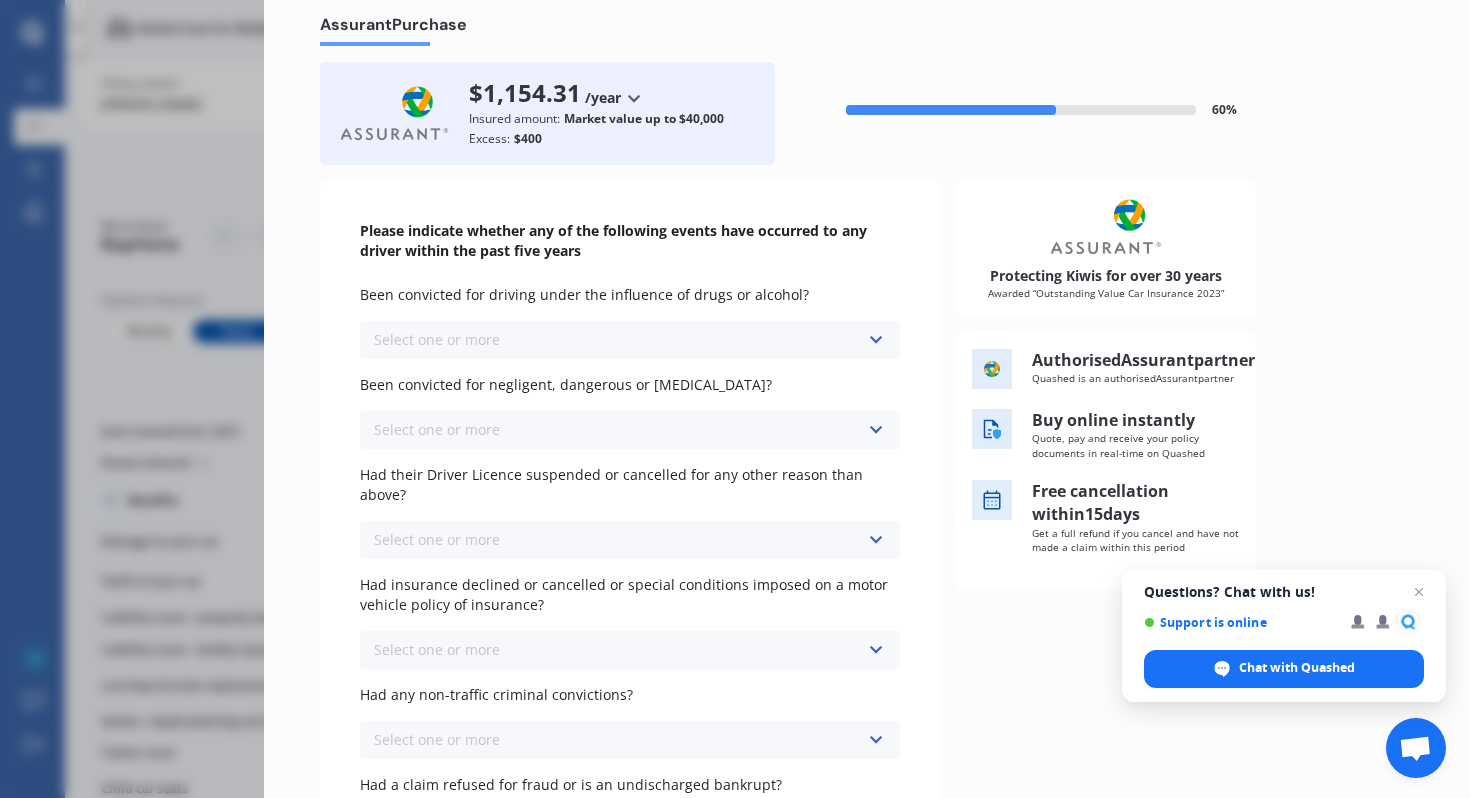 scroll, scrollTop: 0, scrollLeft: 0, axis: both 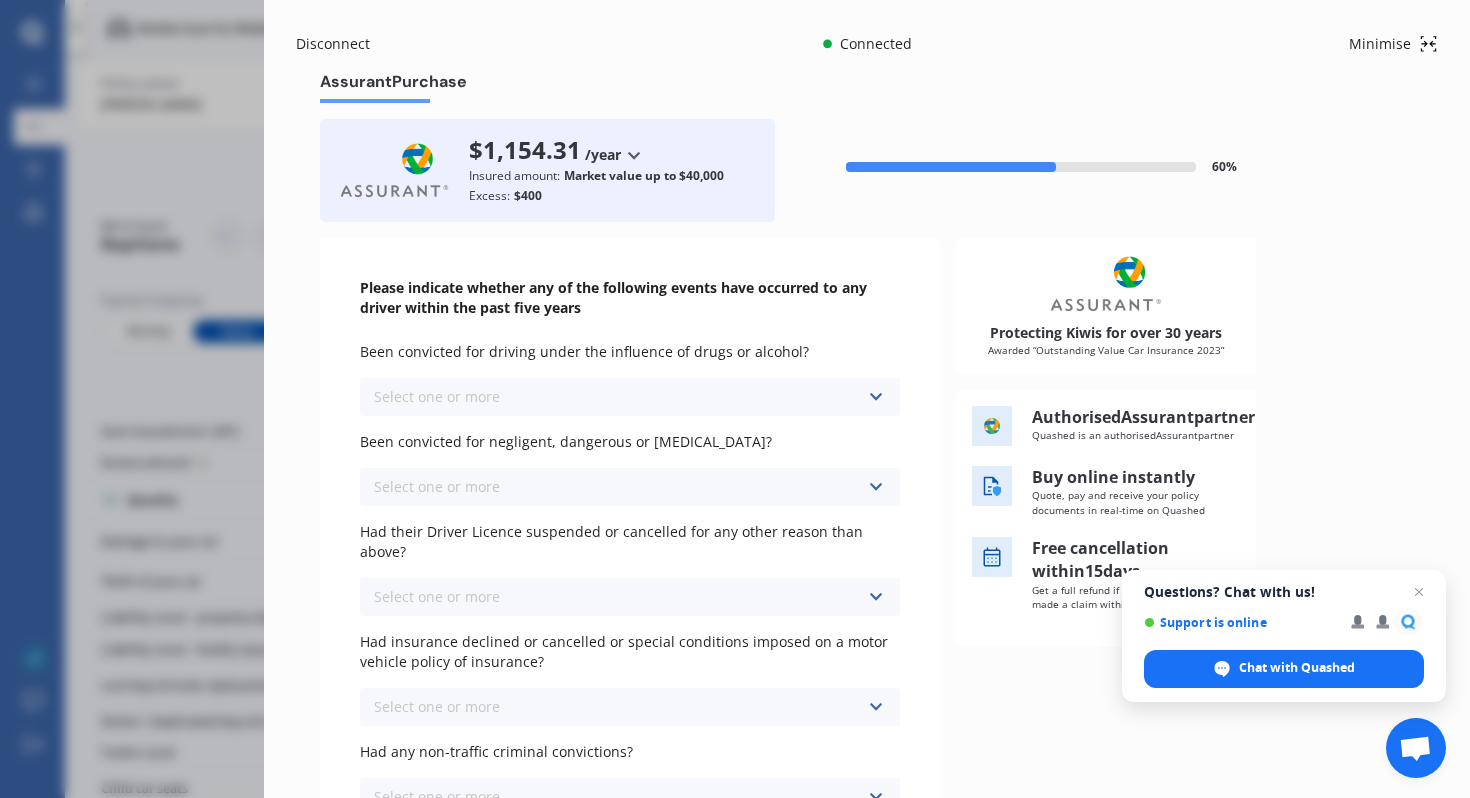 click on "Select one or more Never, or over [DATE] Last year 1 to [DATE] 2 to [DATE] 3 to [DATE]" at bounding box center (630, 397) 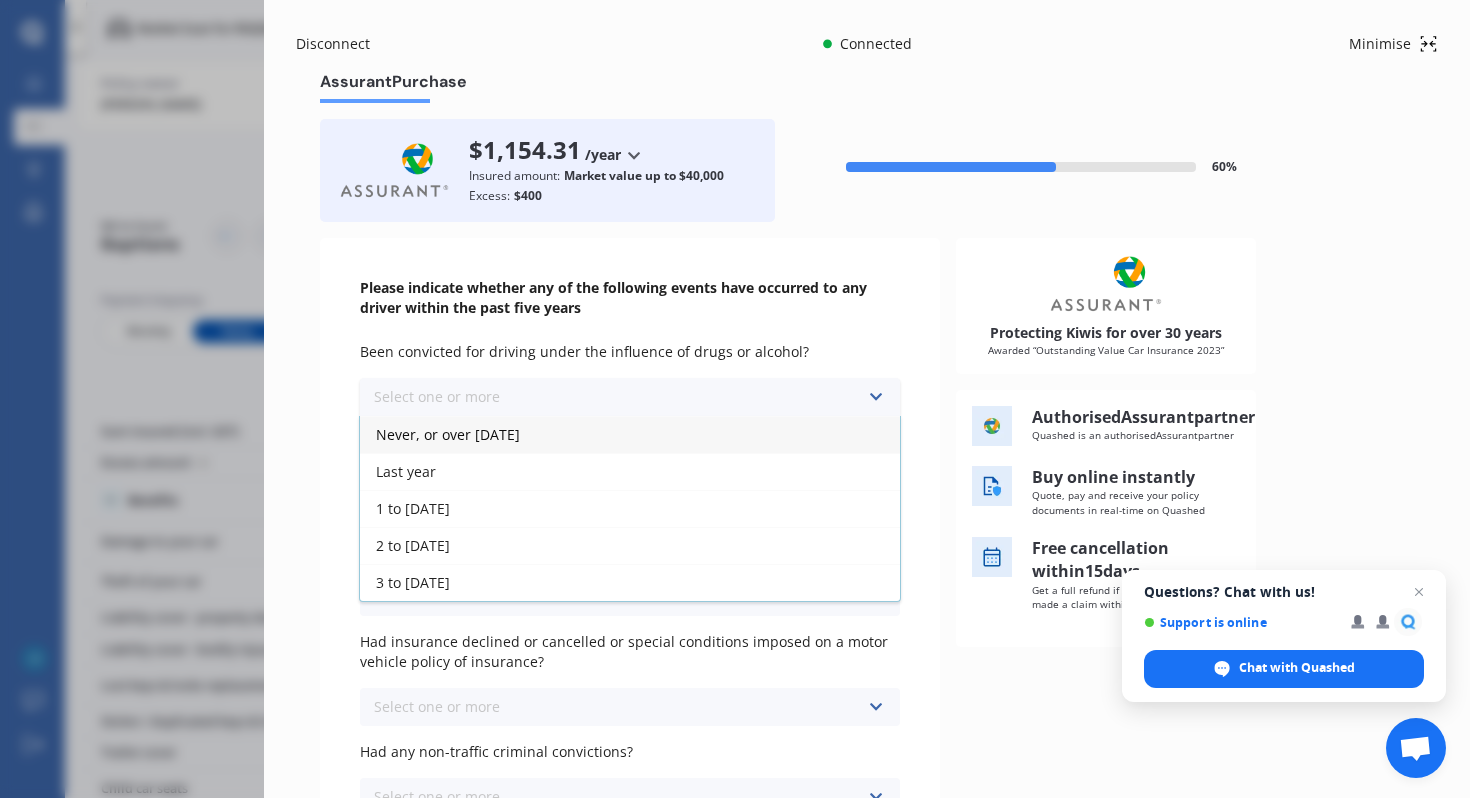 click on "Never, or over [DATE]" at bounding box center [630, 434] 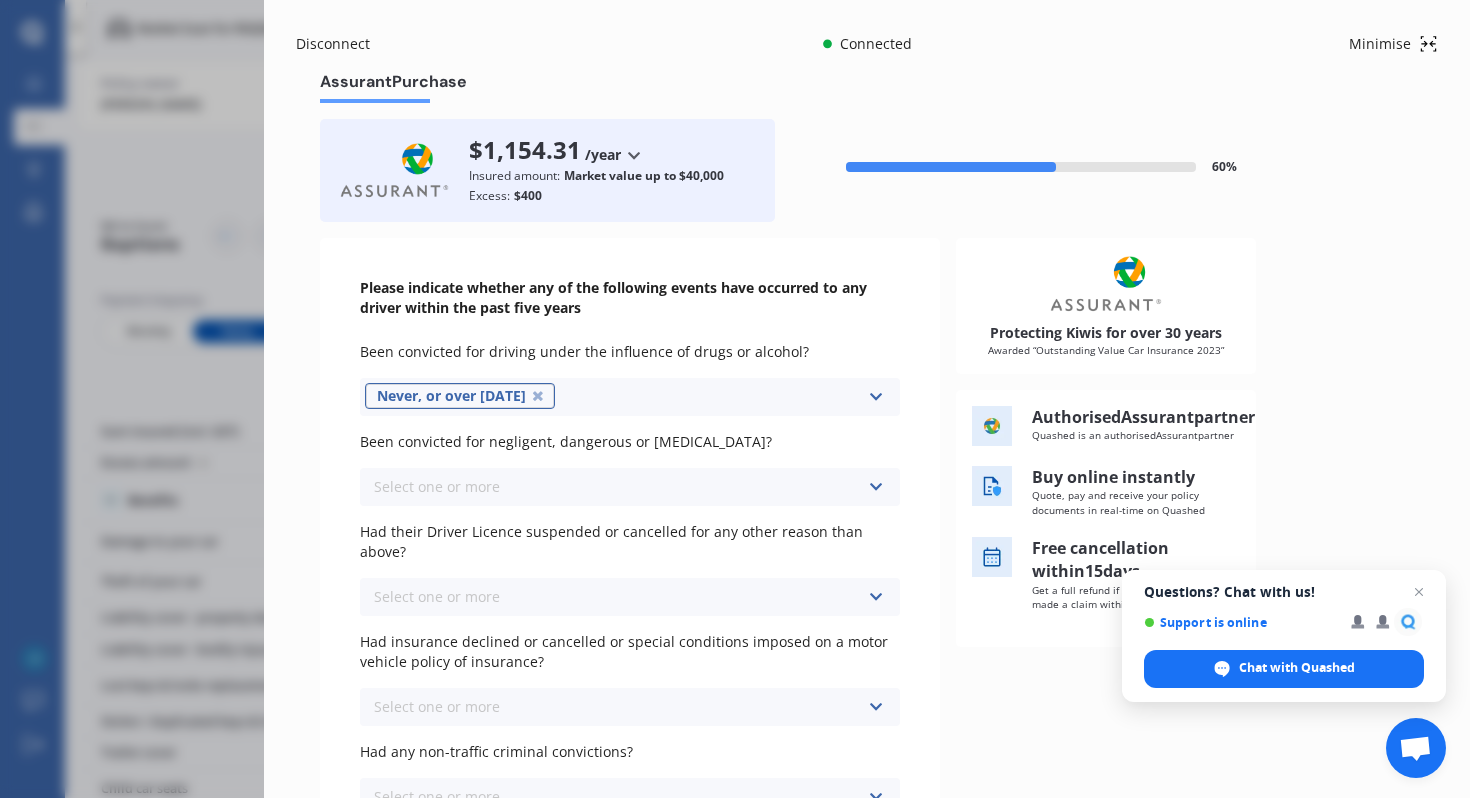 click on "Select one or more Never, or over [DATE] Last year 1 to [DATE] 2 to [DATE] 3 to [DATE]" at bounding box center (630, 487) 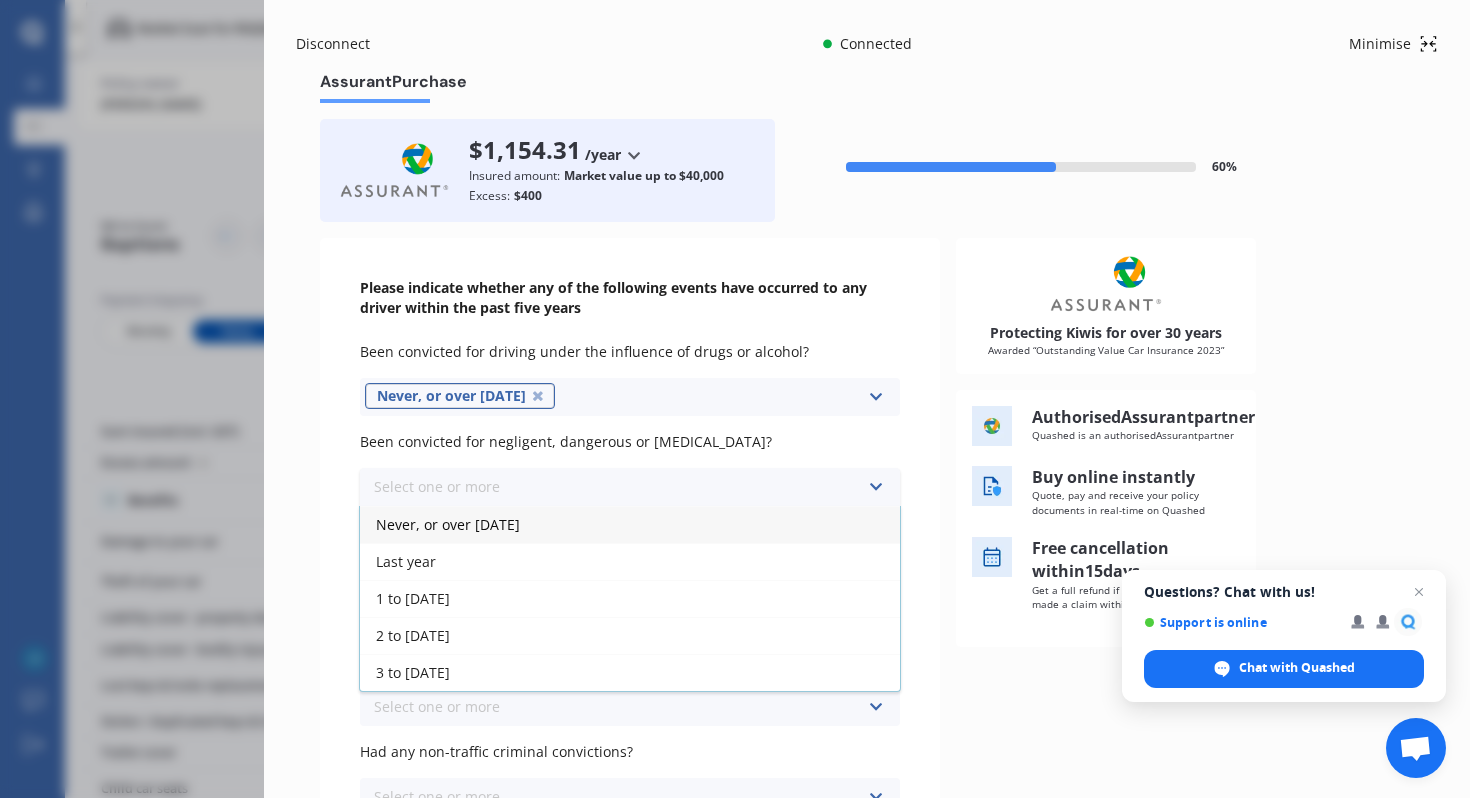 click on "Never, or over [DATE]" at bounding box center [630, 524] 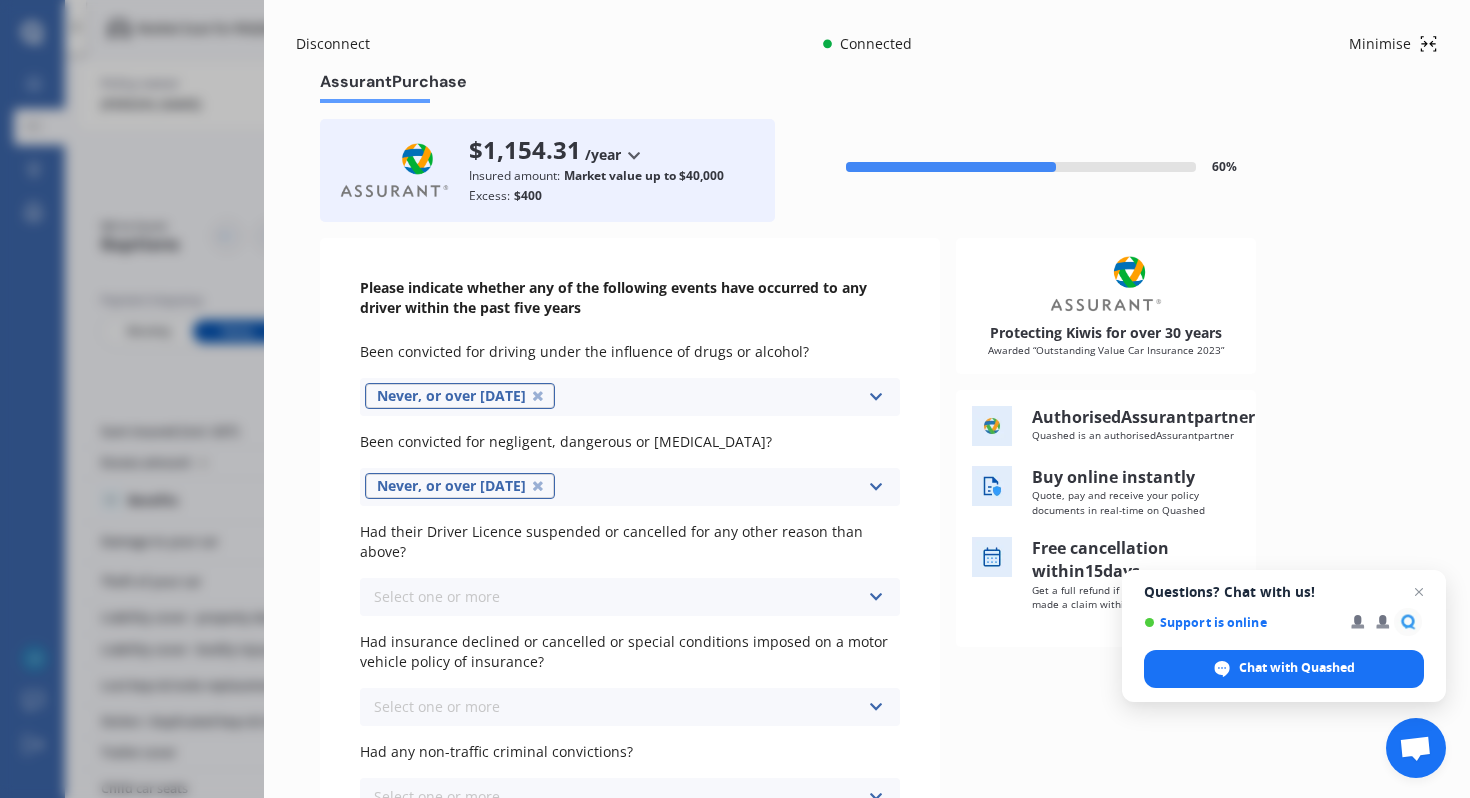 click on "Select one or more Never, or over [DATE] Last year 1 to [DATE] 2 to [DATE] 3 to [DATE]" at bounding box center [630, 597] 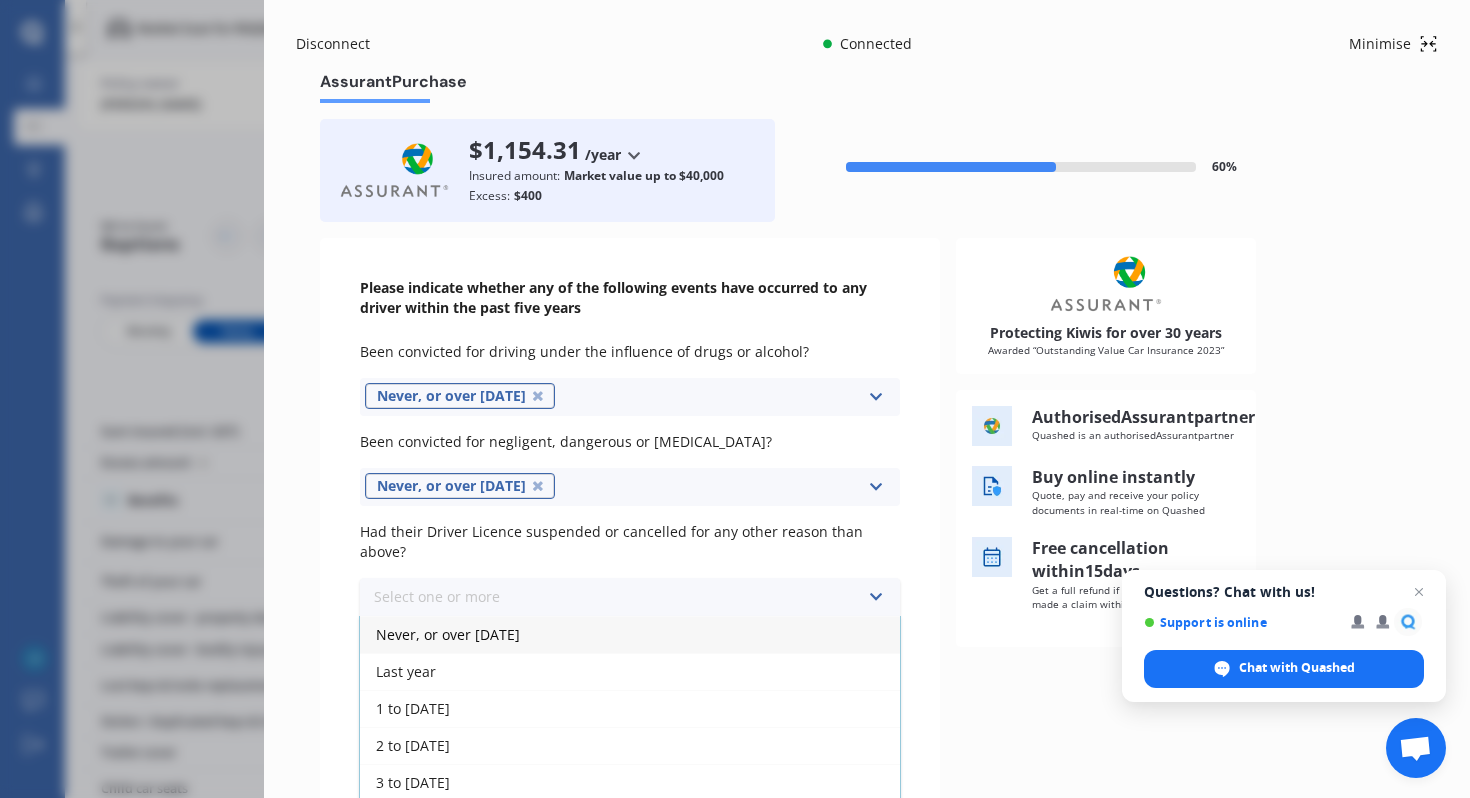 click on "Never, or over [DATE]" at bounding box center [630, 634] 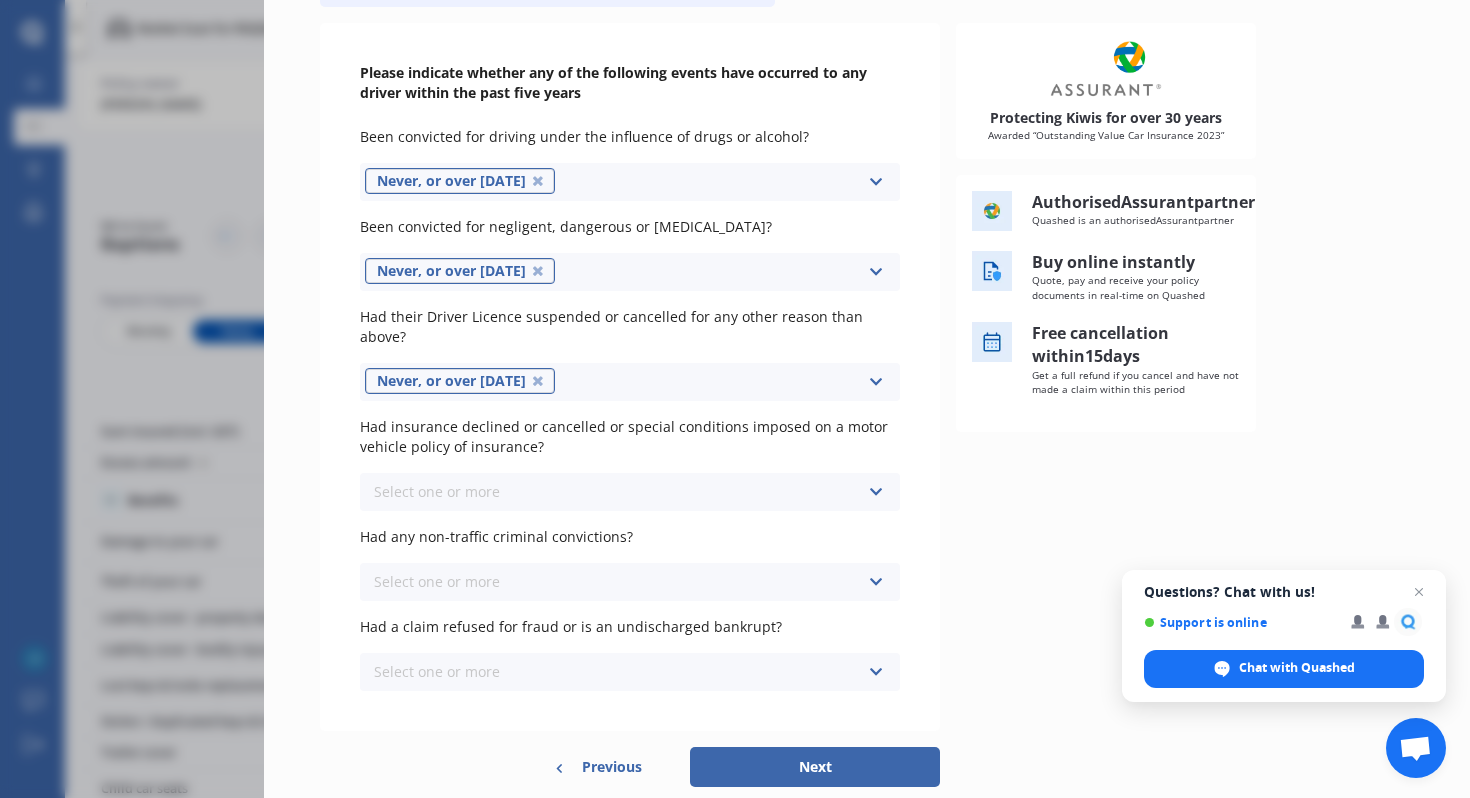 scroll, scrollTop: 229, scrollLeft: 0, axis: vertical 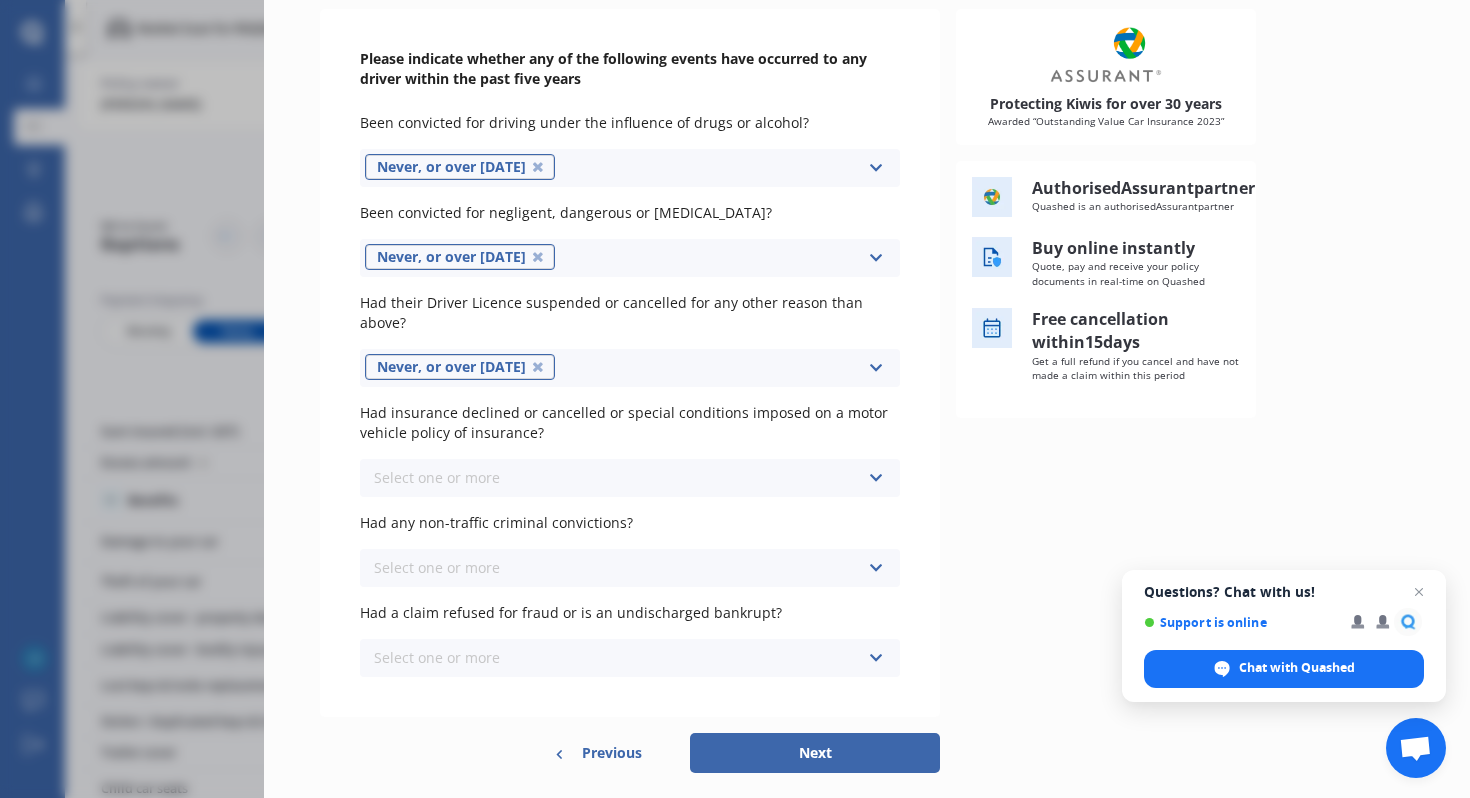 click on "Select one or more Never, or over [DATE] Last year 1 to [DATE] 2 to [DATE] 3 to [DATE]" at bounding box center [630, 478] 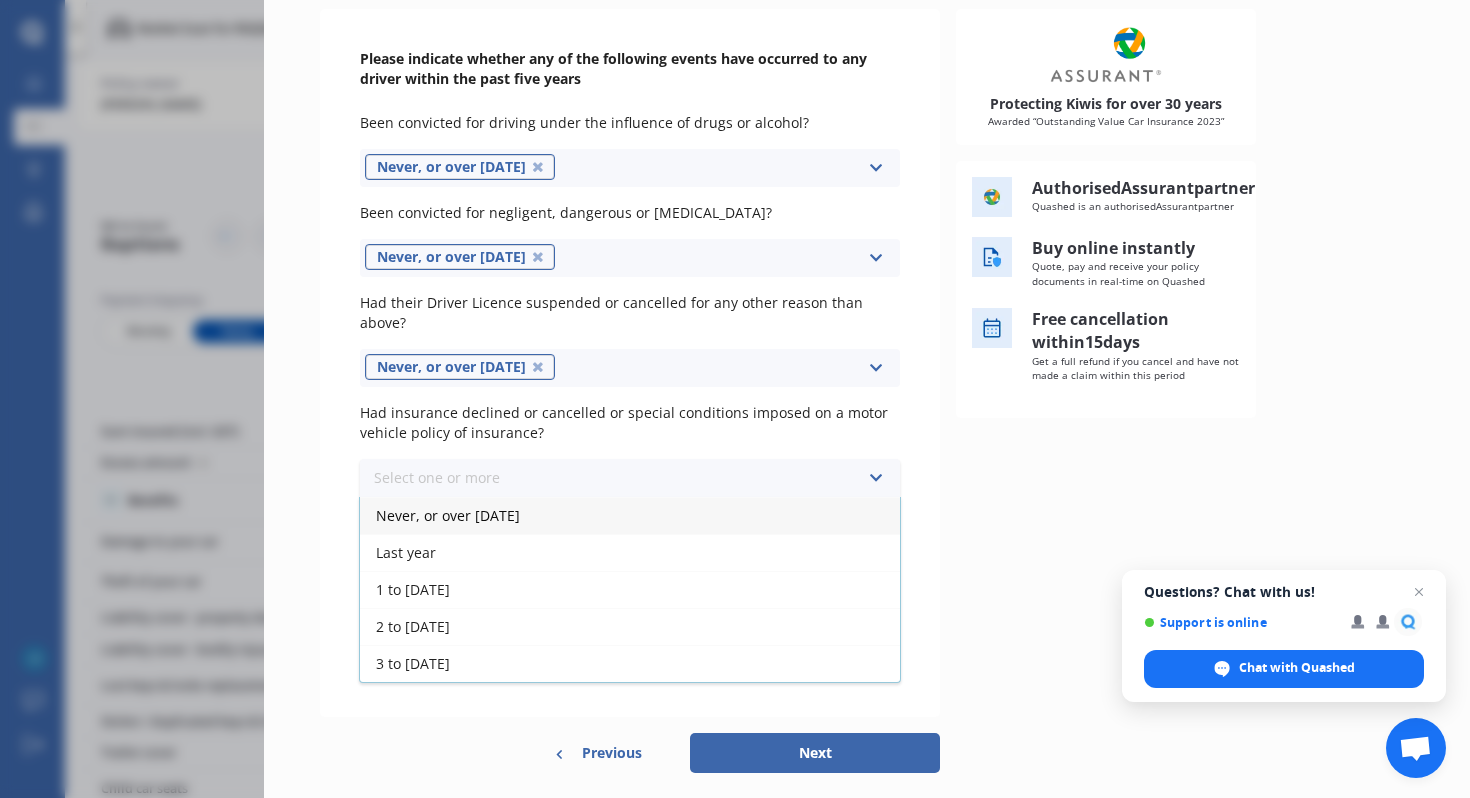 click on "Never, or over [DATE]" at bounding box center [630, 515] 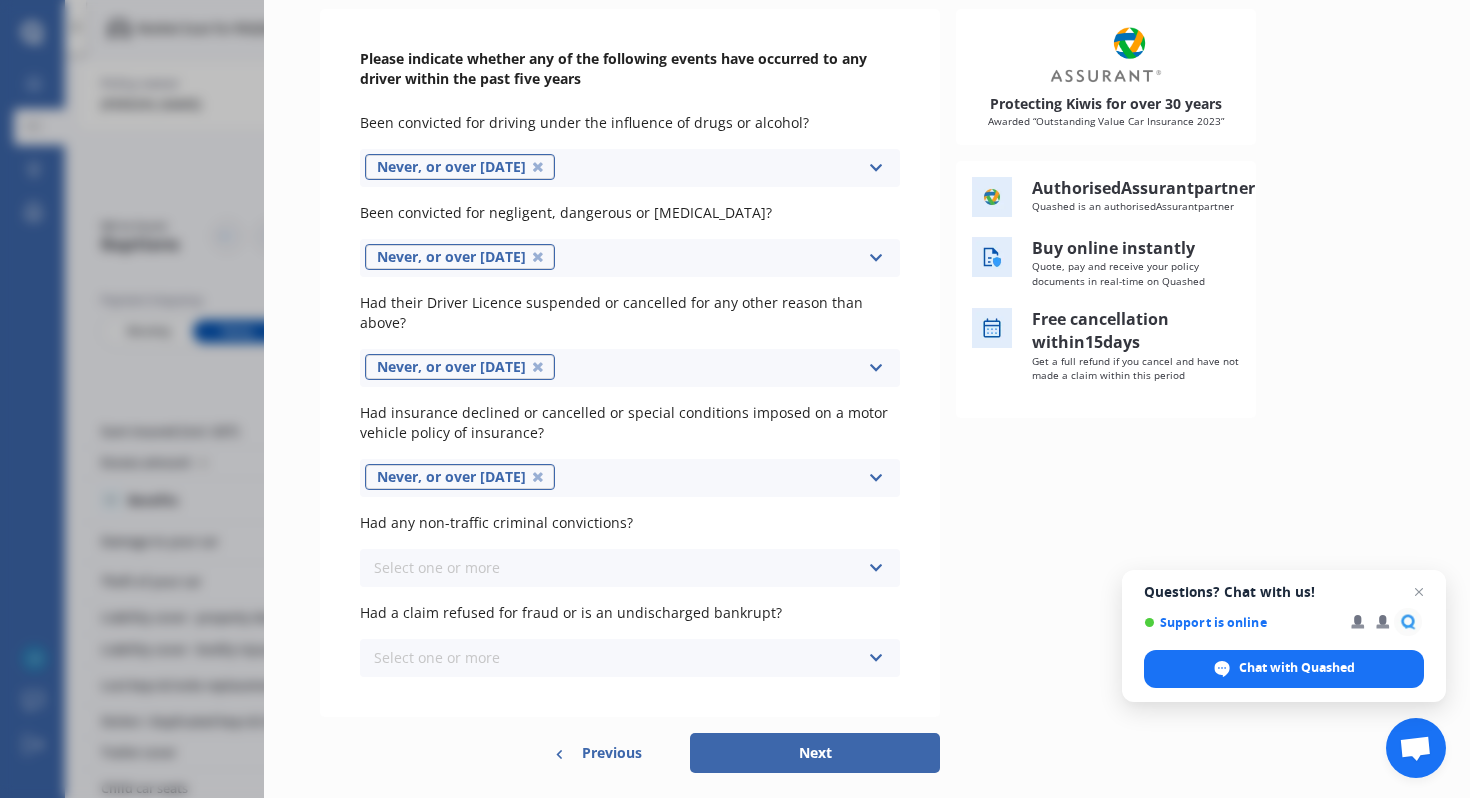 click on "Select one or more Never, or over [DATE] Last year 1 to [DATE] 2 to [DATE] 3 to [DATE]" at bounding box center [630, 568] 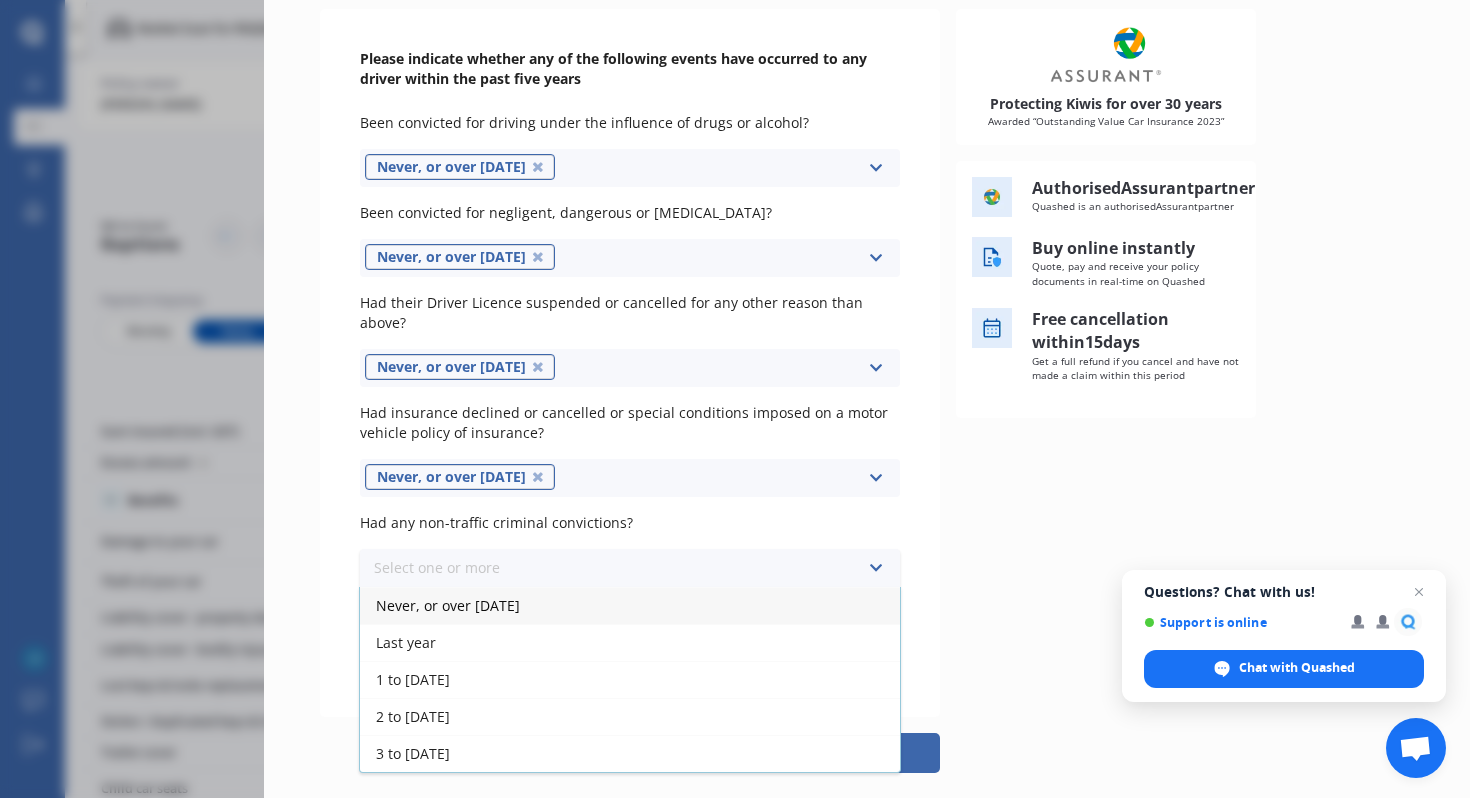 click on "Never, or over [DATE]" at bounding box center [630, 605] 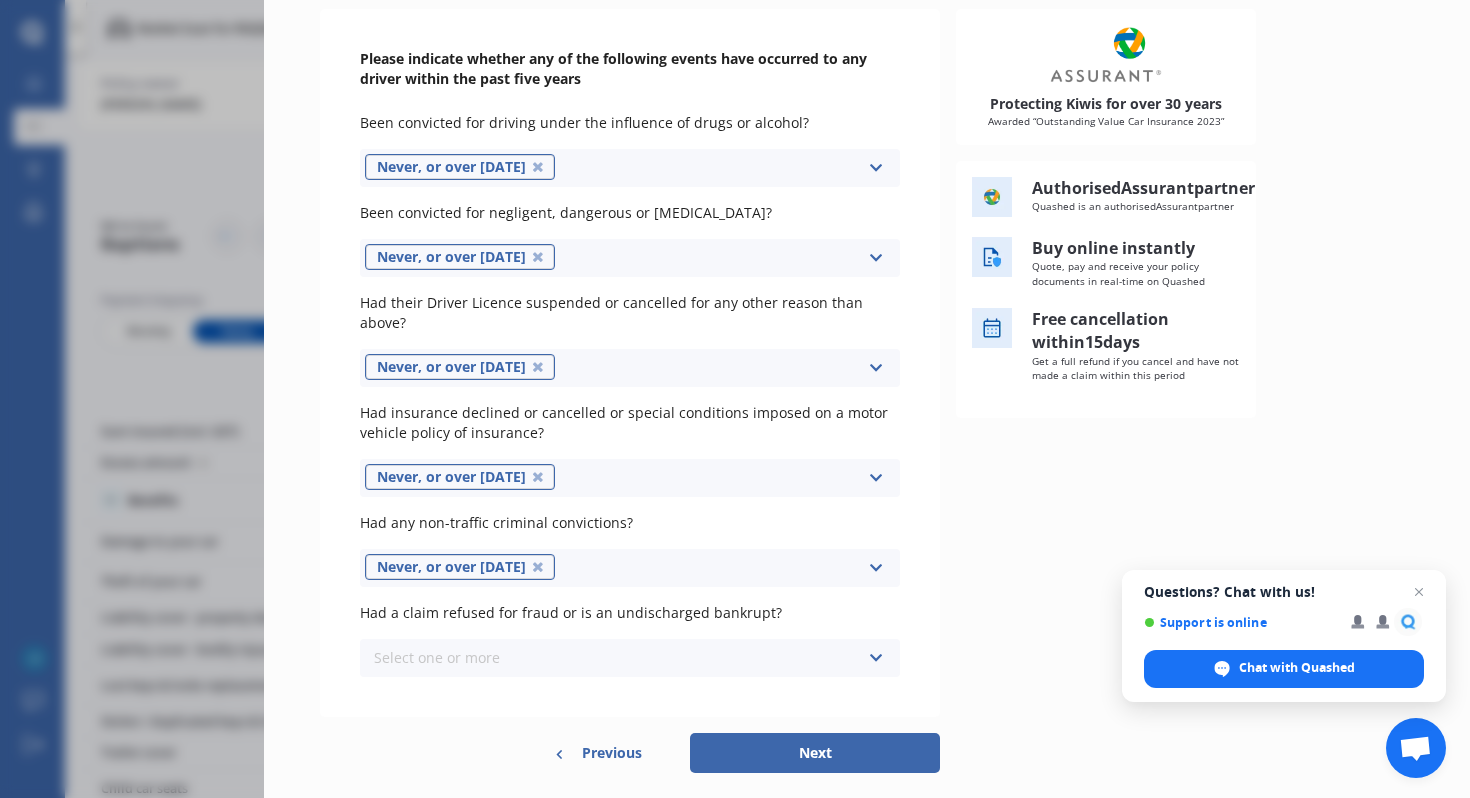 scroll, scrollTop: 264, scrollLeft: 0, axis: vertical 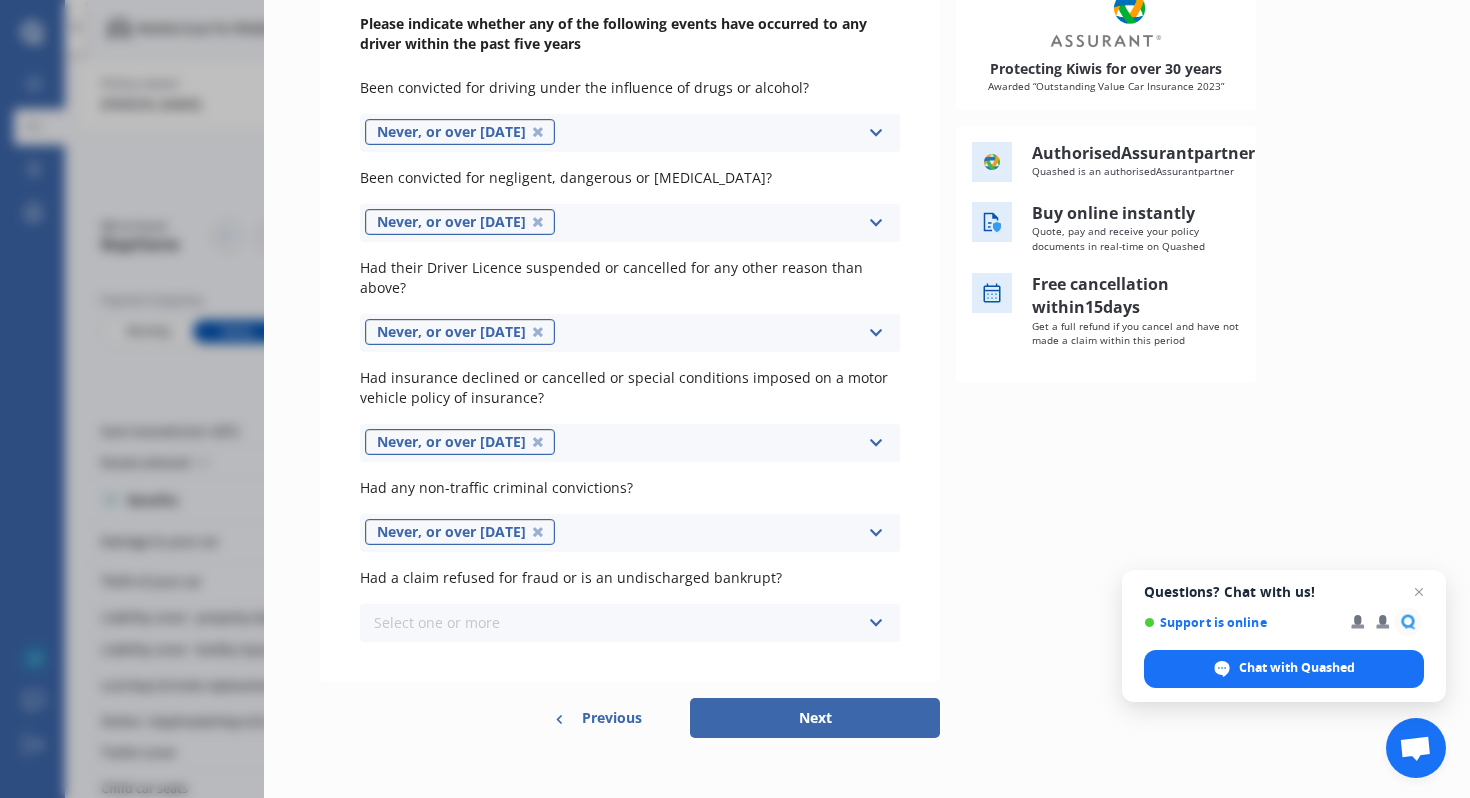 click on "Select one or more Never, or over [DATE] Last year 1 to [DATE] 2 to [DATE] 3 to [DATE]" at bounding box center (630, 623) 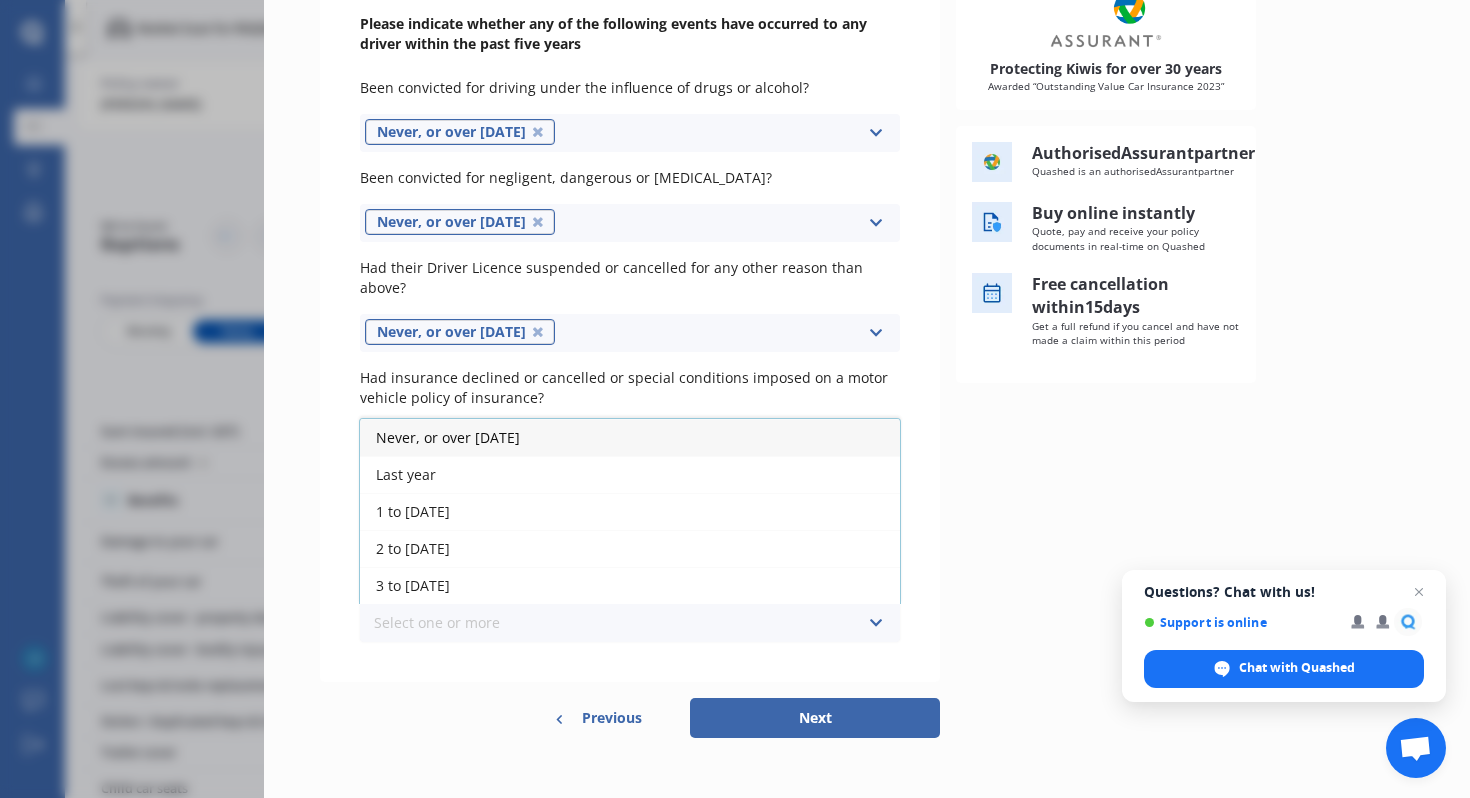 click on "Never, or over [DATE]" at bounding box center (630, 437) 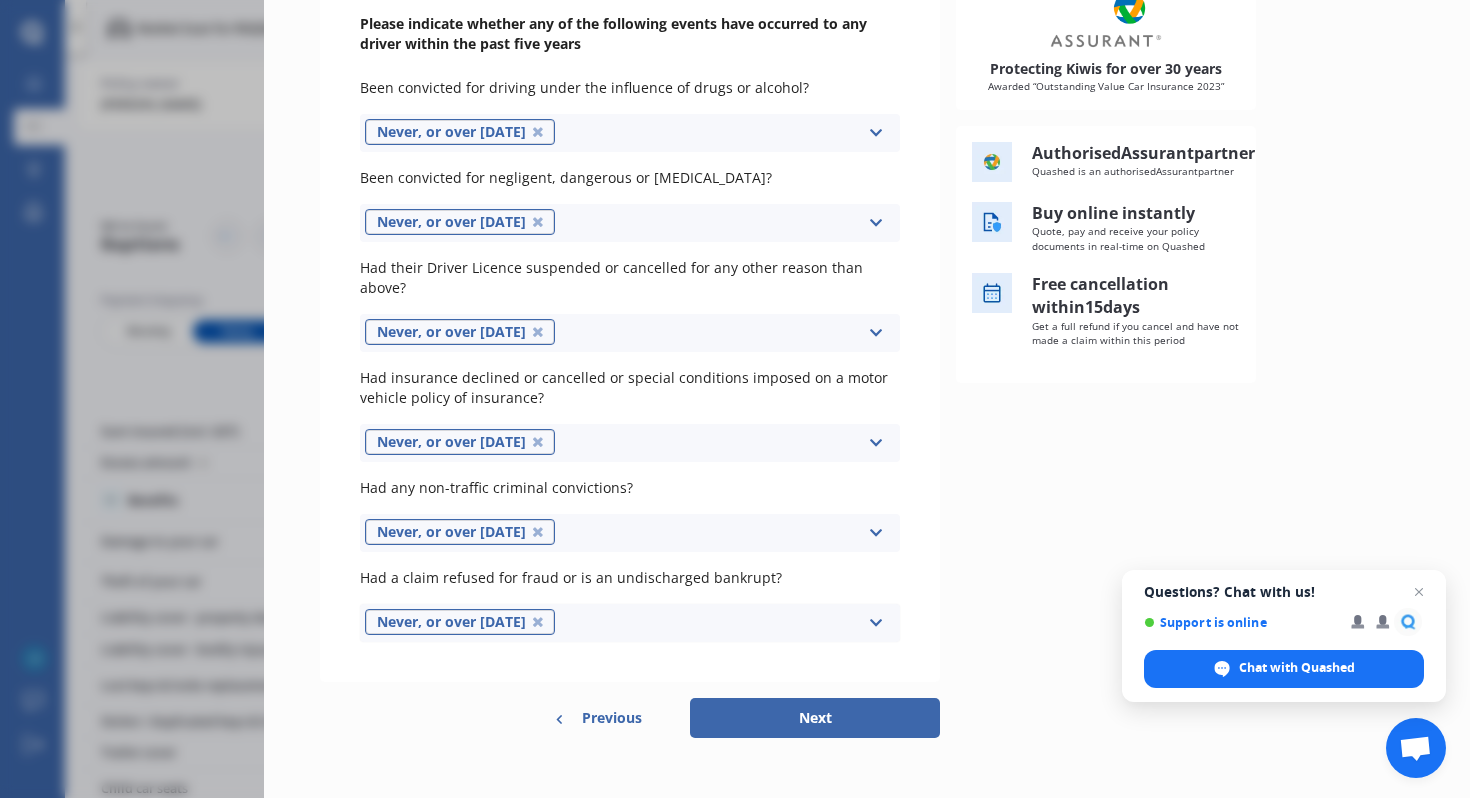 click on "Next" at bounding box center (815, 718) 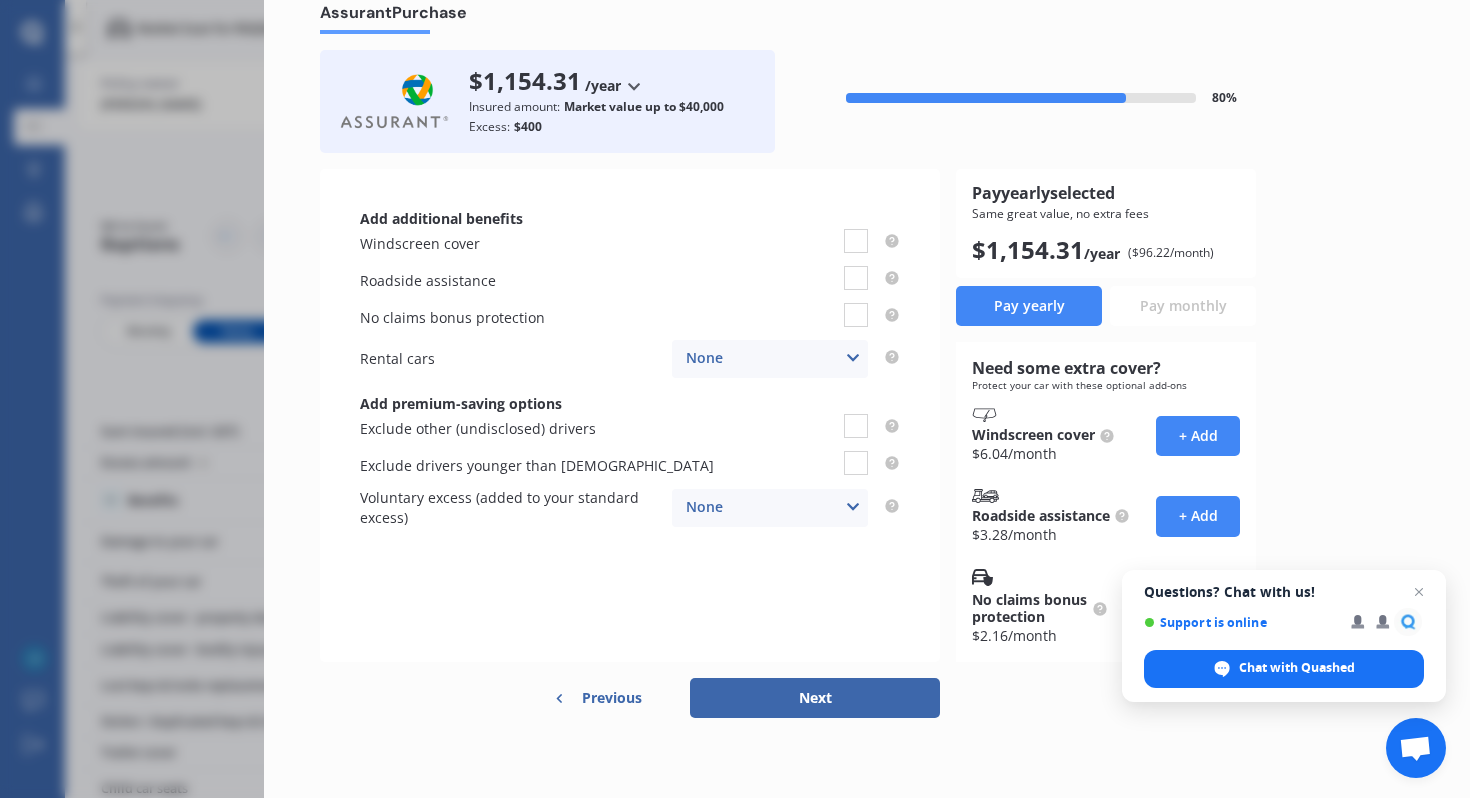 scroll, scrollTop: 0, scrollLeft: 0, axis: both 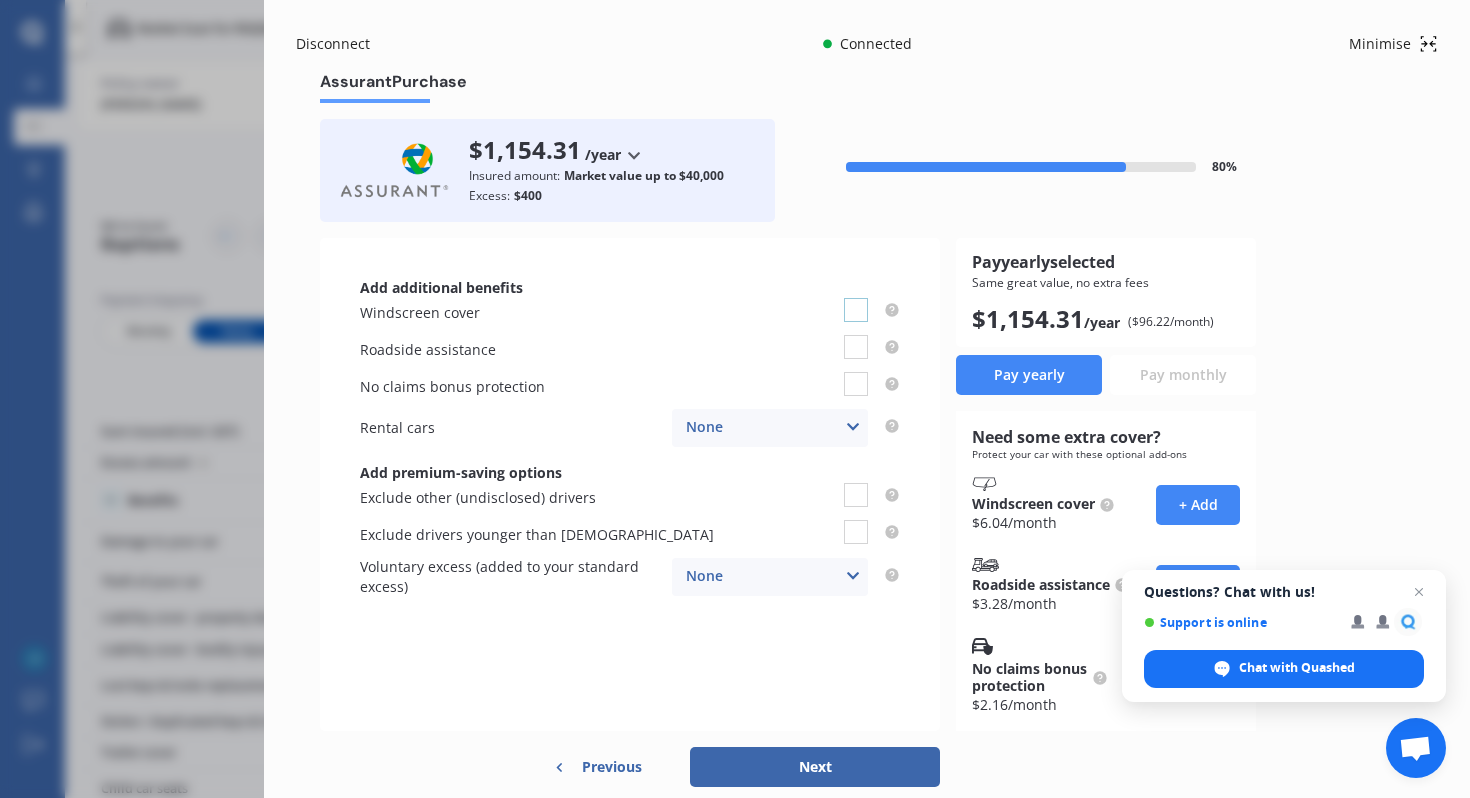 click at bounding box center [856, 298] 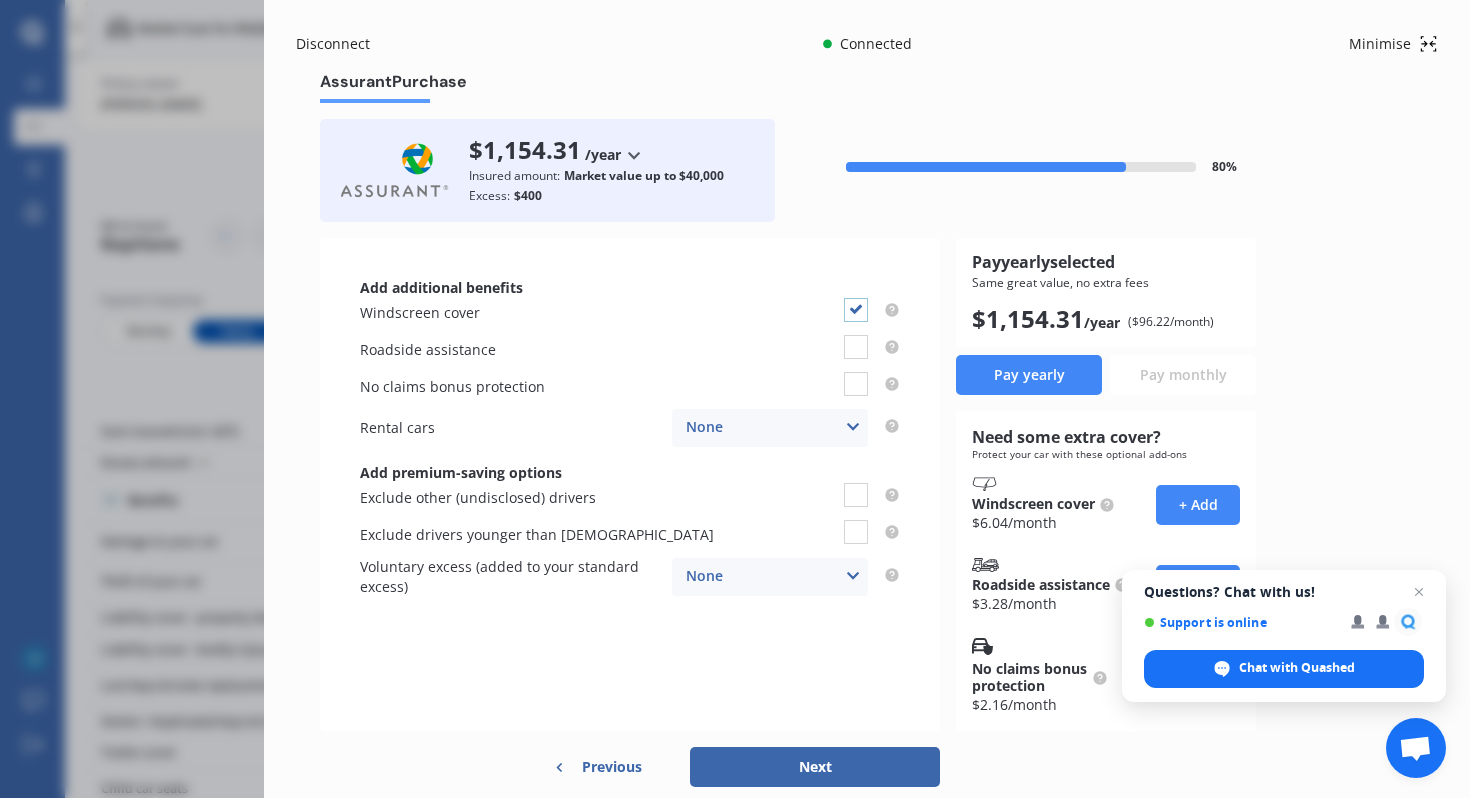 checkbox on "true" 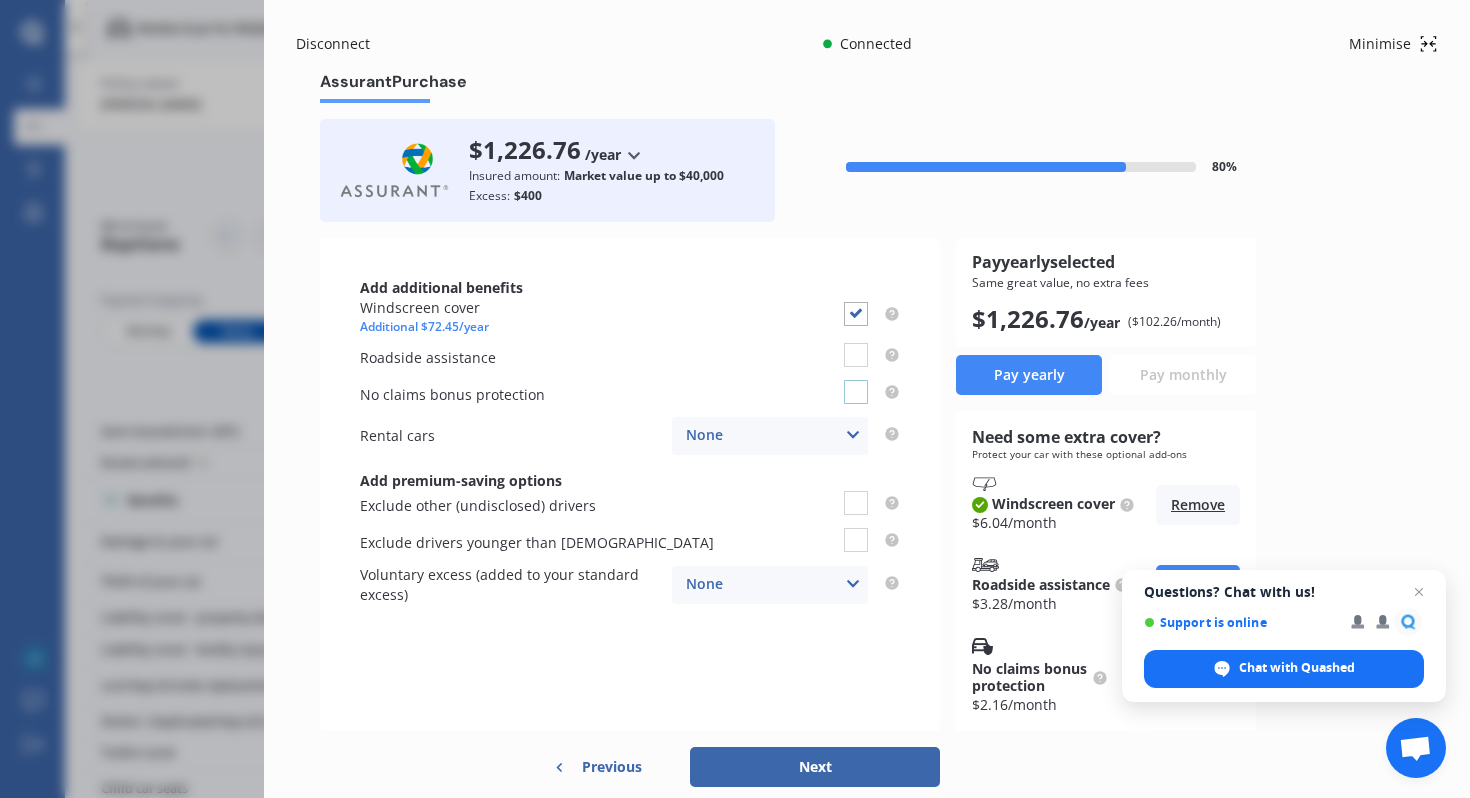 click at bounding box center [856, 380] 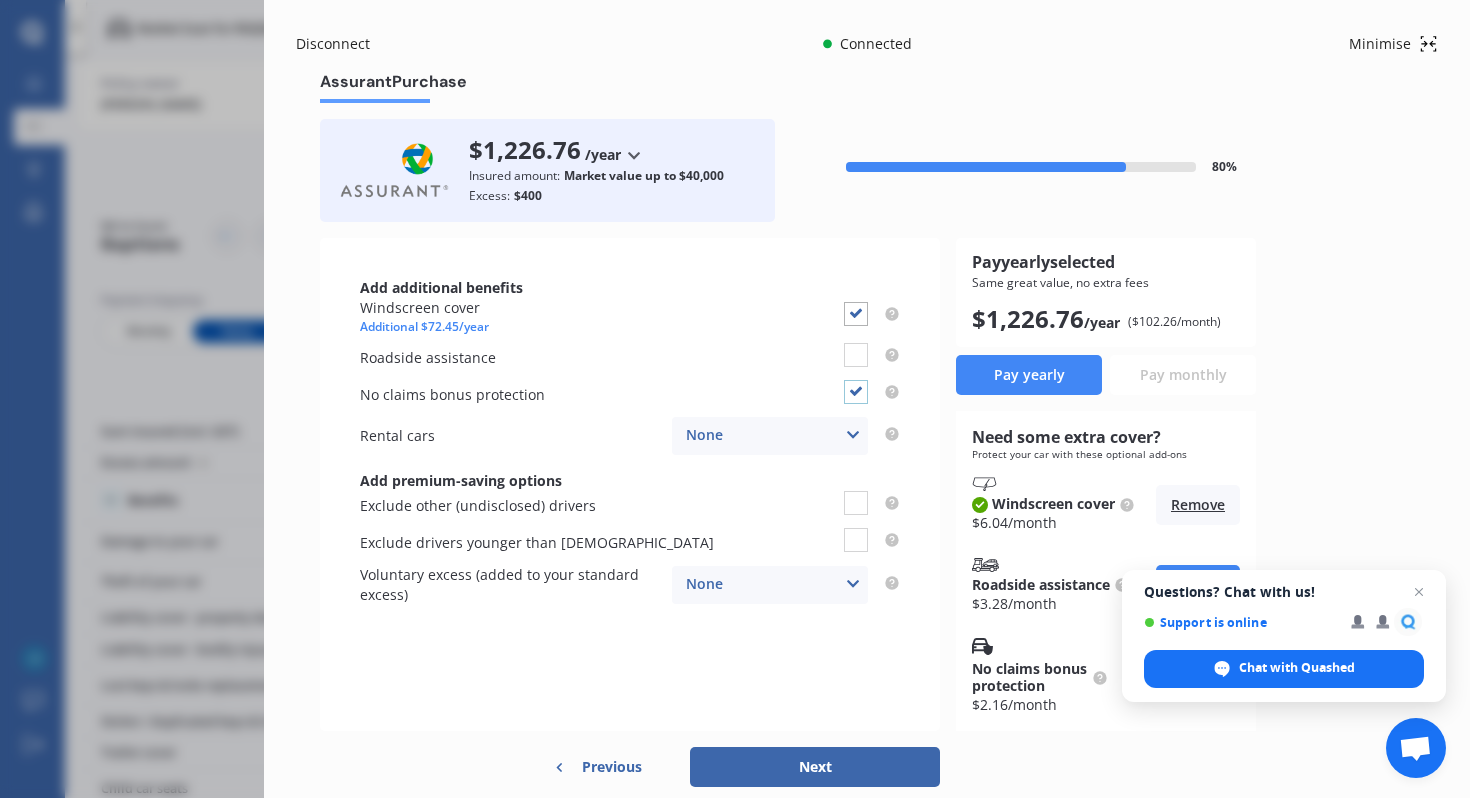 checkbox on "true" 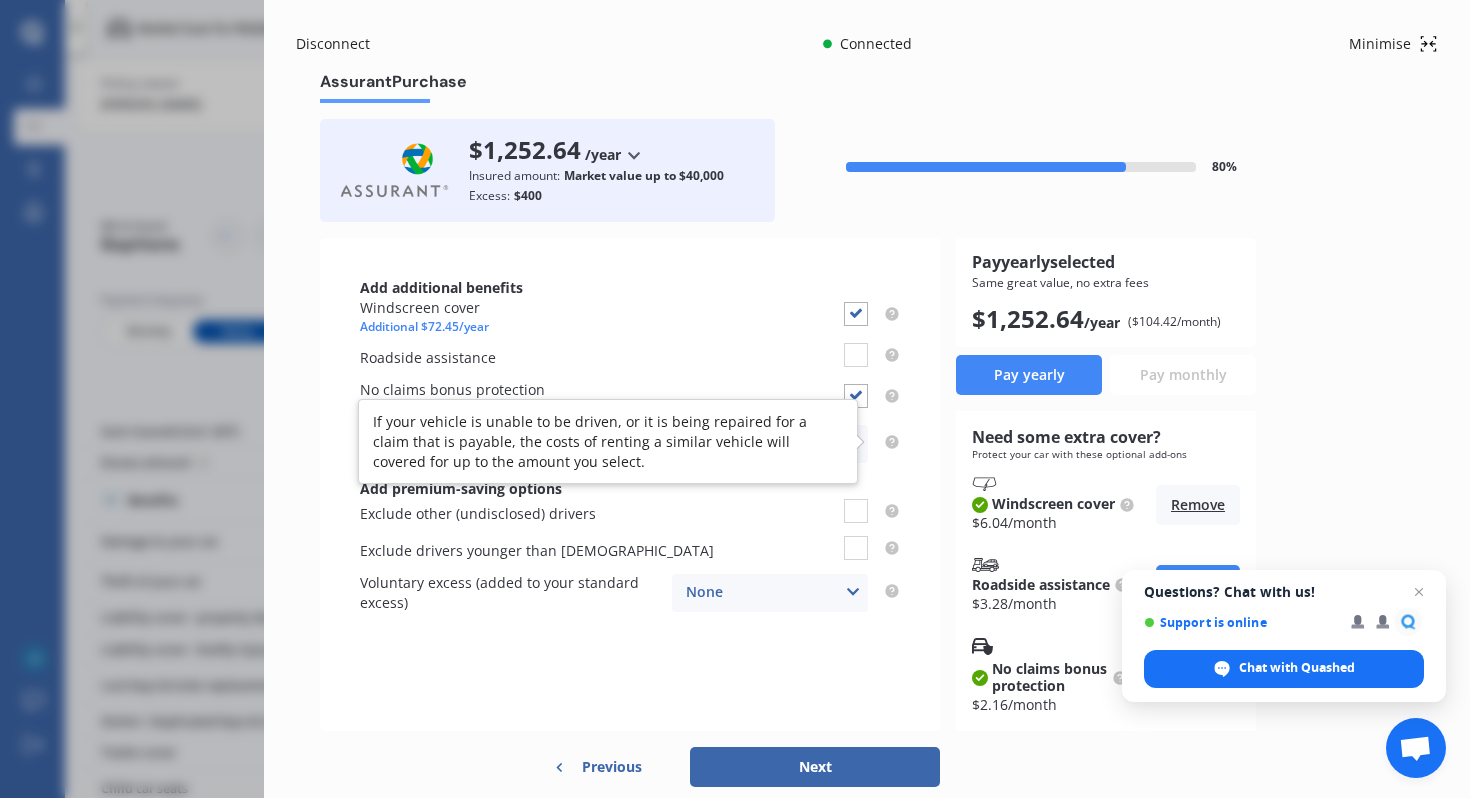 click 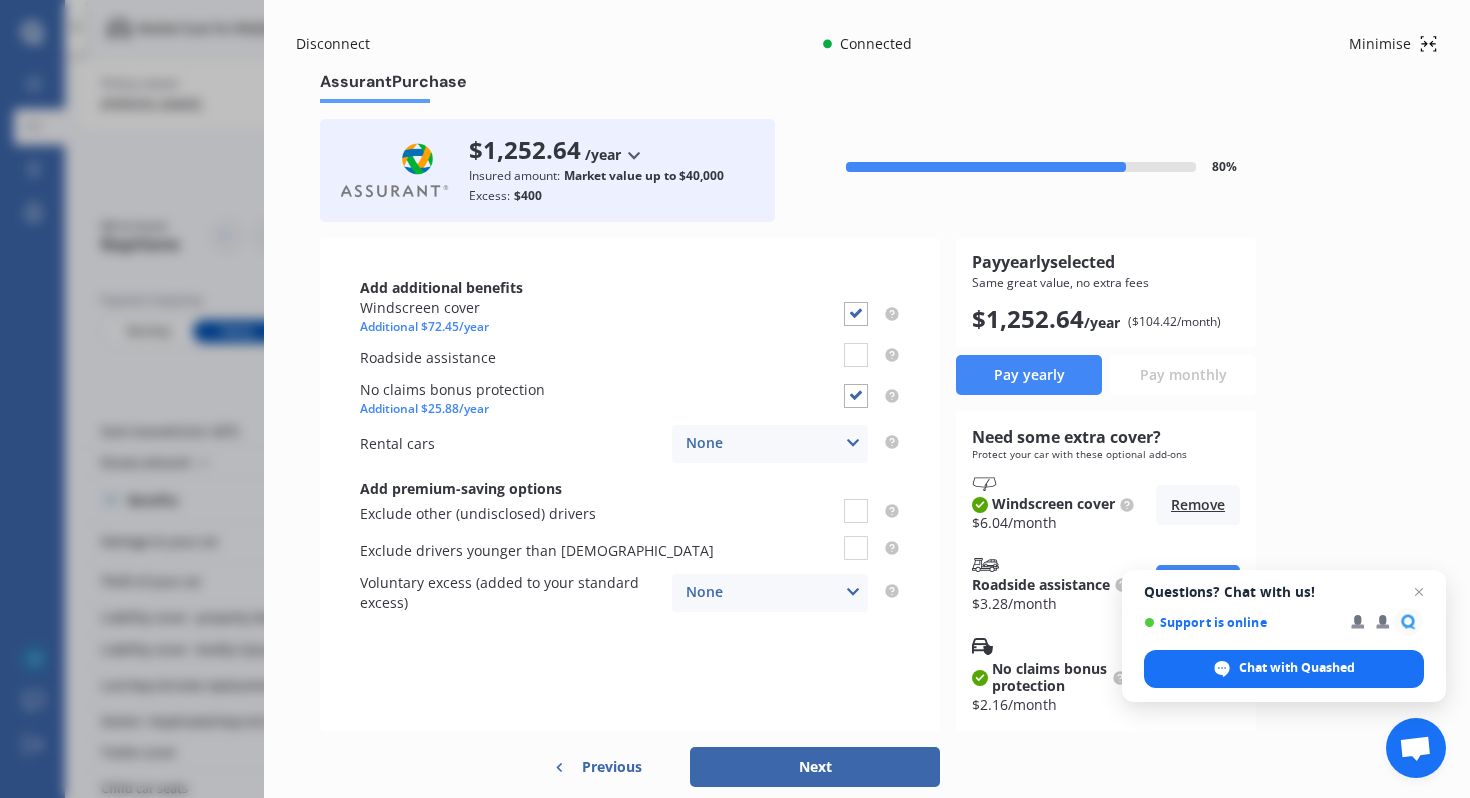 click at bounding box center (853, 443) 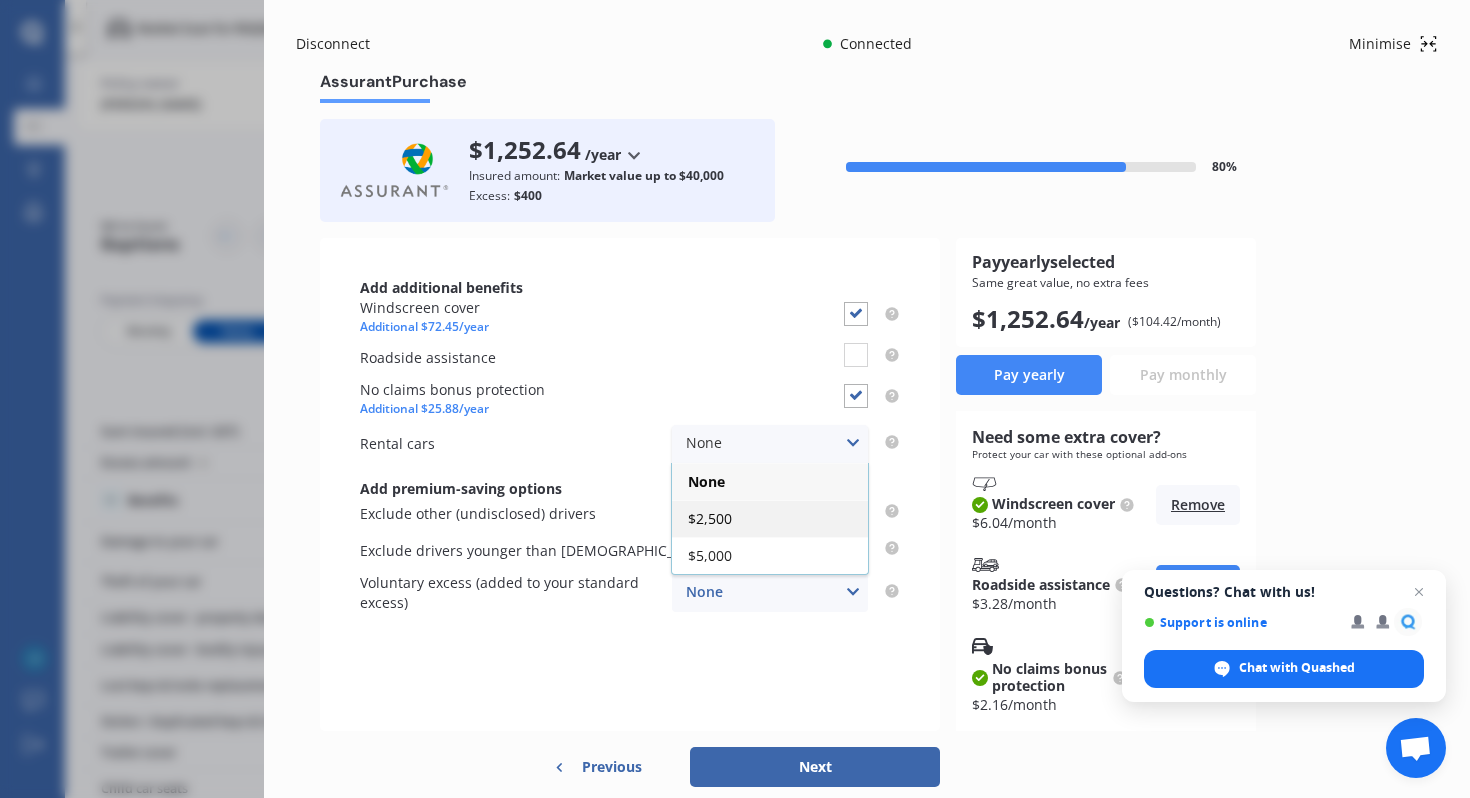 click on "$2,500" at bounding box center [770, 518] 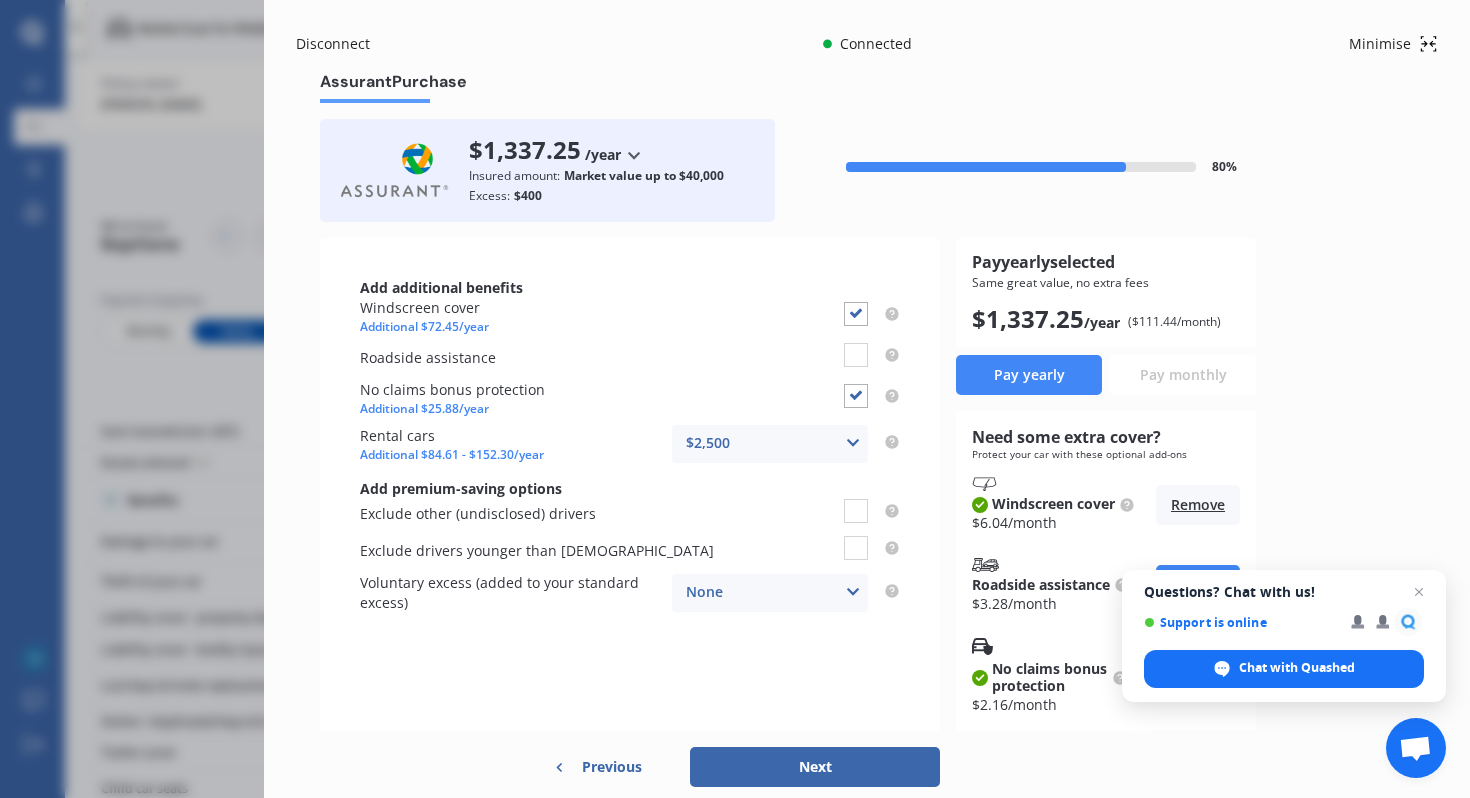 click at bounding box center [853, 443] 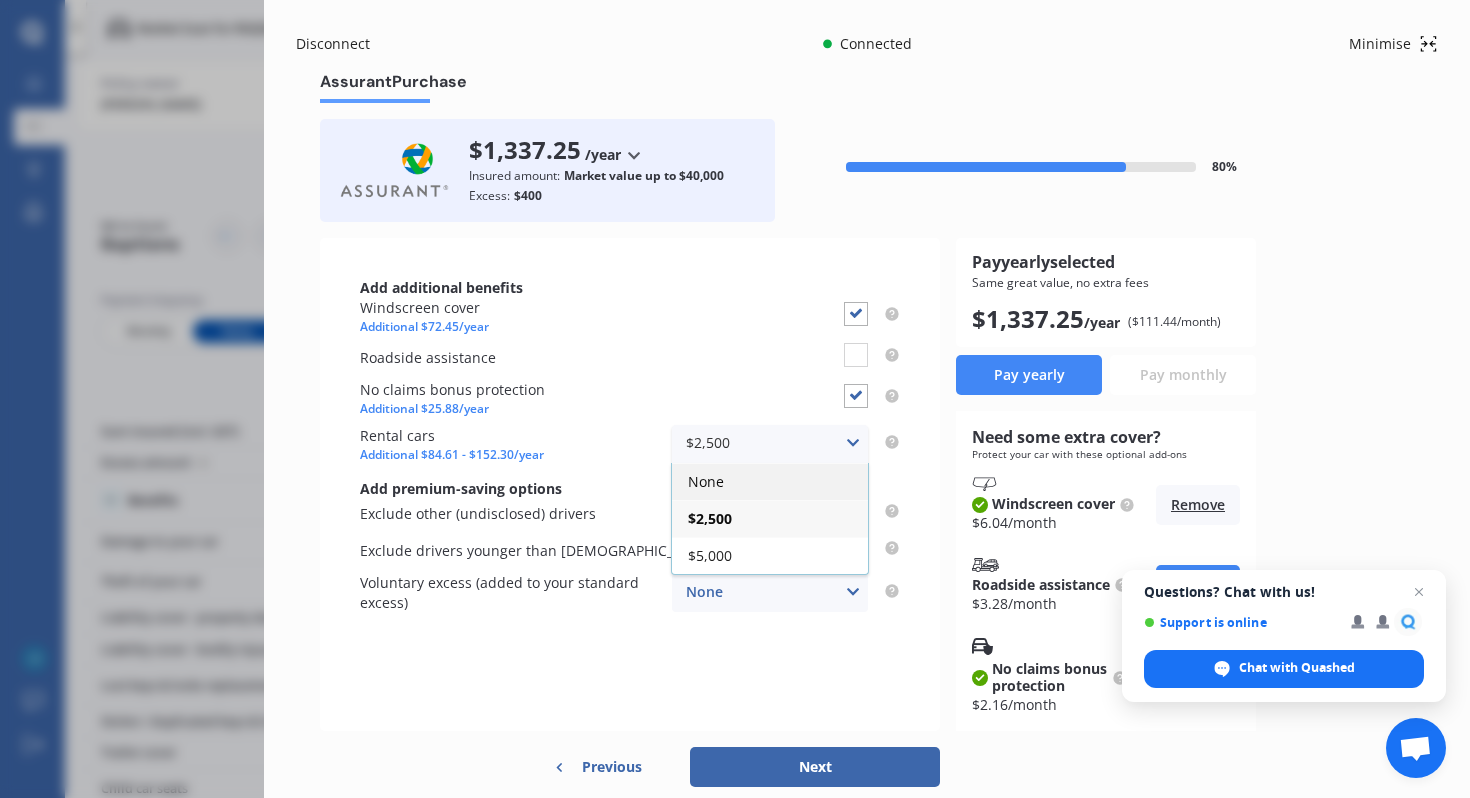 click on "None" at bounding box center (770, 481) 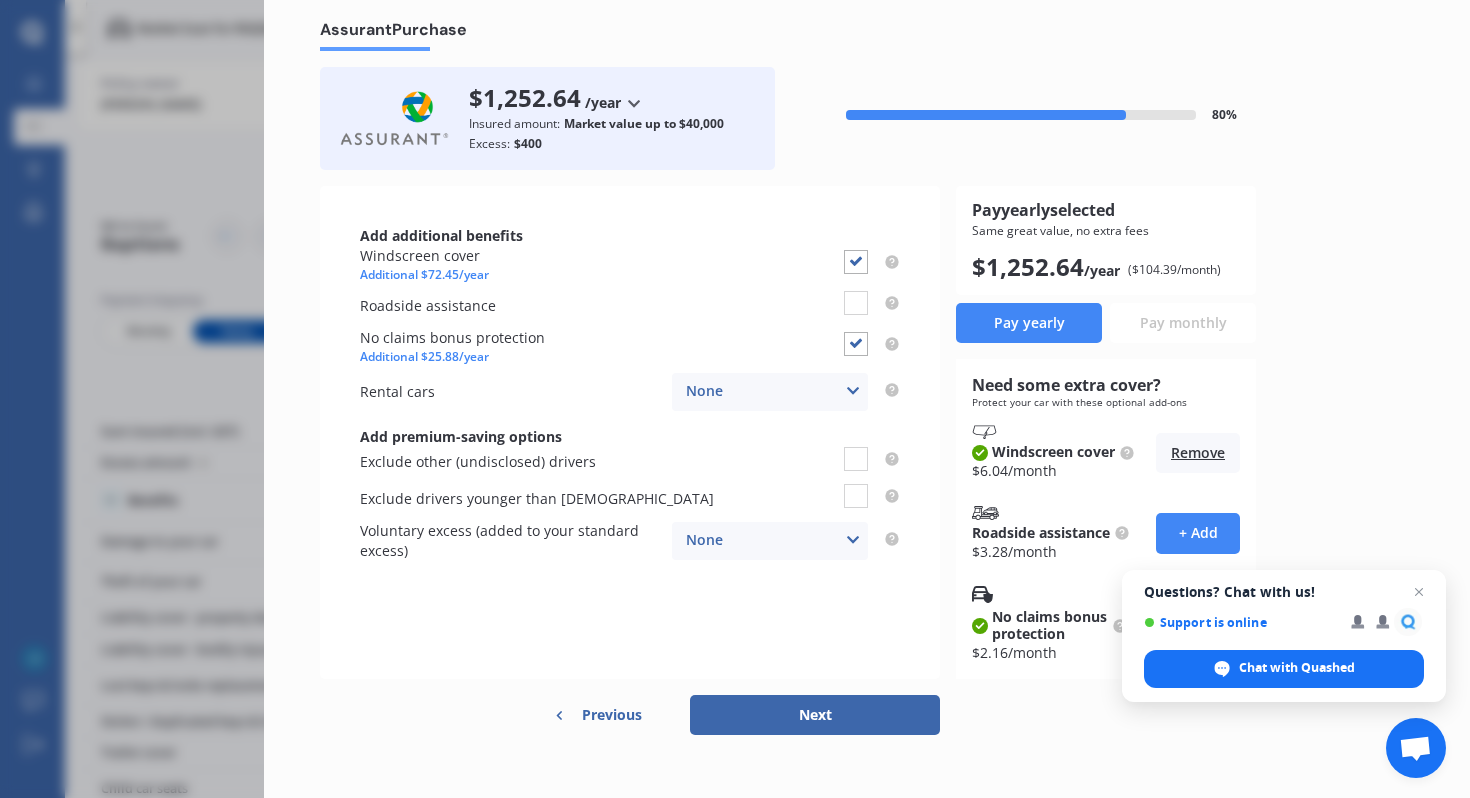 scroll, scrollTop: 67, scrollLeft: 0, axis: vertical 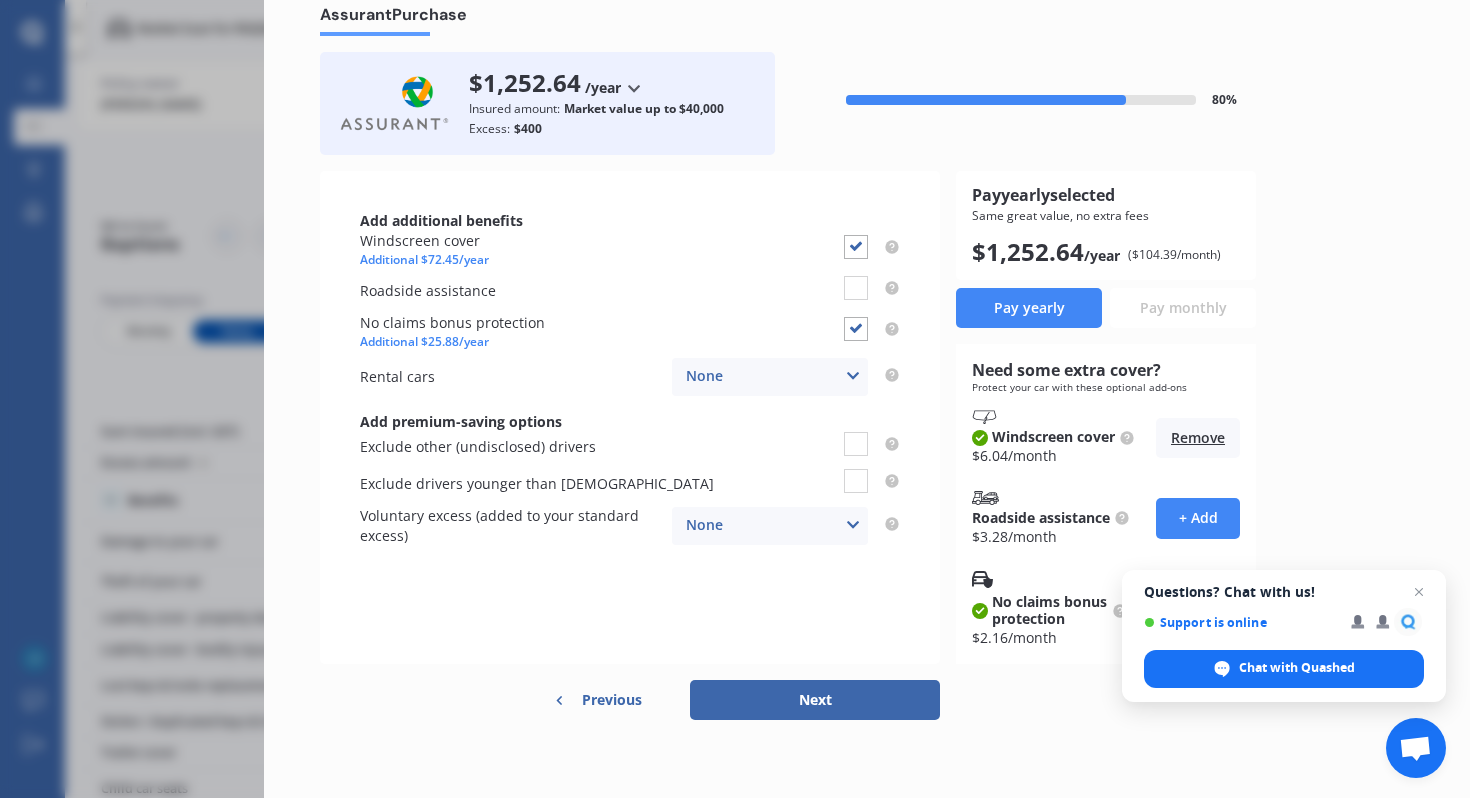 click on "Next" at bounding box center [815, 700] 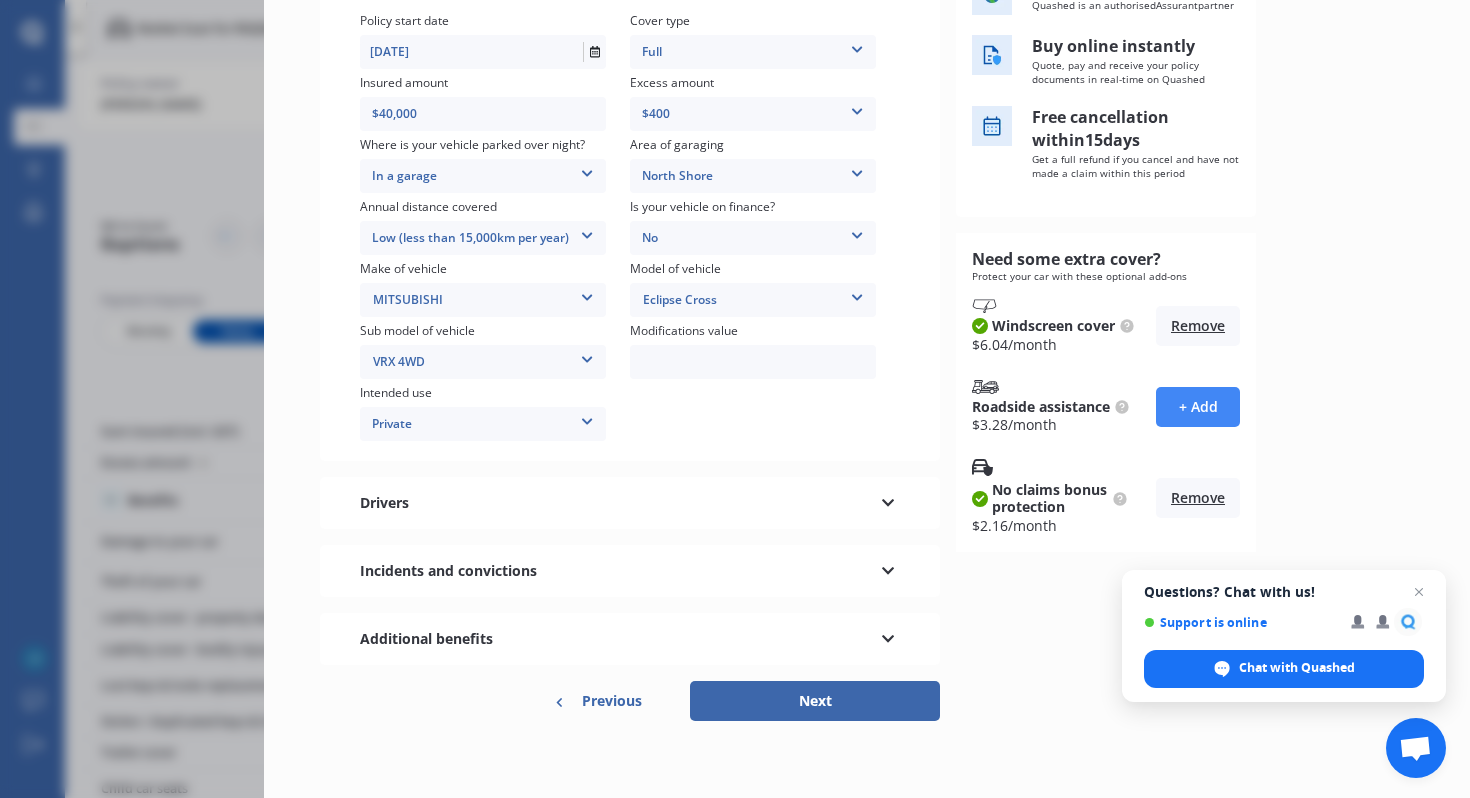 scroll, scrollTop: 282, scrollLeft: 0, axis: vertical 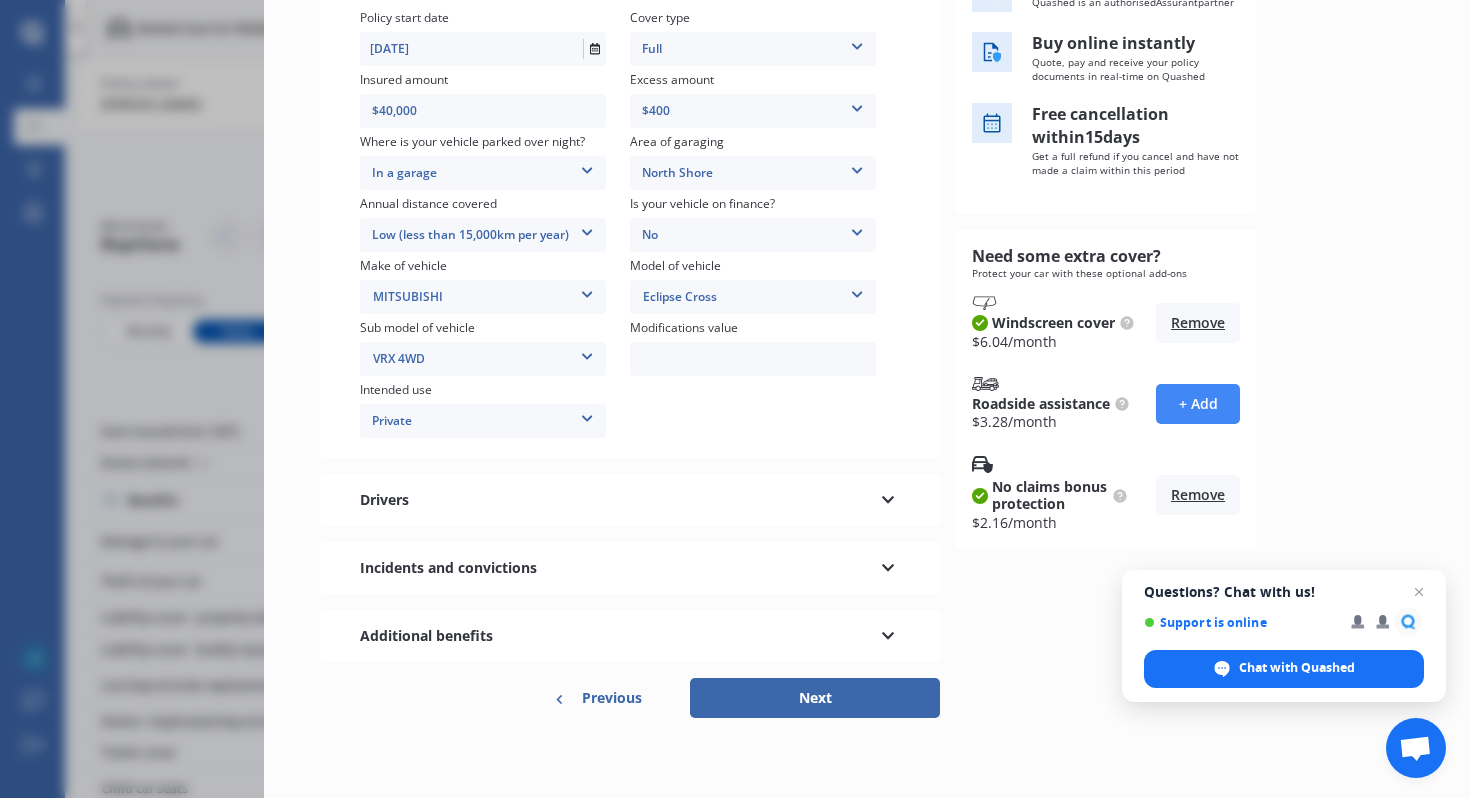 click at bounding box center [888, 497] 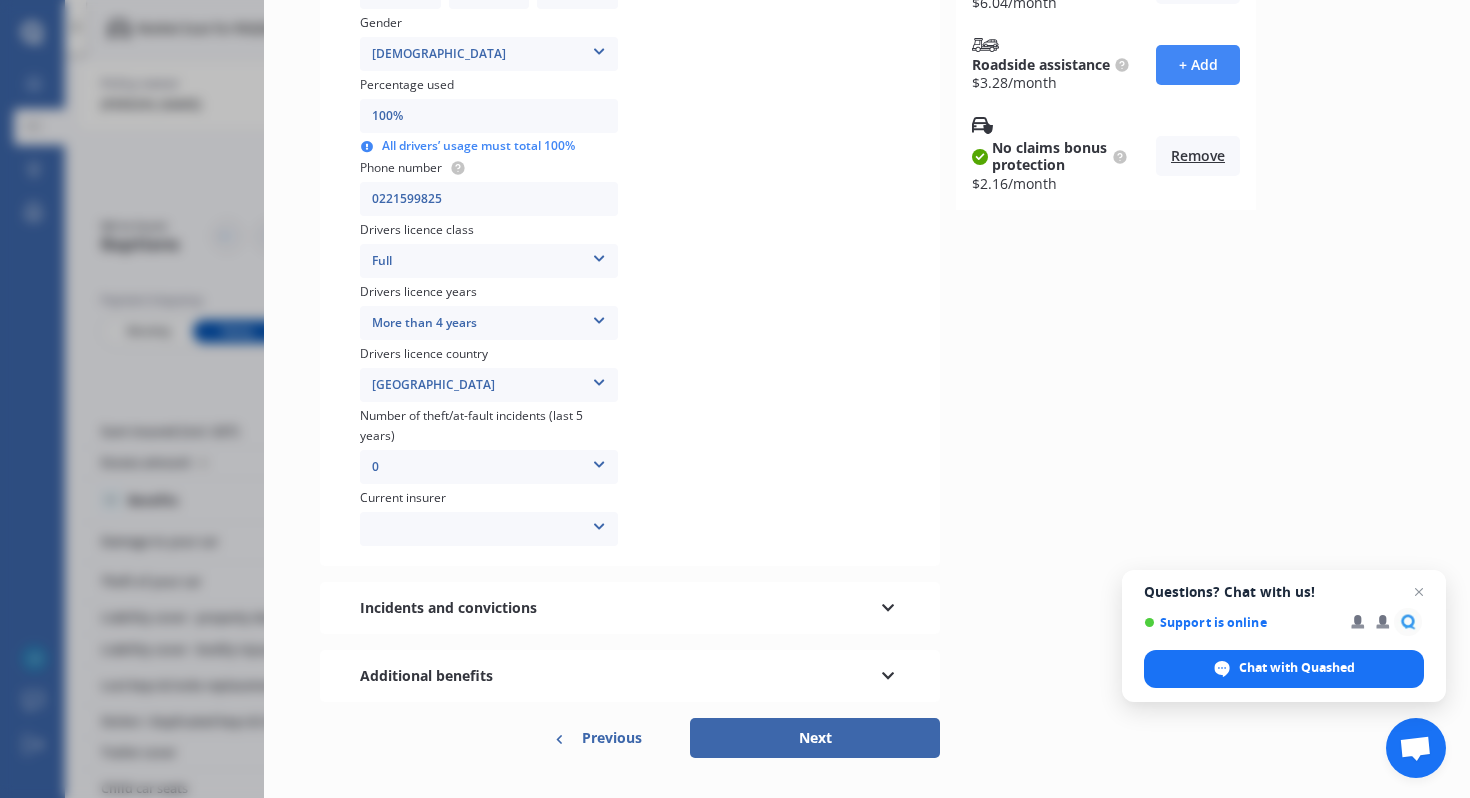 scroll, scrollTop: 661, scrollLeft: 0, axis: vertical 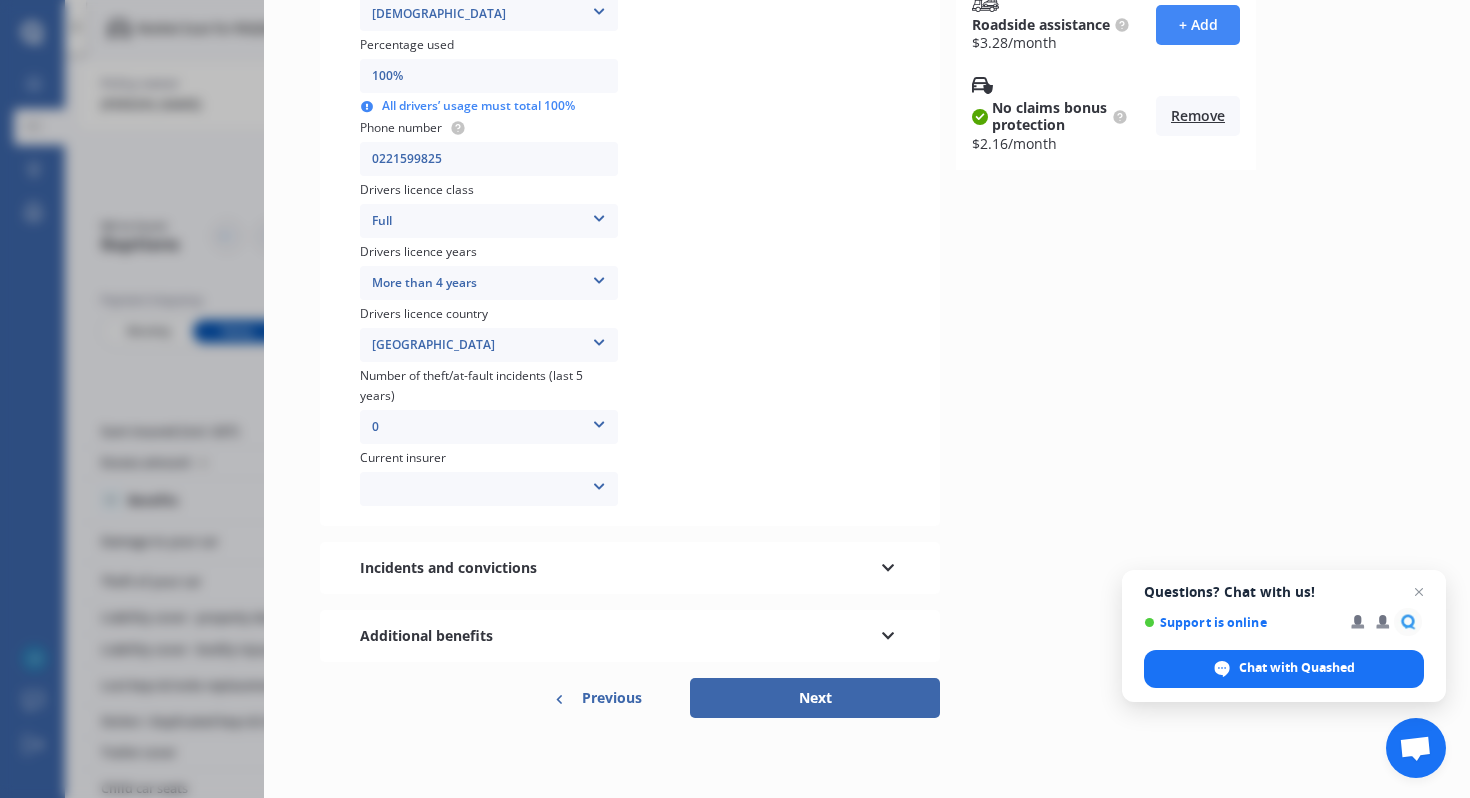 click on "Next" at bounding box center [815, 698] 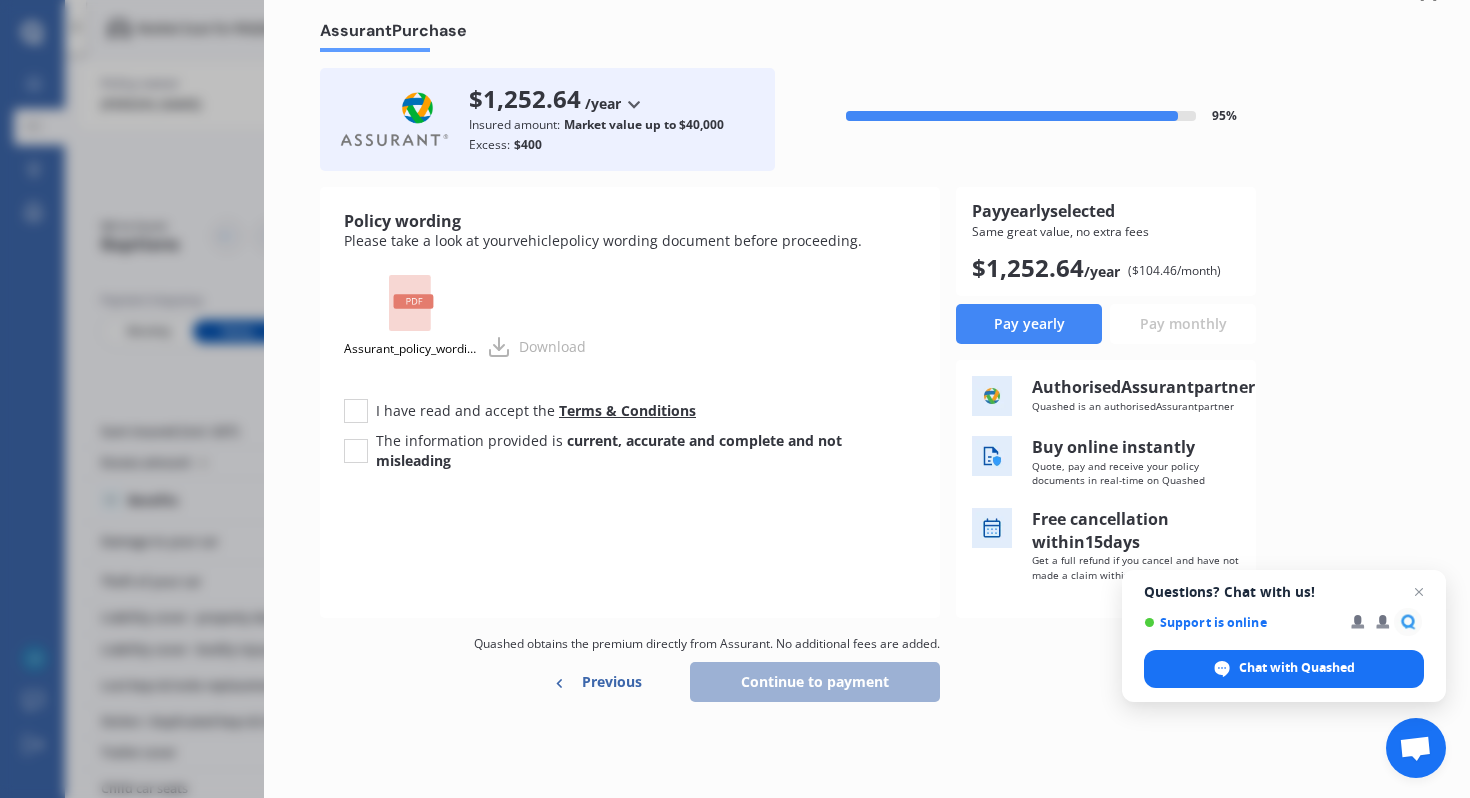 scroll, scrollTop: 0, scrollLeft: 0, axis: both 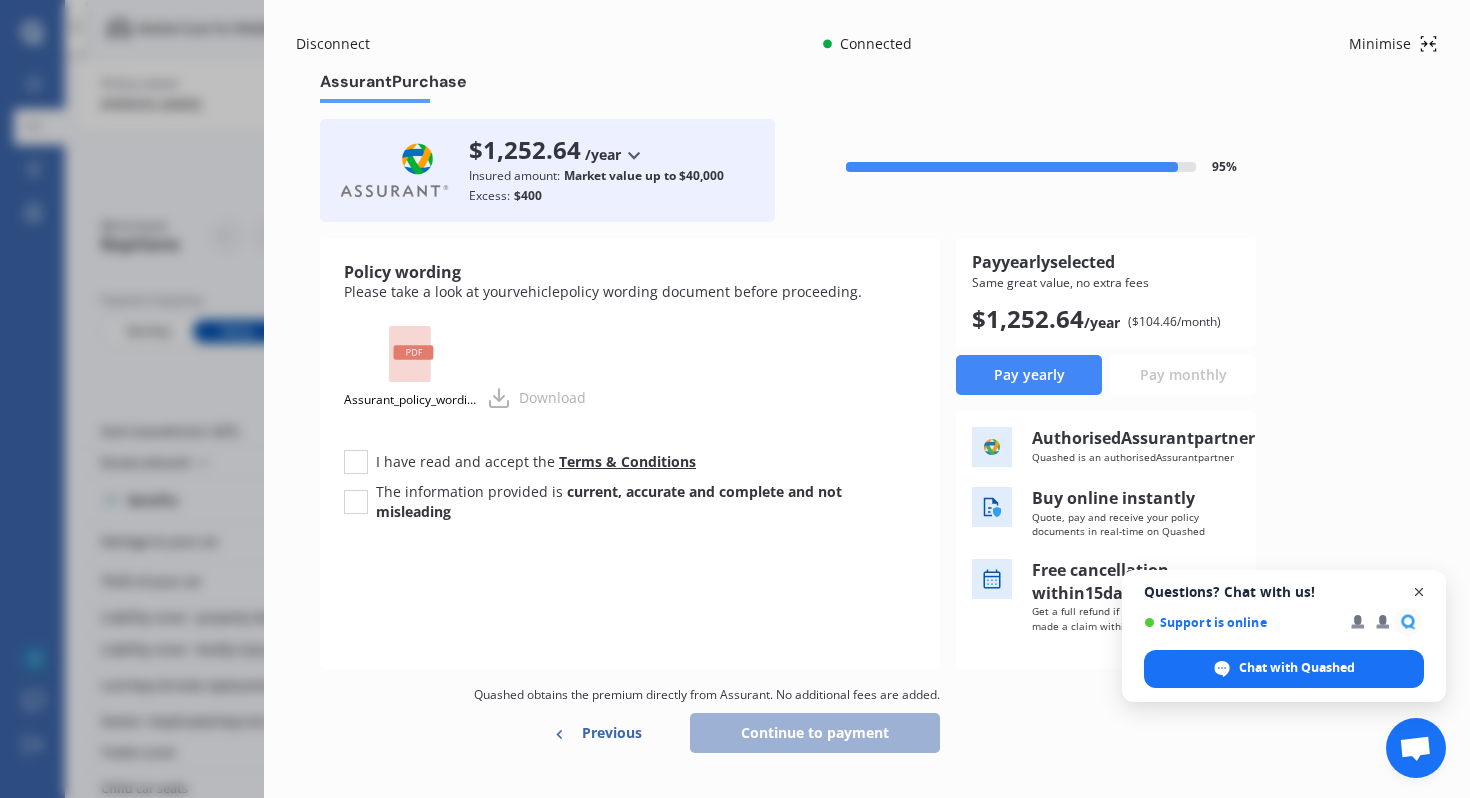 click at bounding box center (1419, 592) 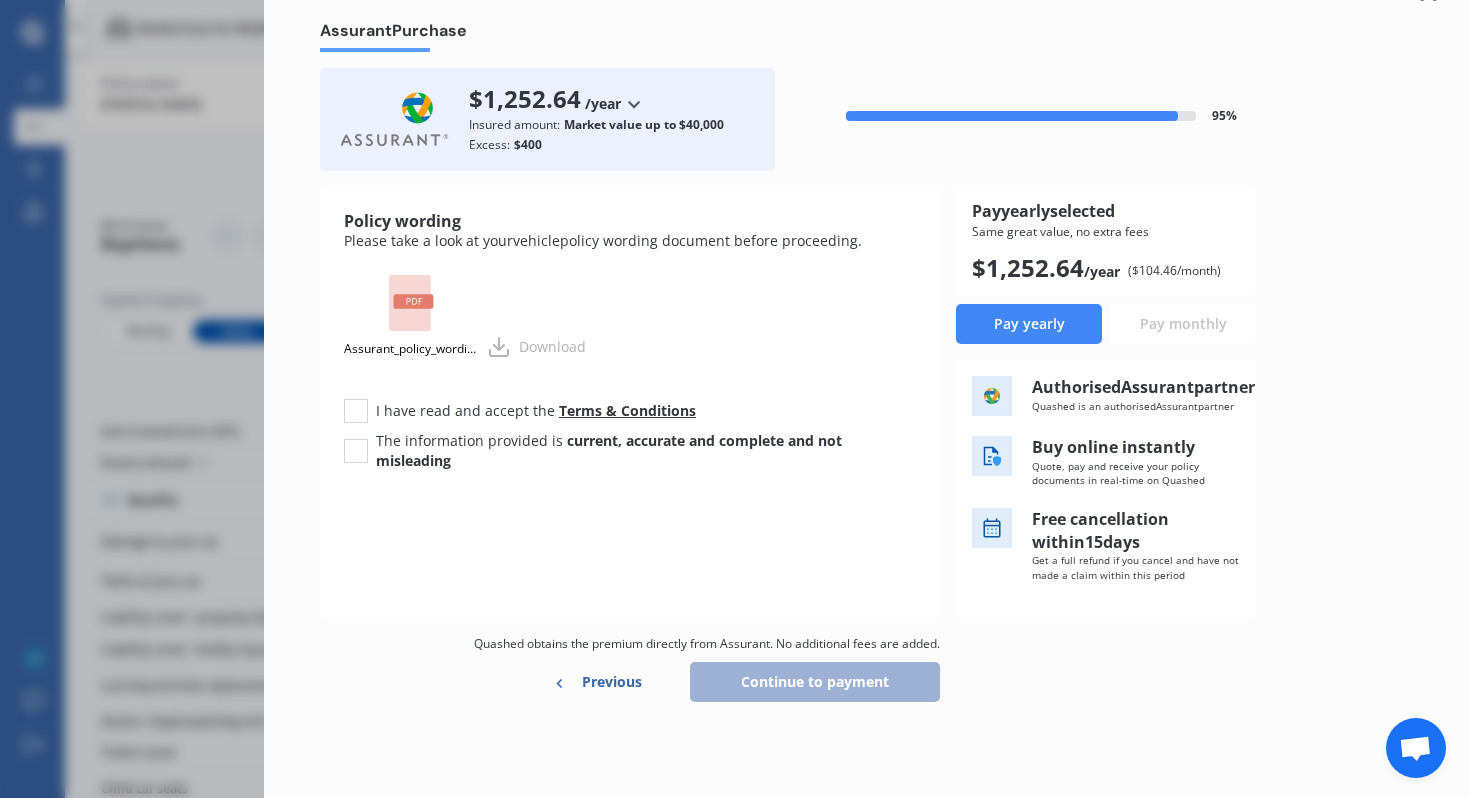 scroll, scrollTop: 71, scrollLeft: 0, axis: vertical 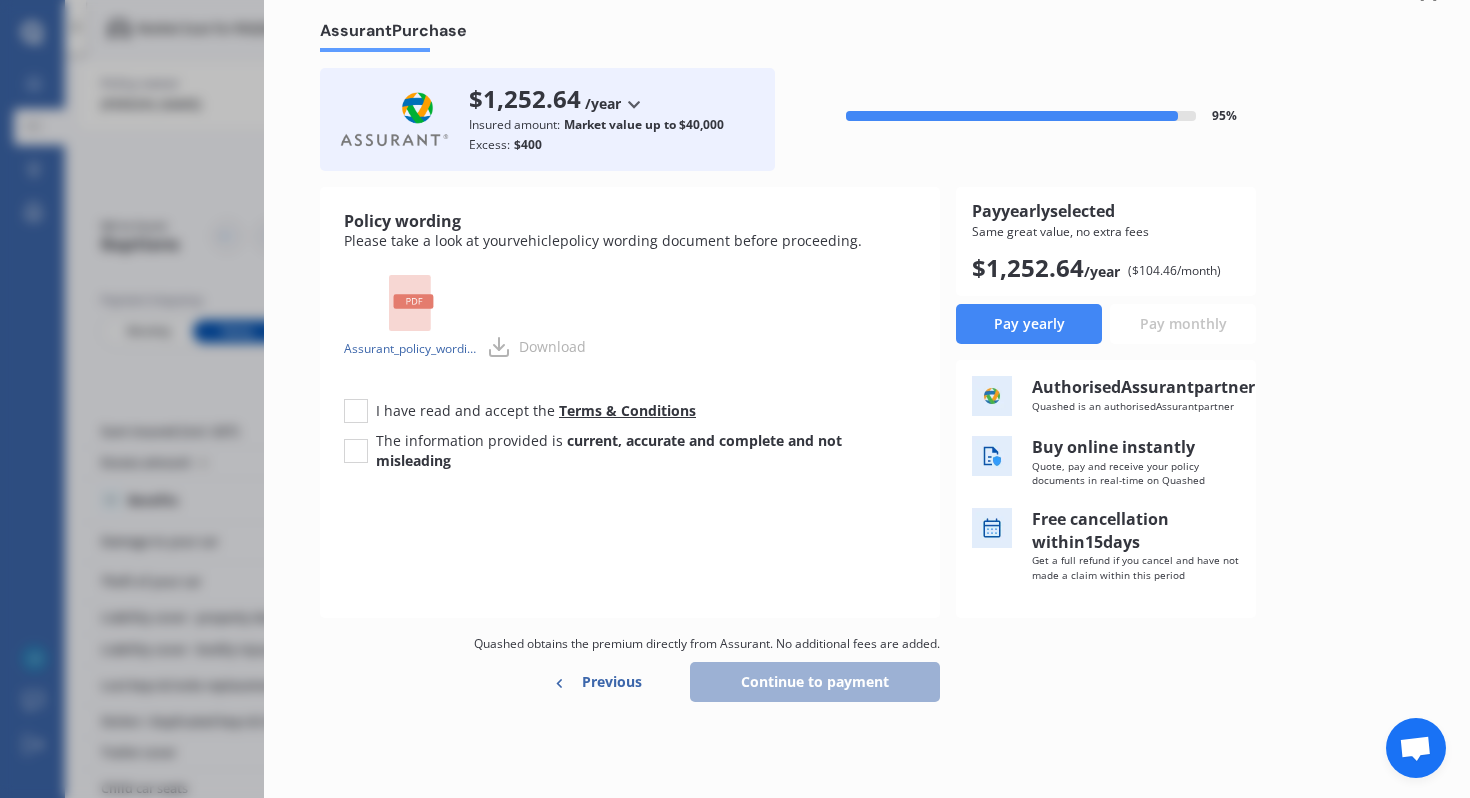 click 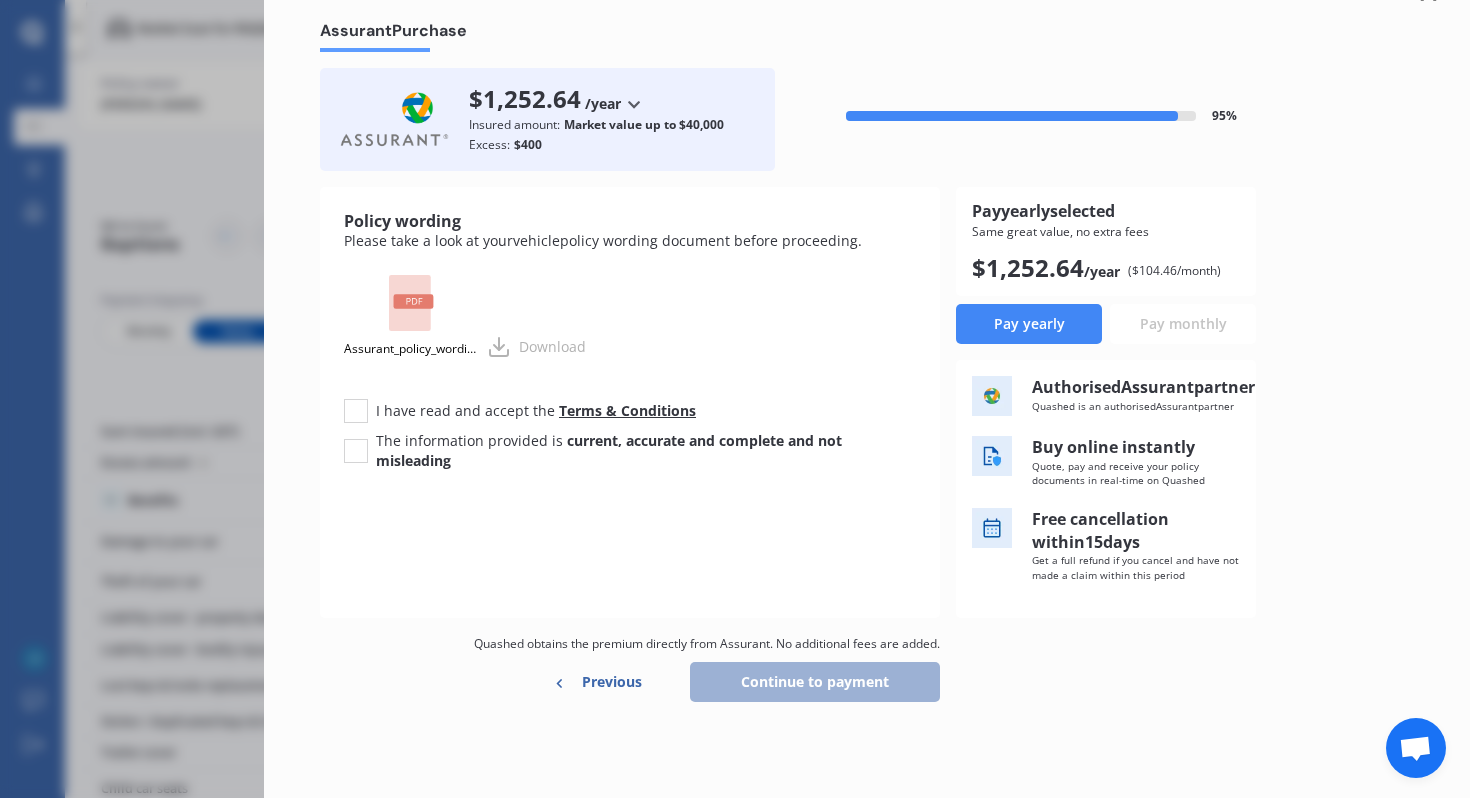 scroll, scrollTop: 0, scrollLeft: 0, axis: both 